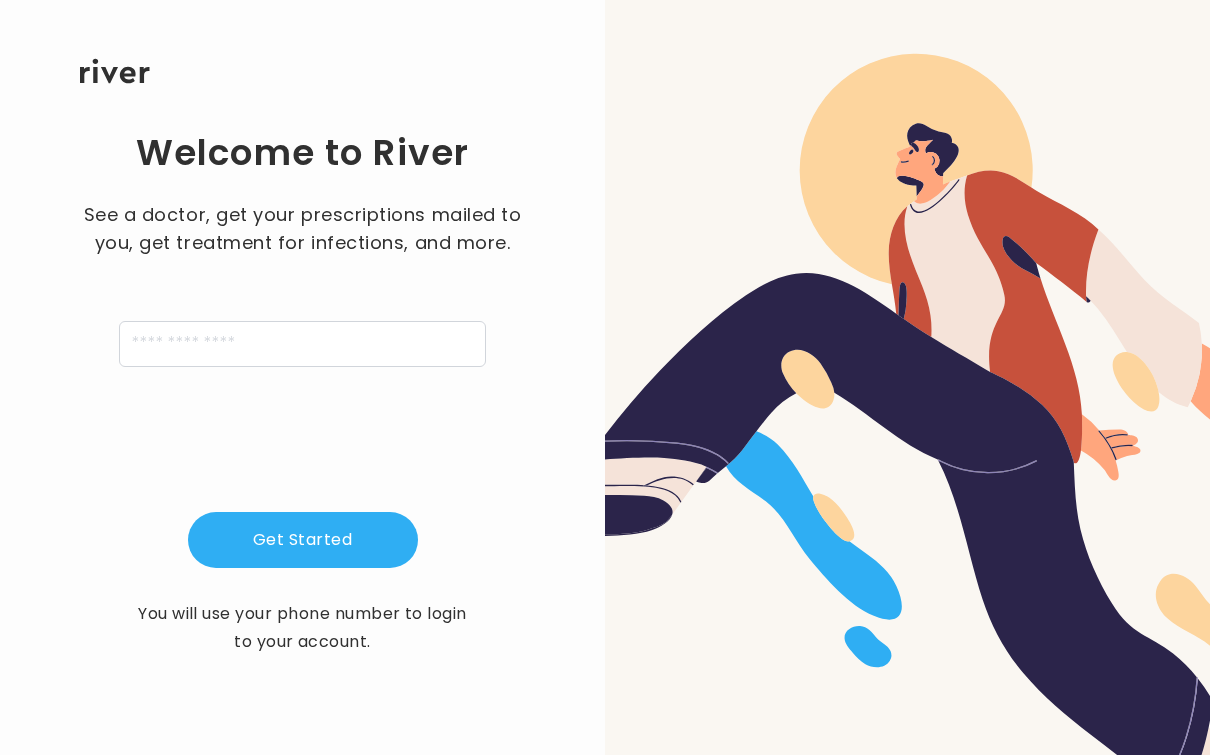 scroll, scrollTop: 0, scrollLeft: 0, axis: both 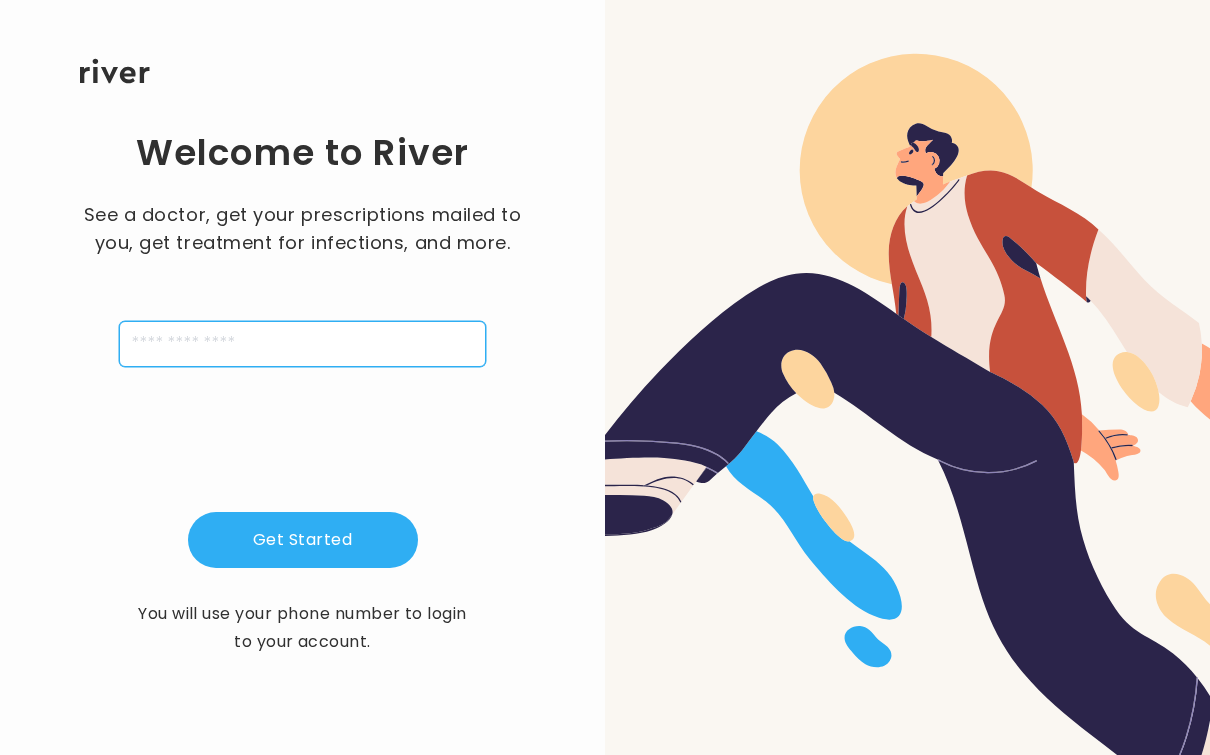 click at bounding box center [302, 344] 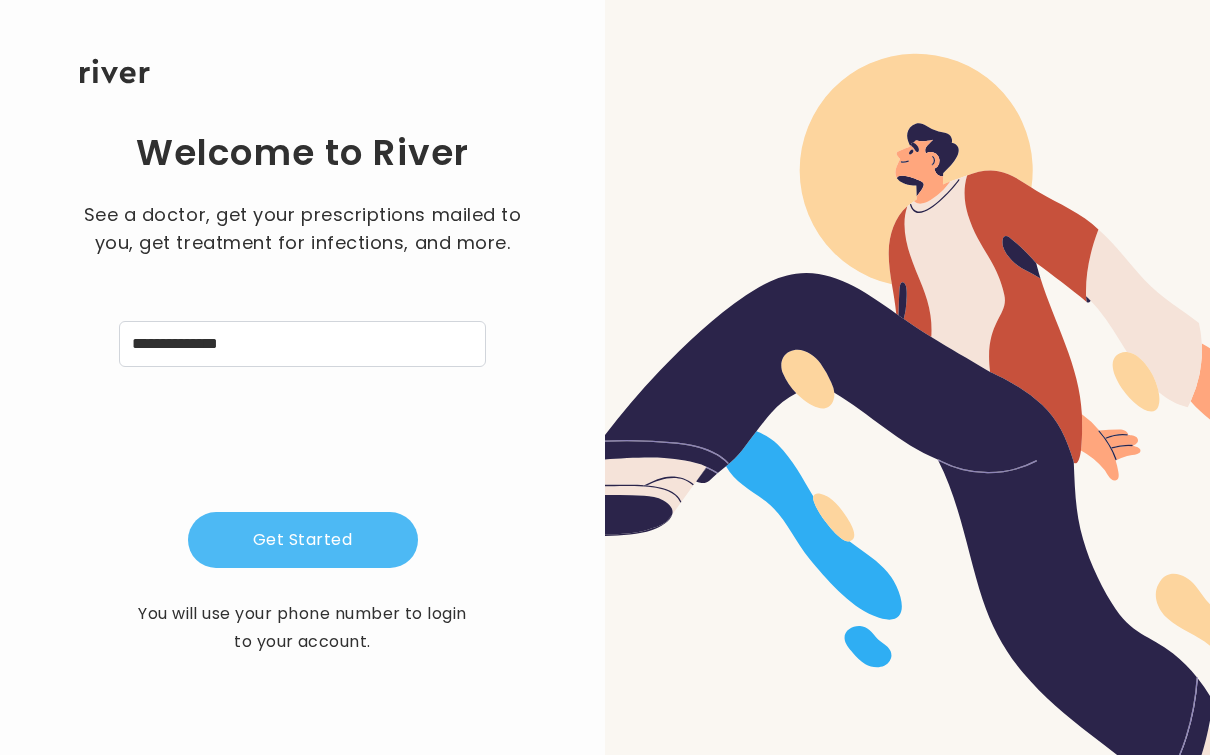 click on "Get Started" at bounding box center (303, 540) 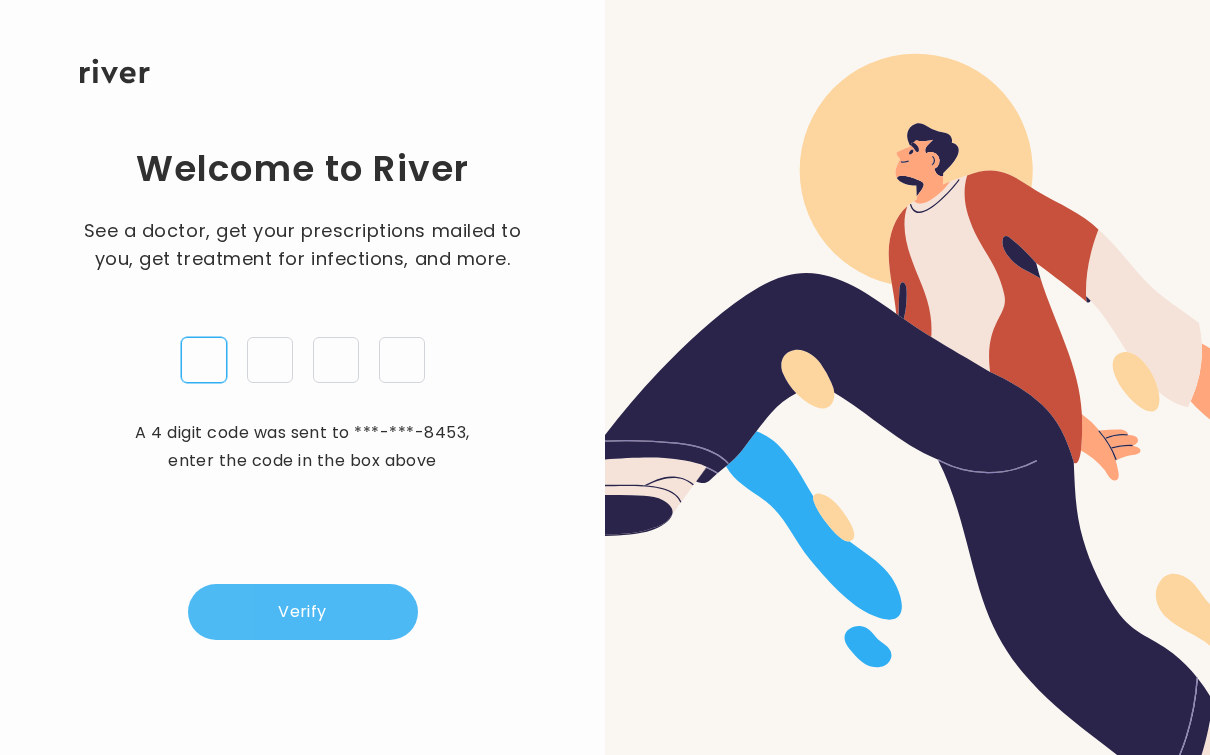 type on "*" 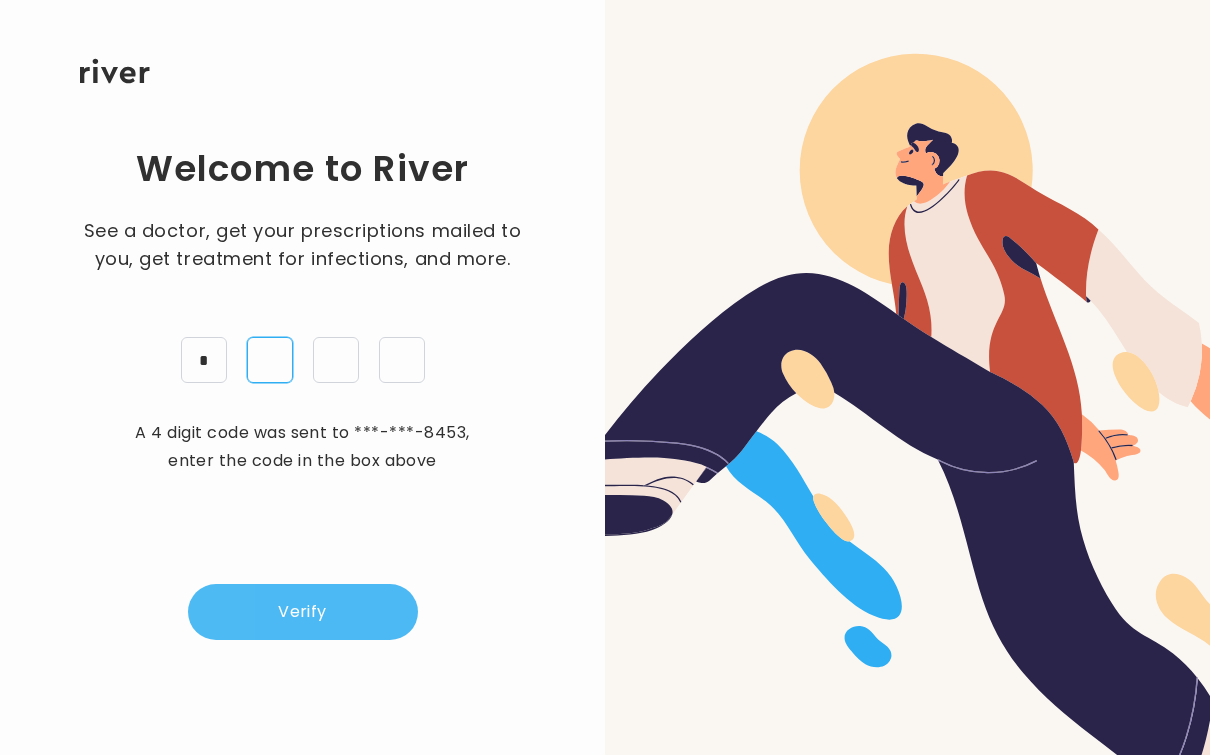 type on "*" 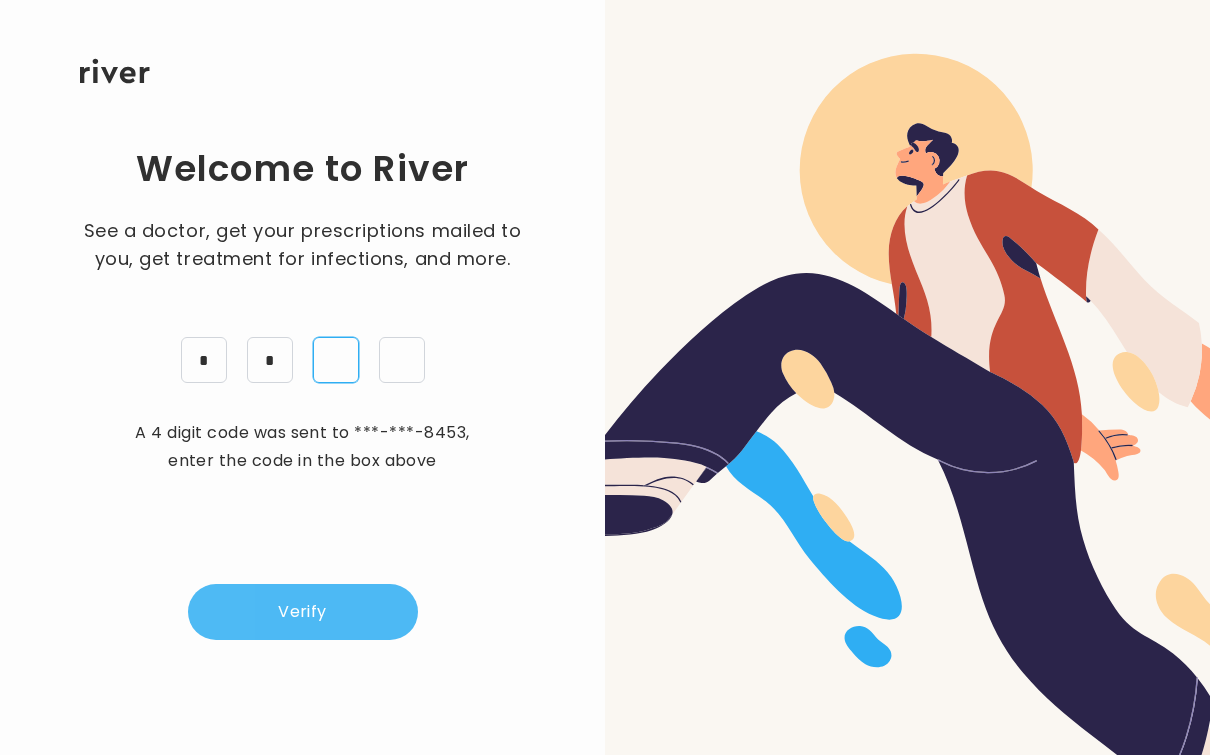 type on "*" 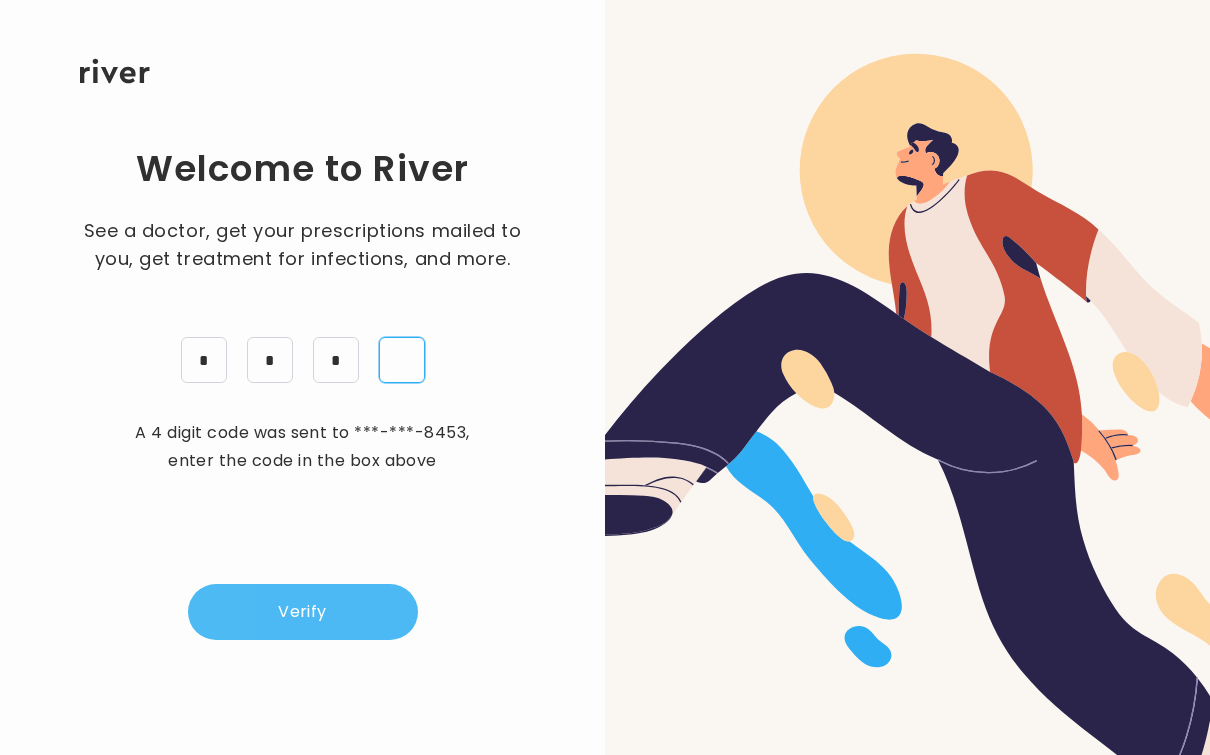 type on "*" 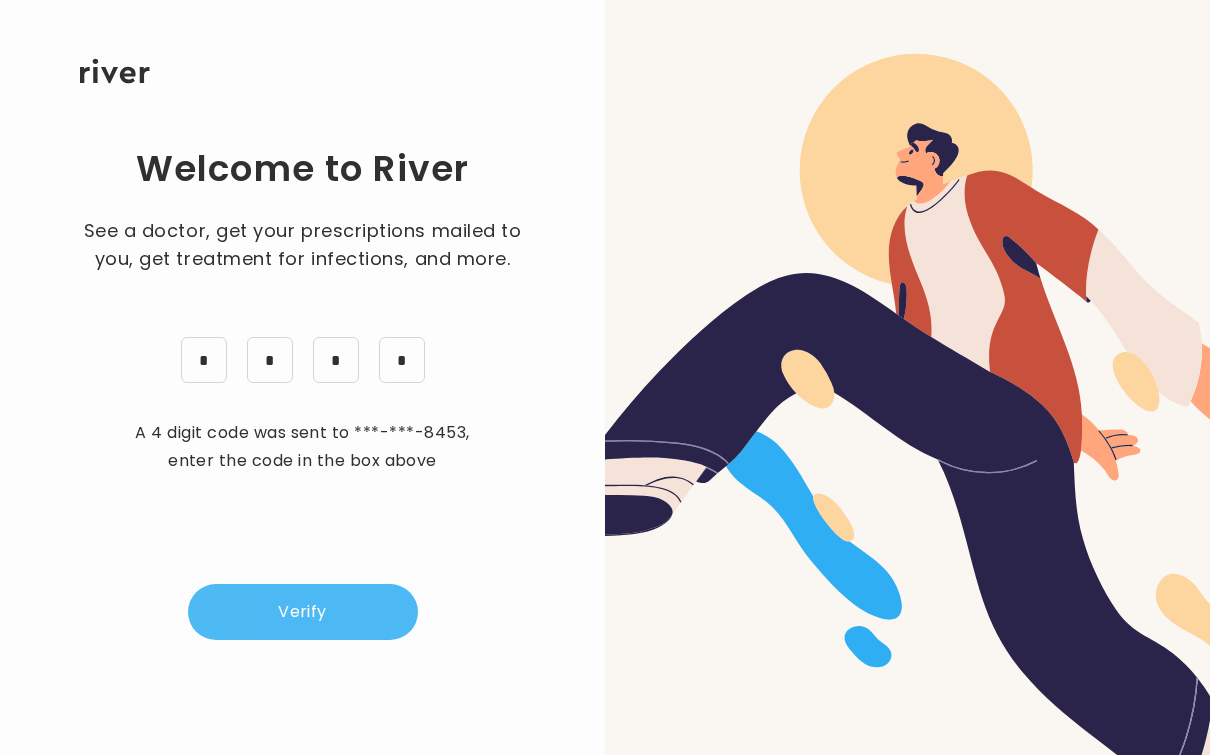 click on "Verify" at bounding box center [303, 612] 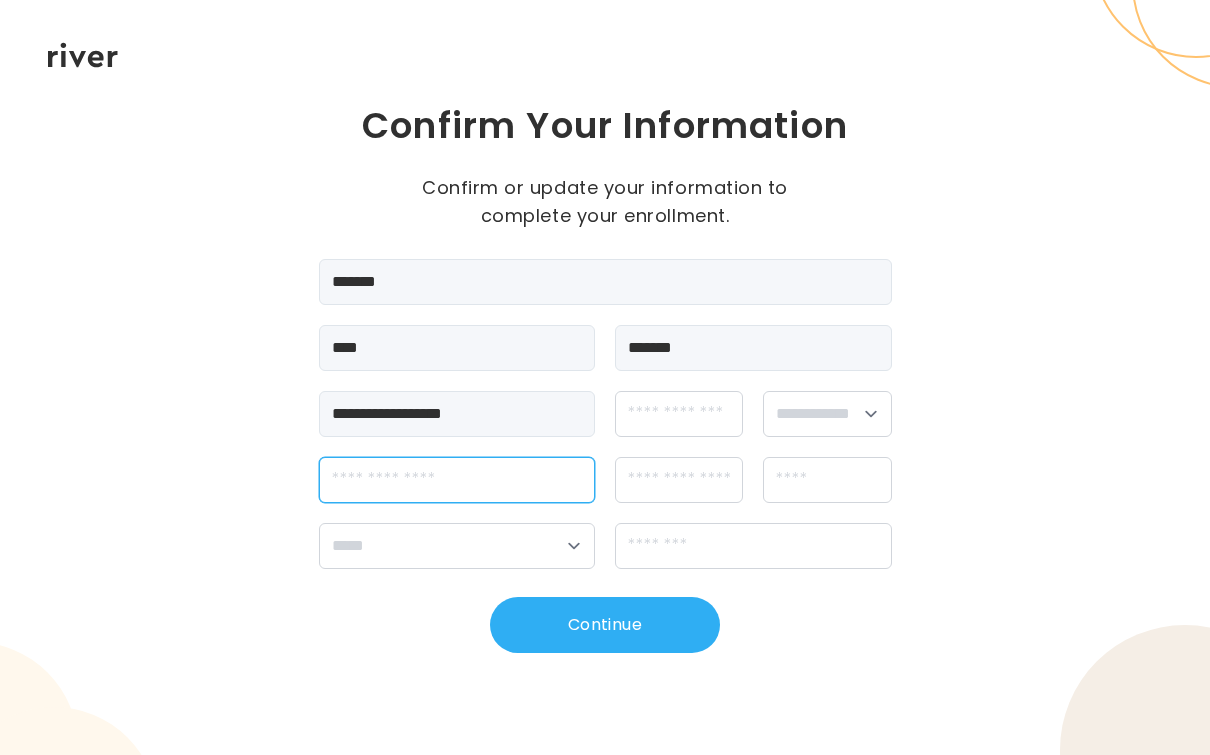 click at bounding box center (457, 480) 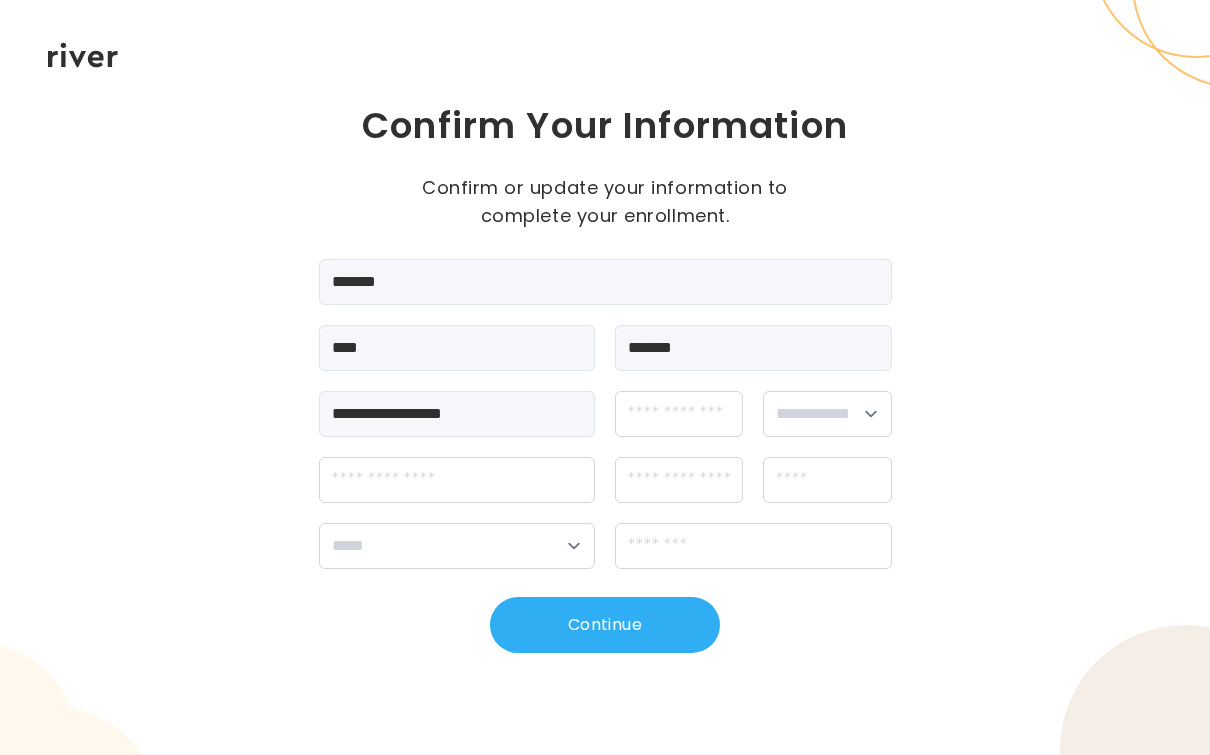 click on "**********" at bounding box center [605, 377] 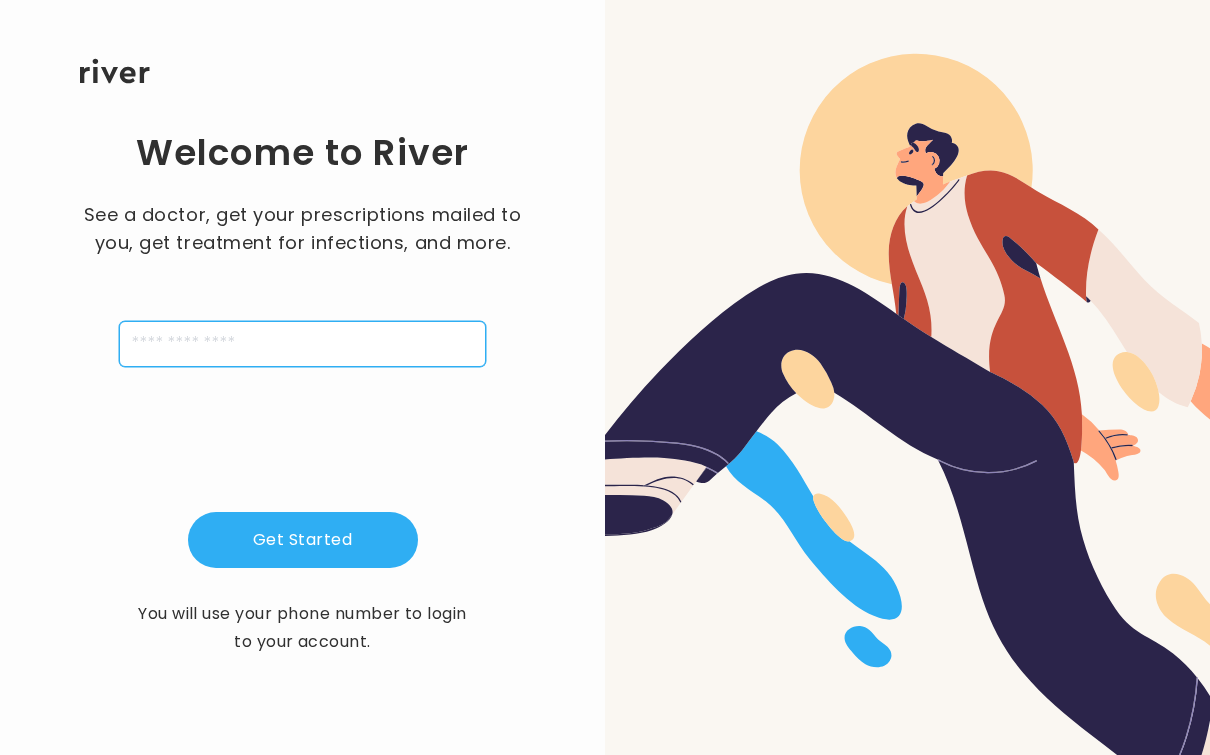 click at bounding box center (302, 344) 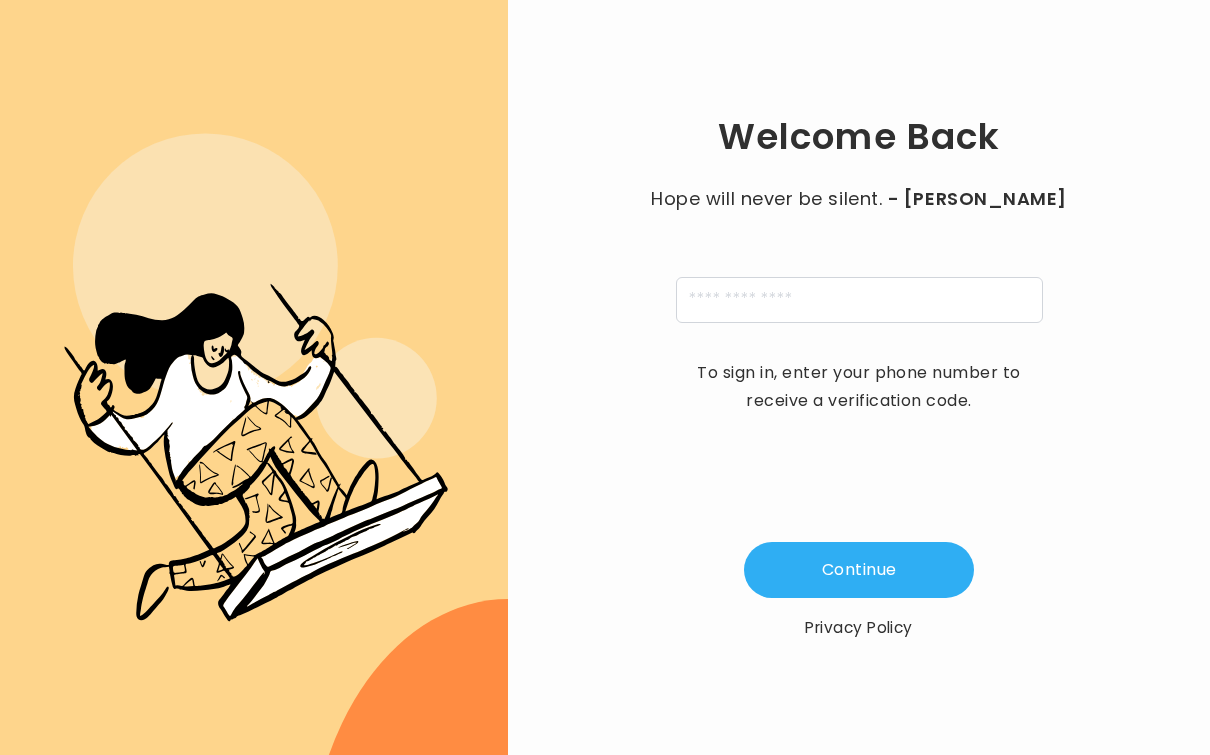 scroll, scrollTop: 0, scrollLeft: 0, axis: both 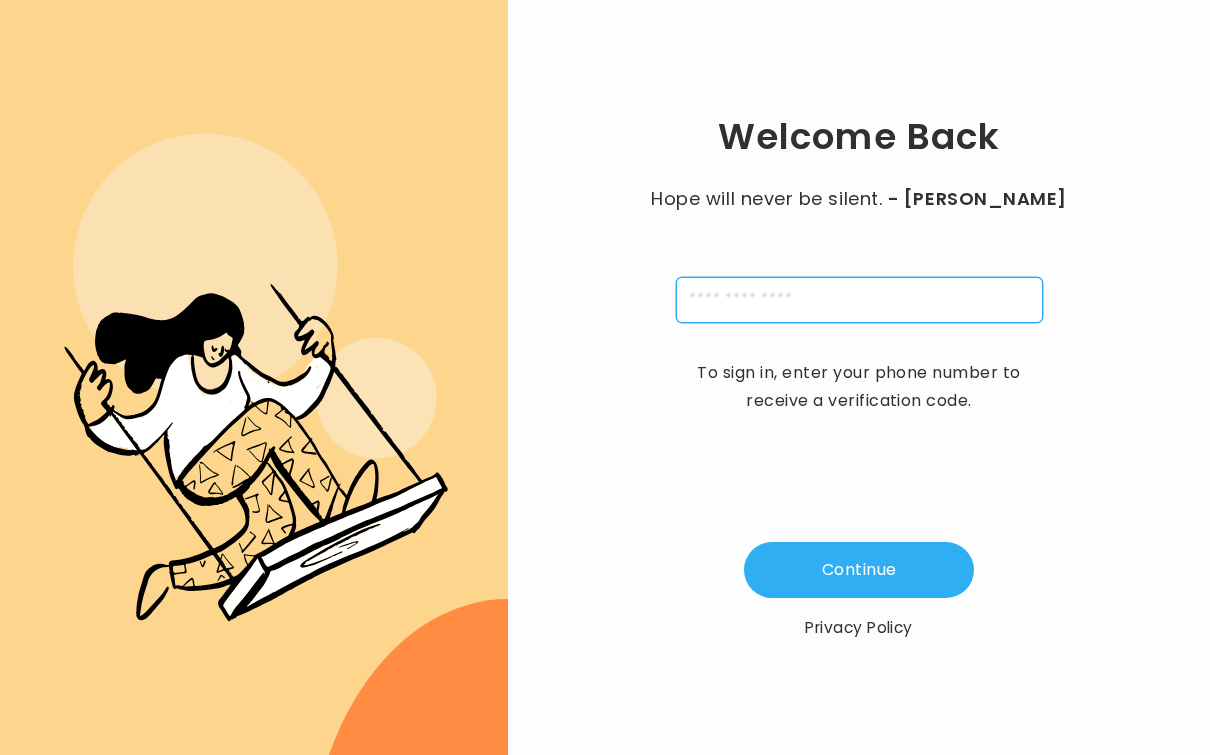 click at bounding box center [859, 300] 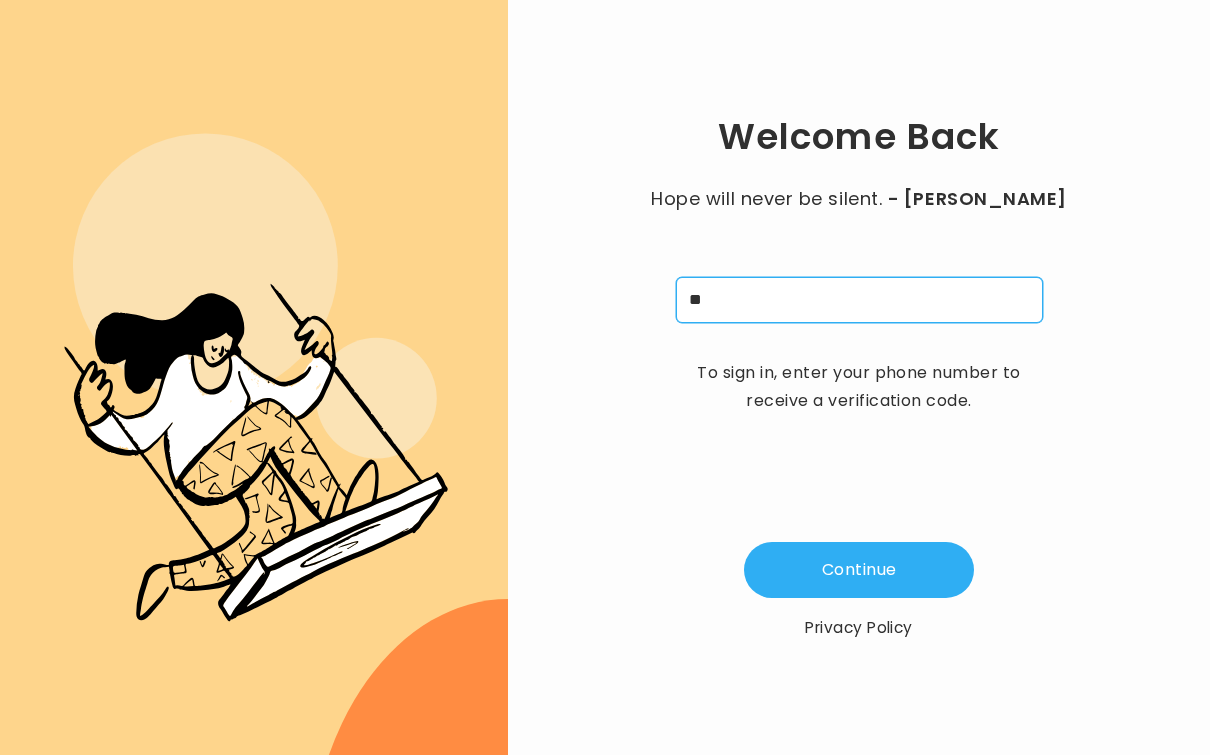 type on "*" 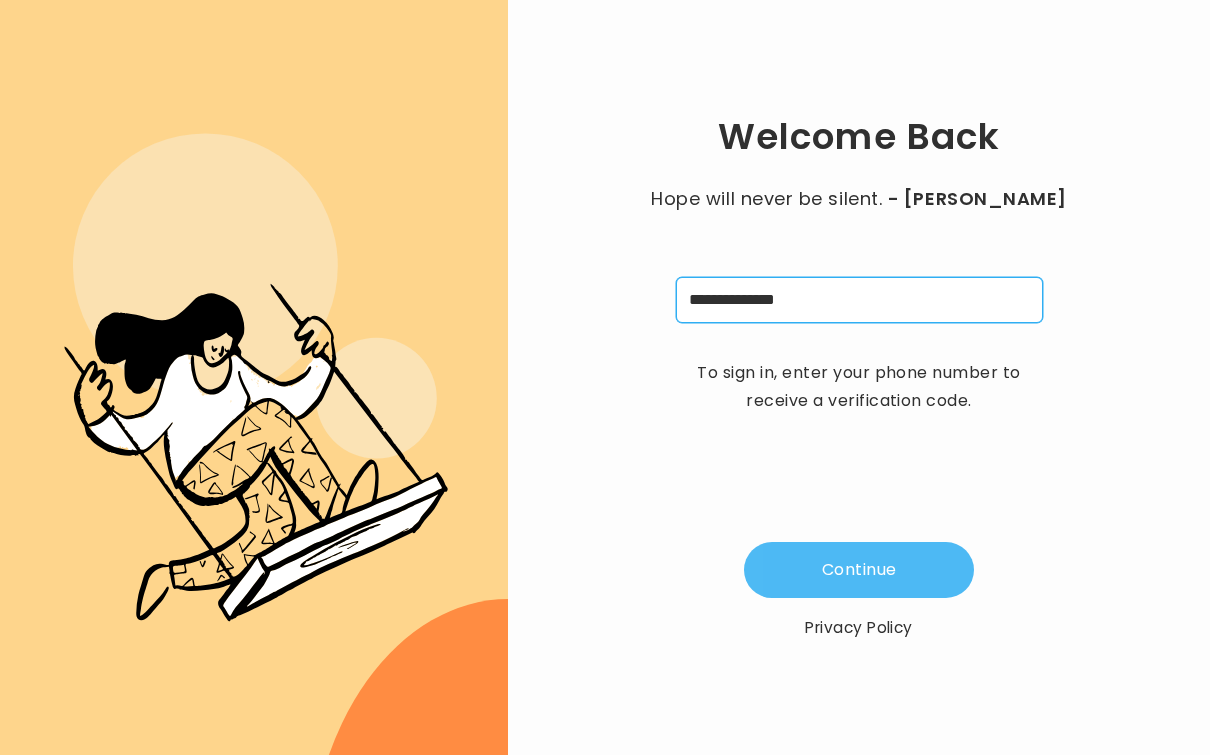 type on "**********" 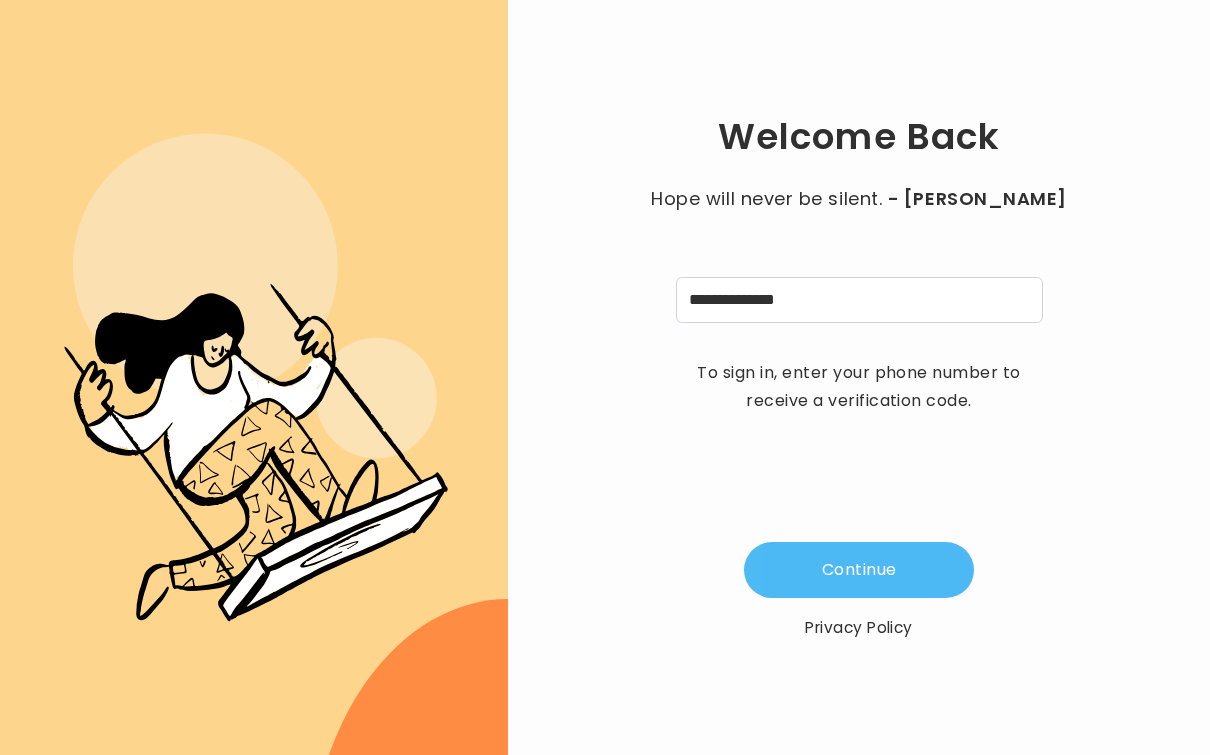 click on "Continue" at bounding box center (859, 570) 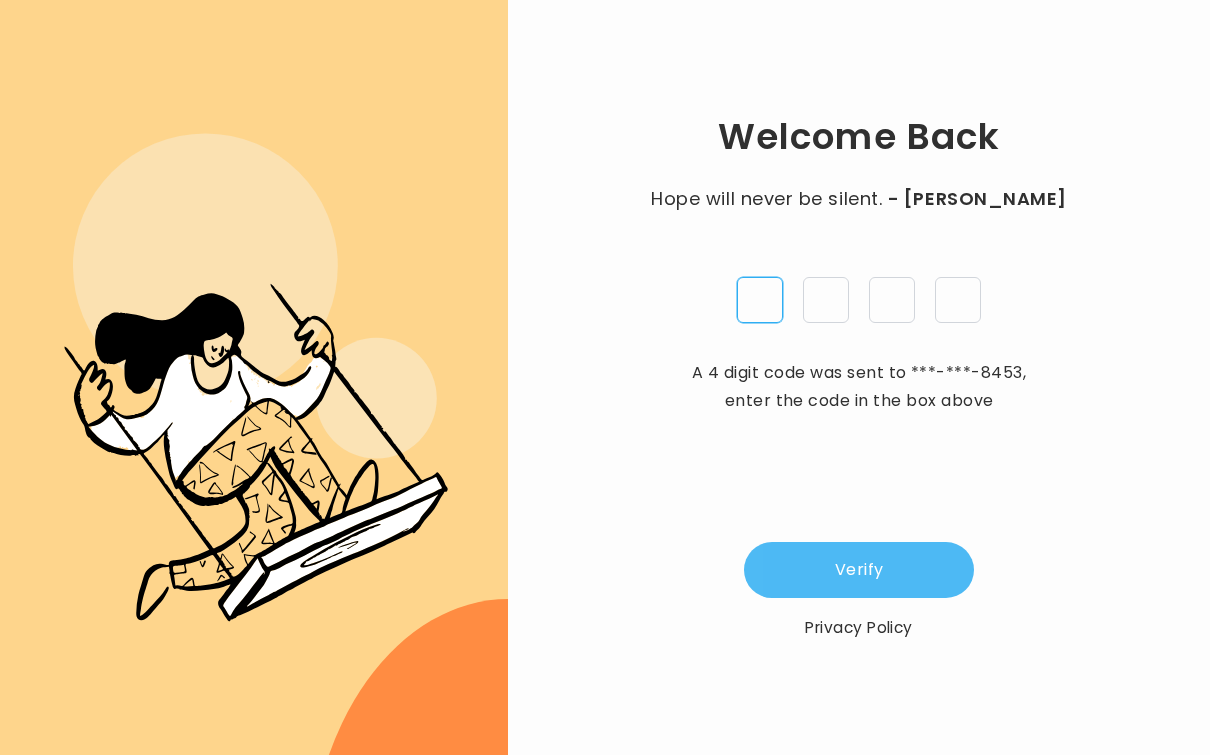 type on "*" 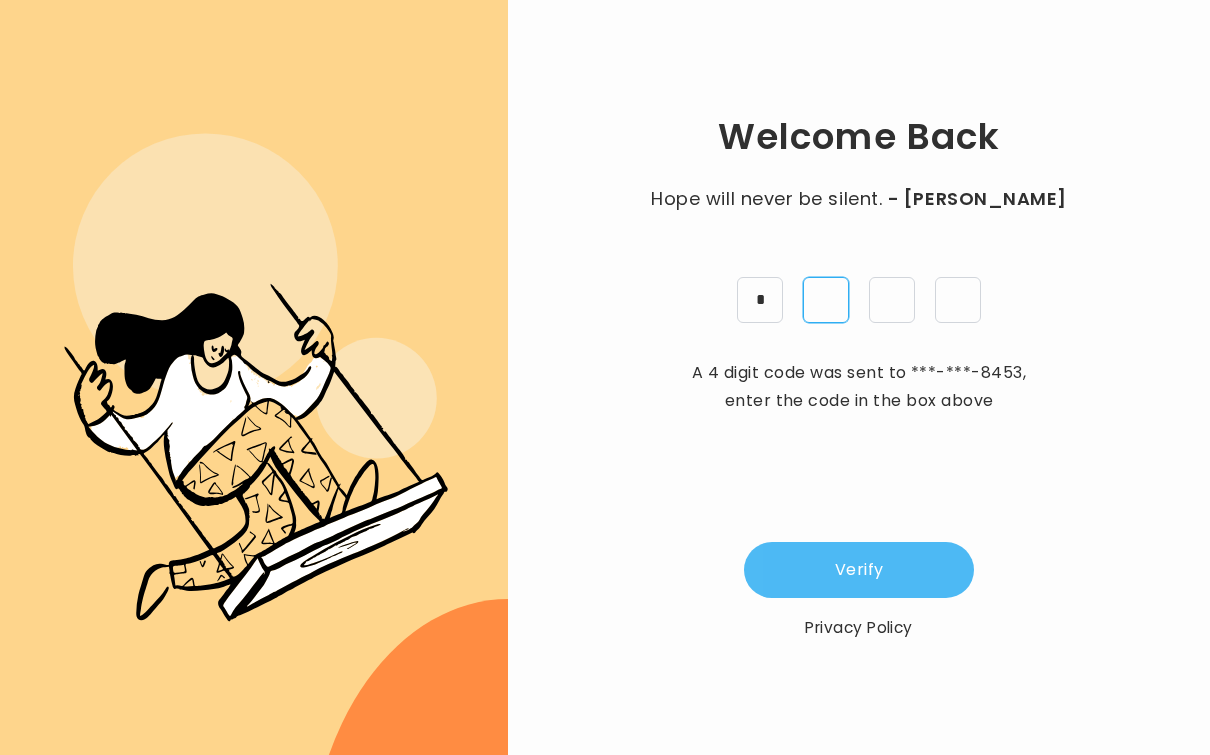type on "*" 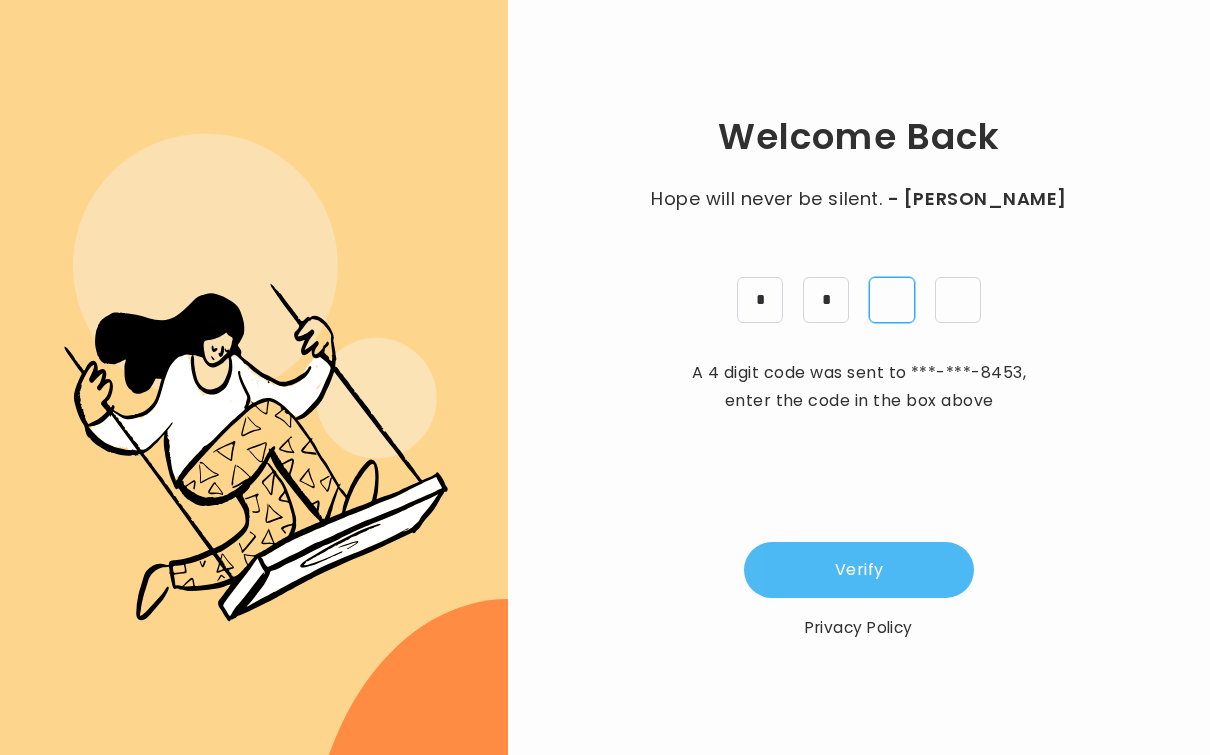 type on "*" 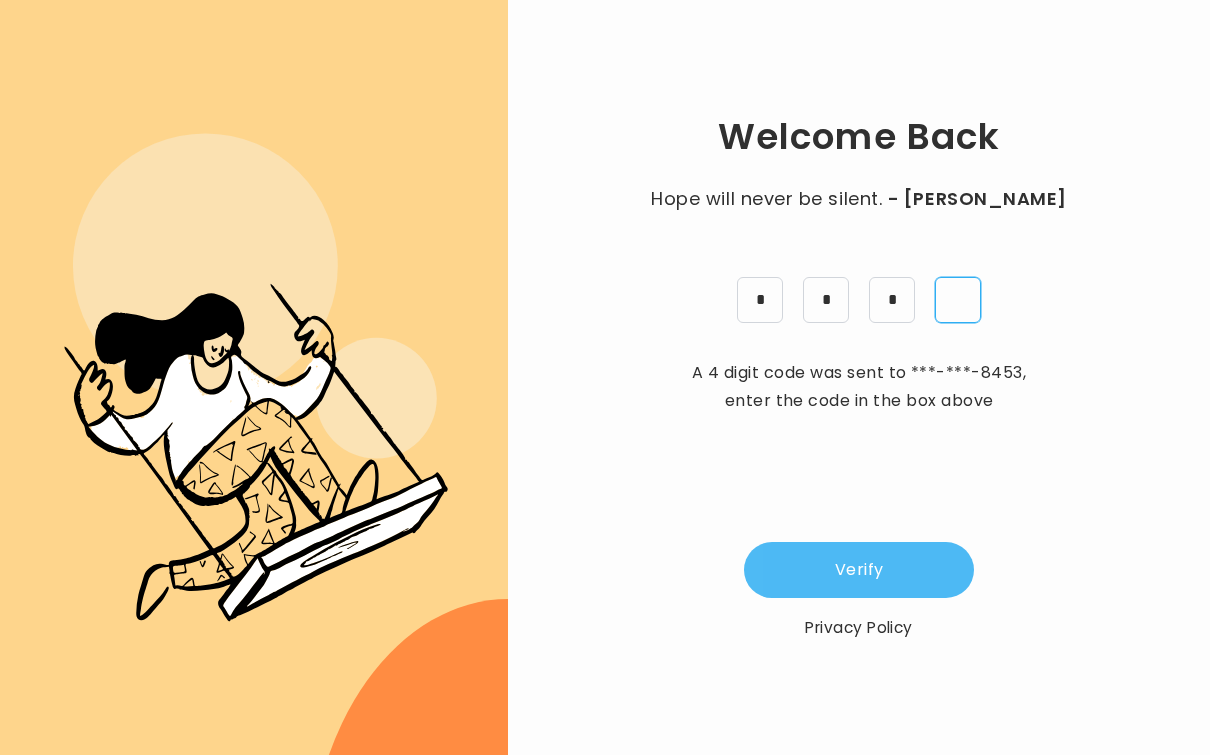 type on "*" 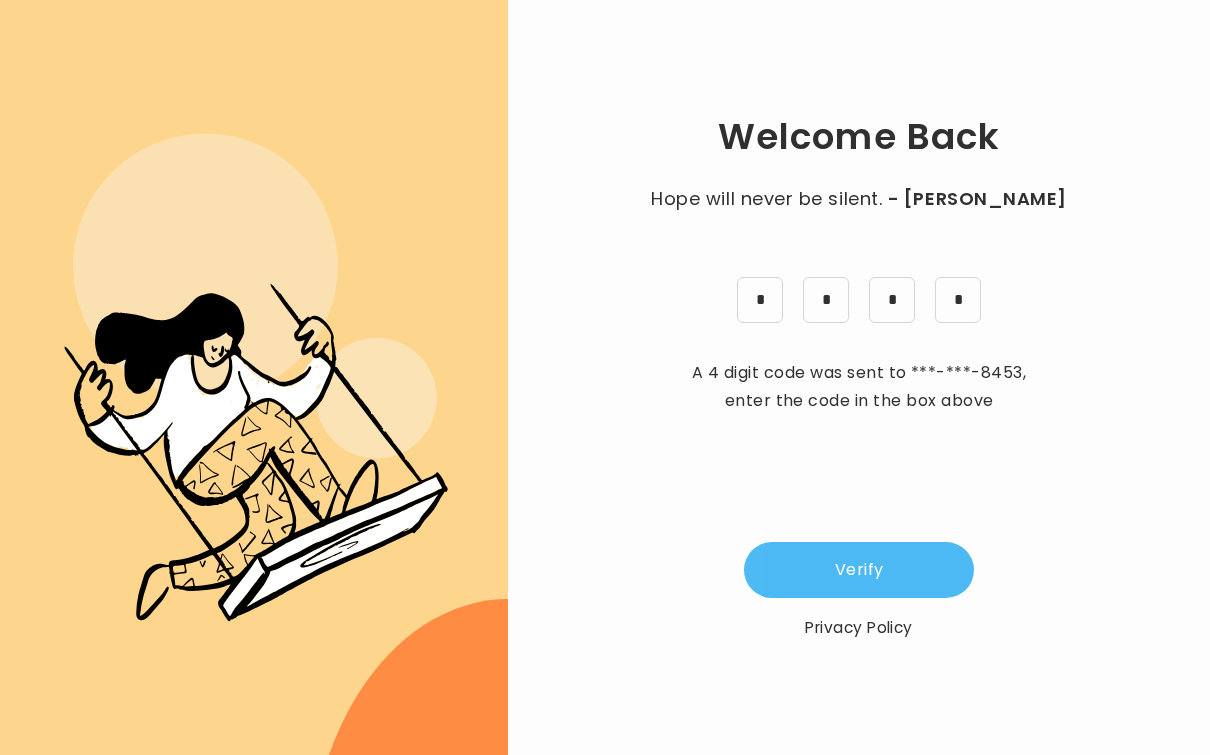 click on "Verify" at bounding box center [859, 570] 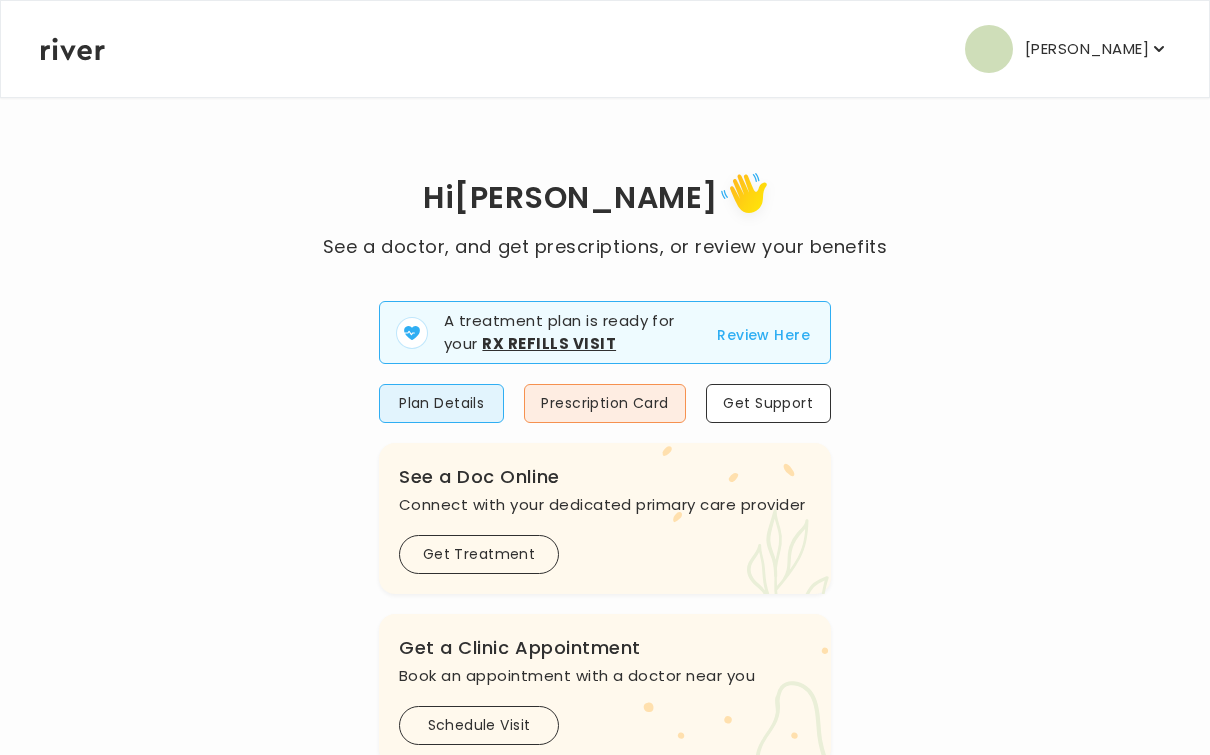 scroll, scrollTop: 0, scrollLeft: 0, axis: both 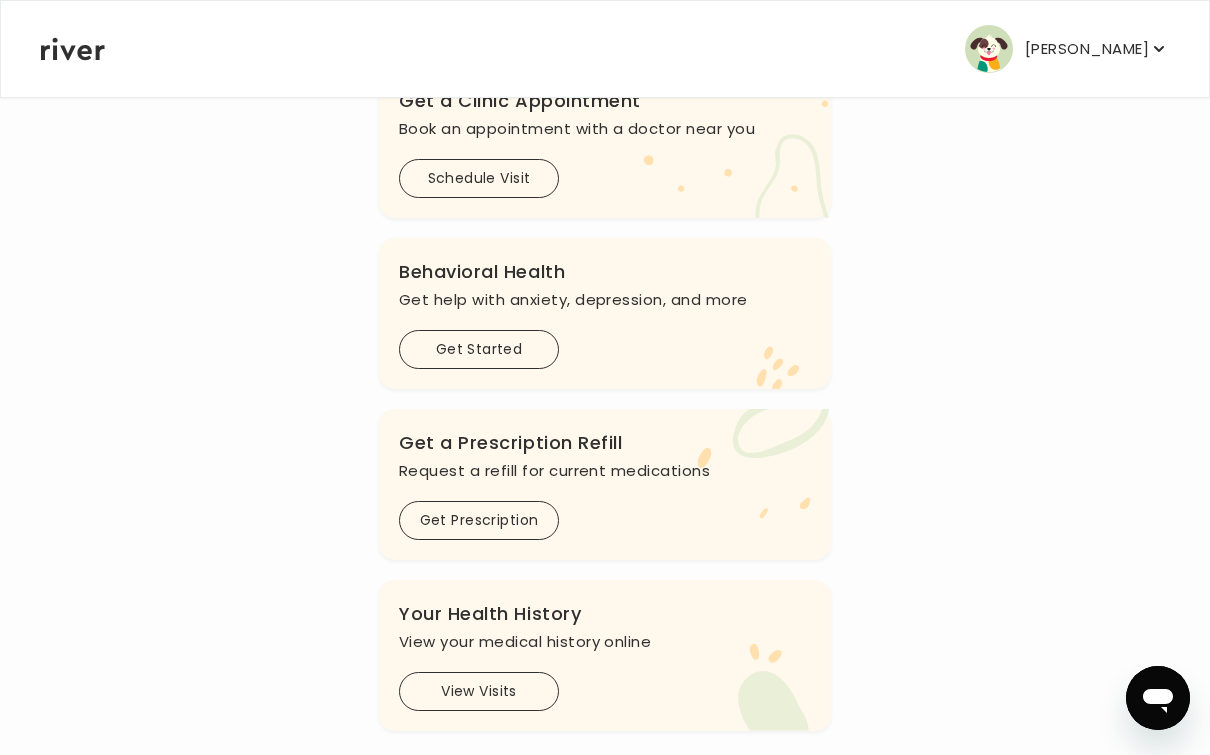 click on "[PERSON_NAME]" at bounding box center [1087, 49] 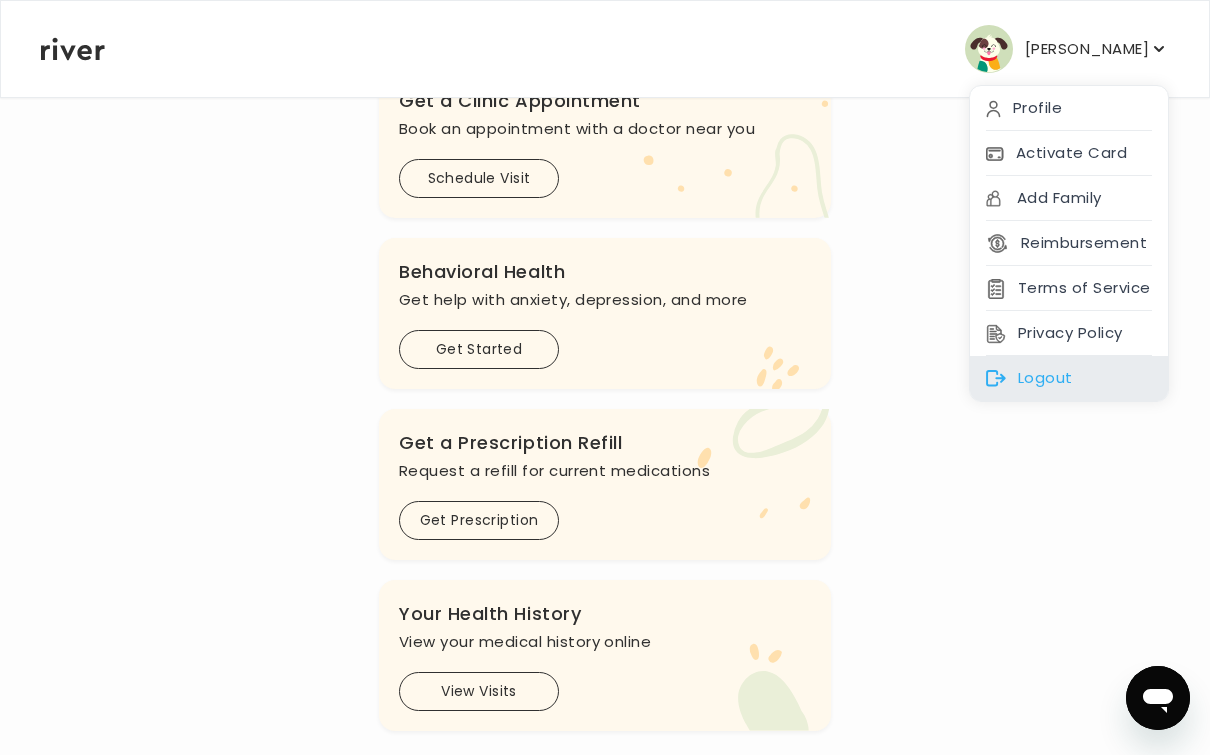 click on "Logout" at bounding box center (1069, 378) 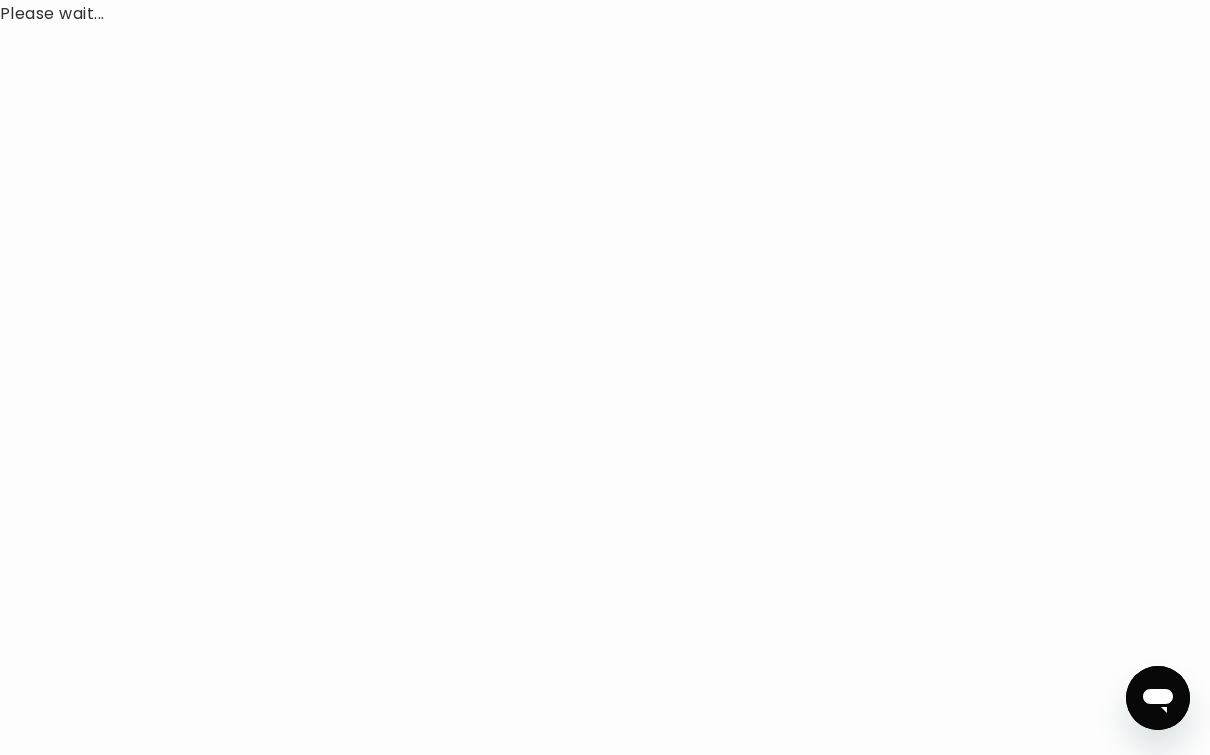 scroll, scrollTop: 0, scrollLeft: 0, axis: both 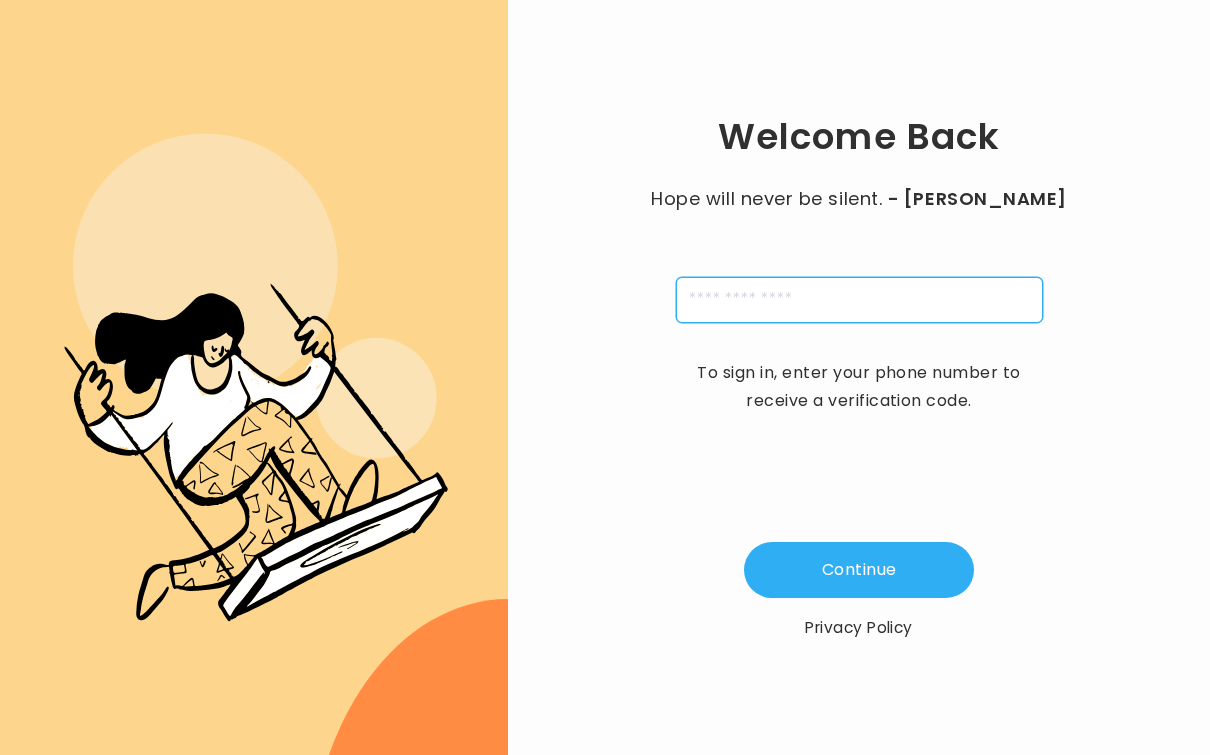 click at bounding box center [859, 300] 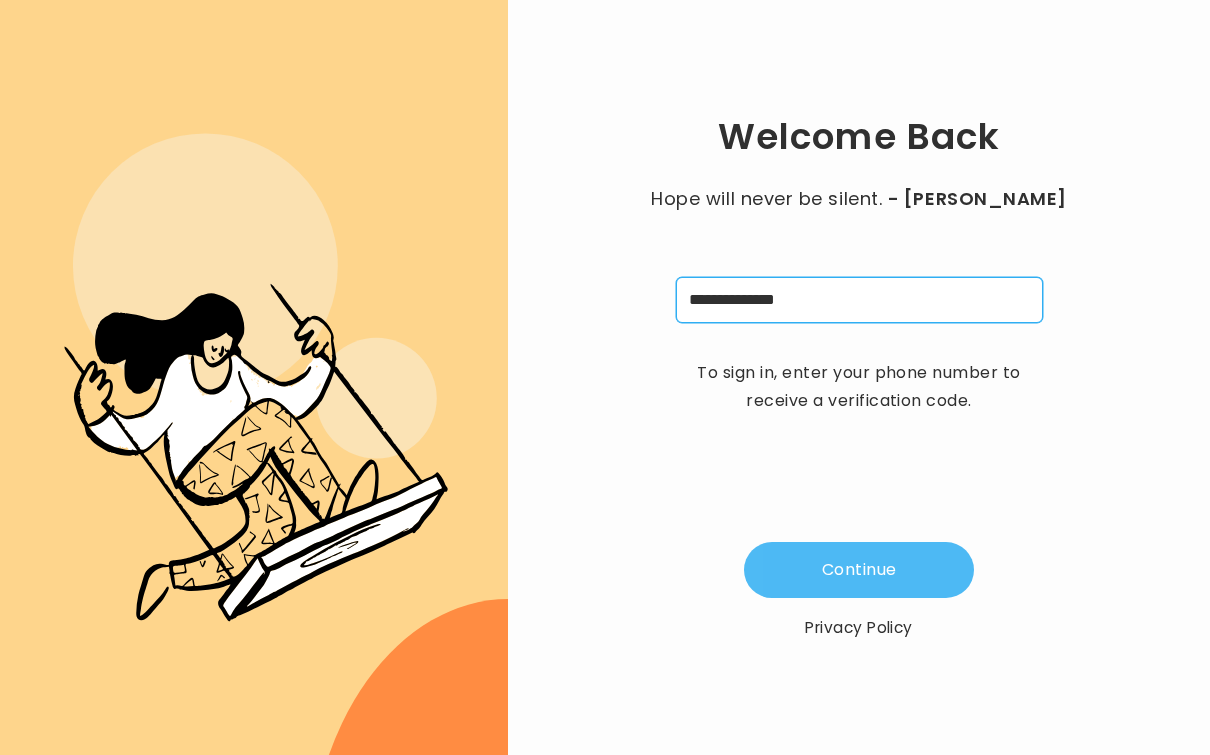 type on "**********" 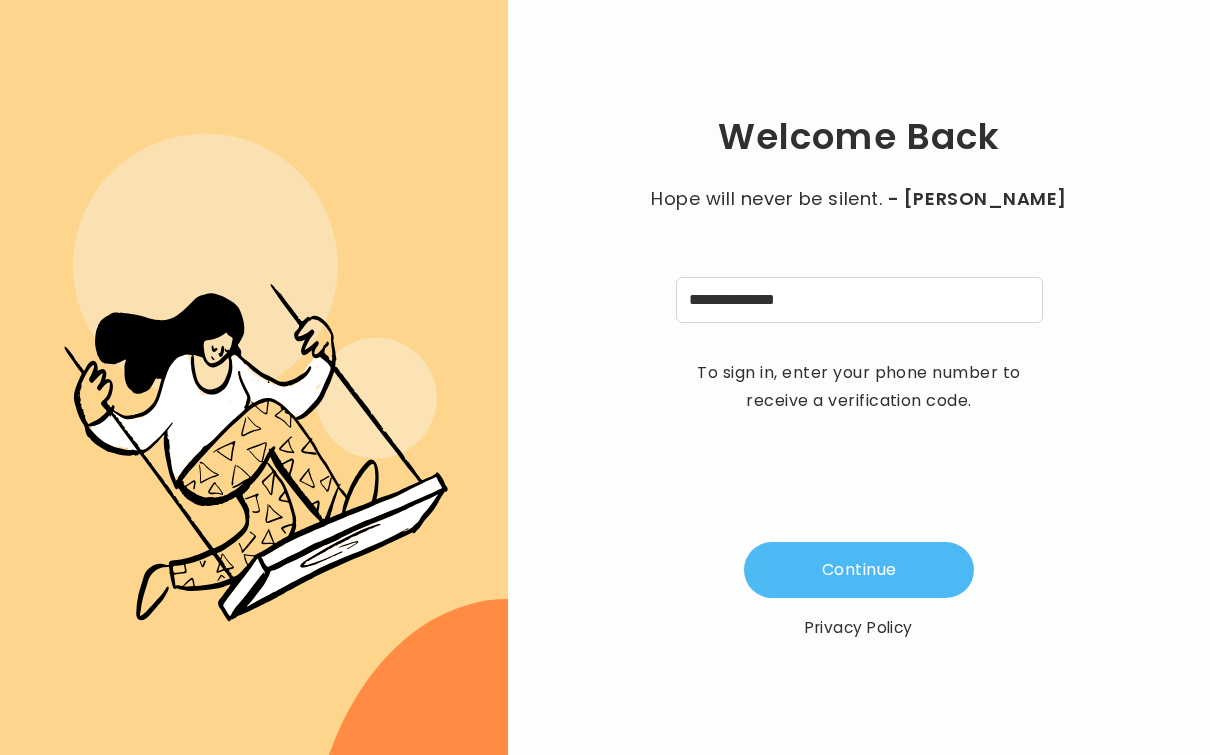 click on "Continue" at bounding box center [859, 570] 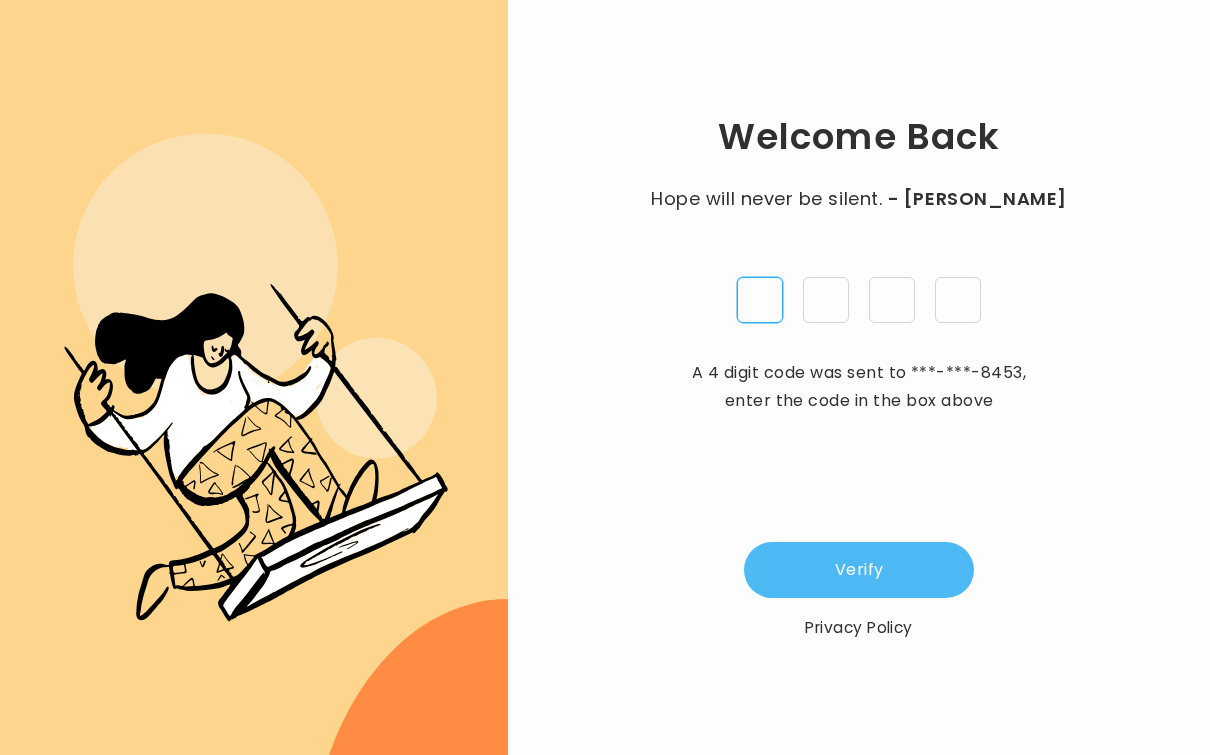 type on "*" 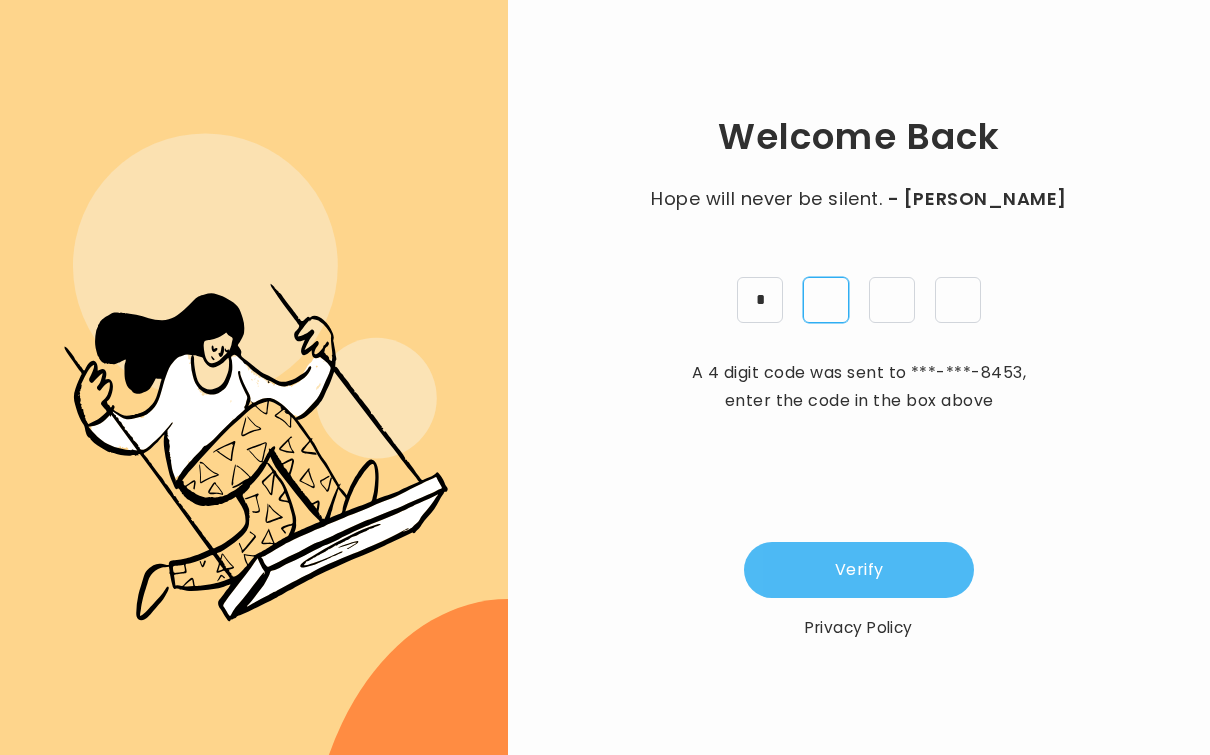 type on "*" 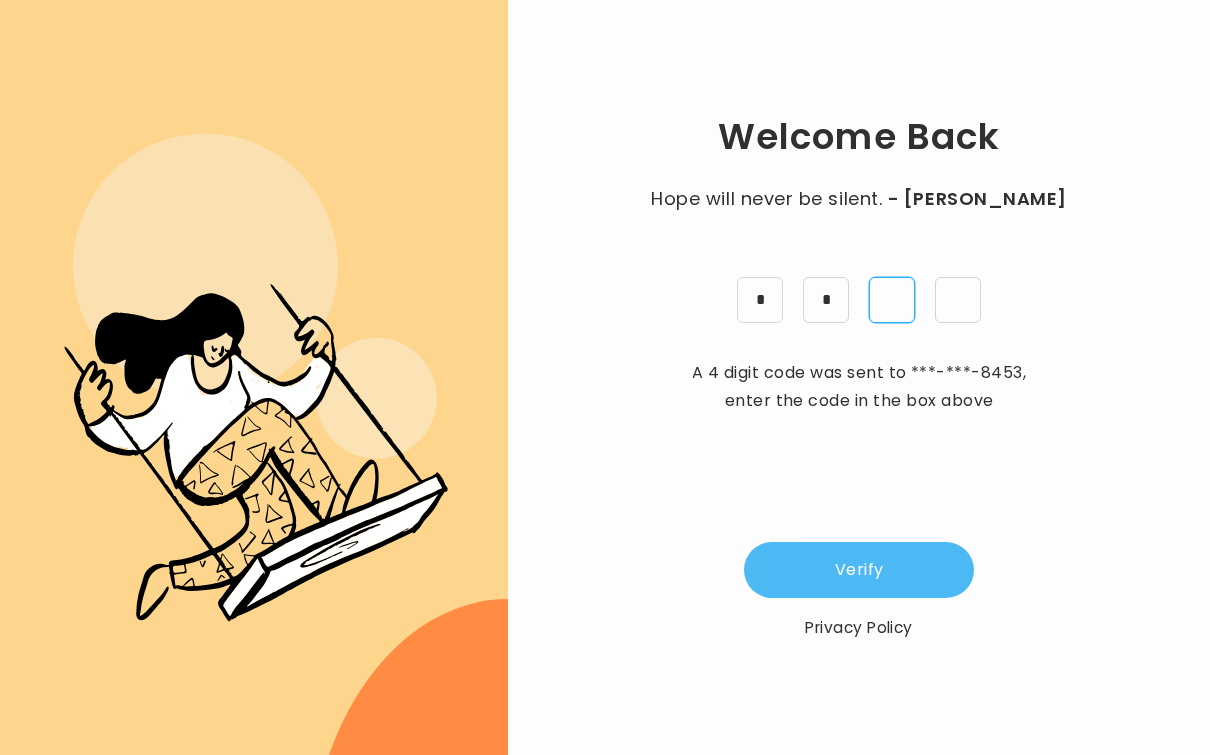 type on "*" 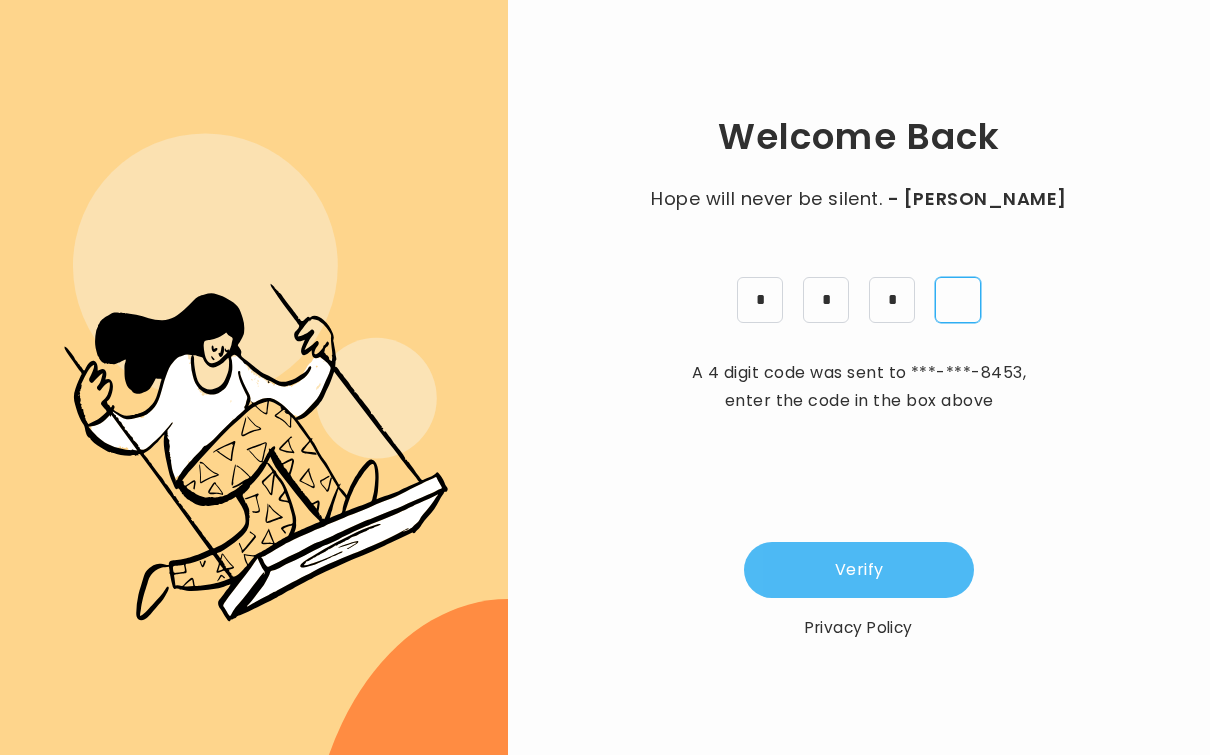 type on "*" 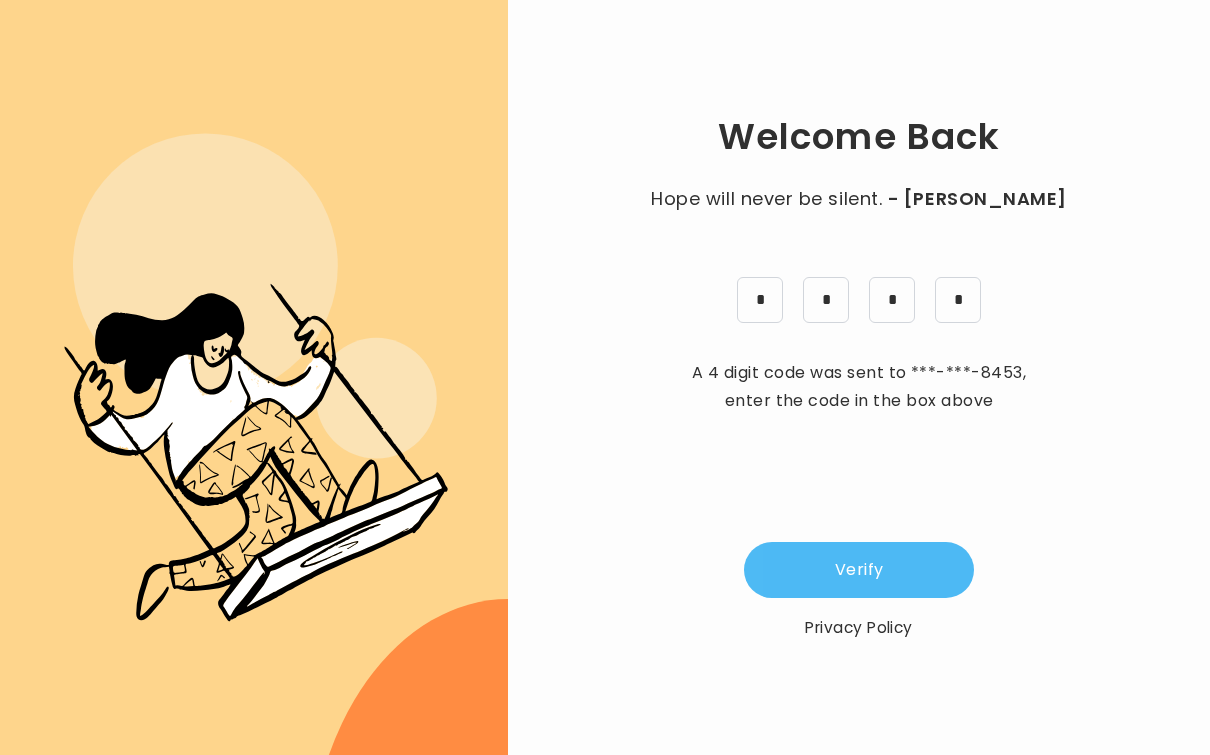 click on "Verify" at bounding box center [859, 570] 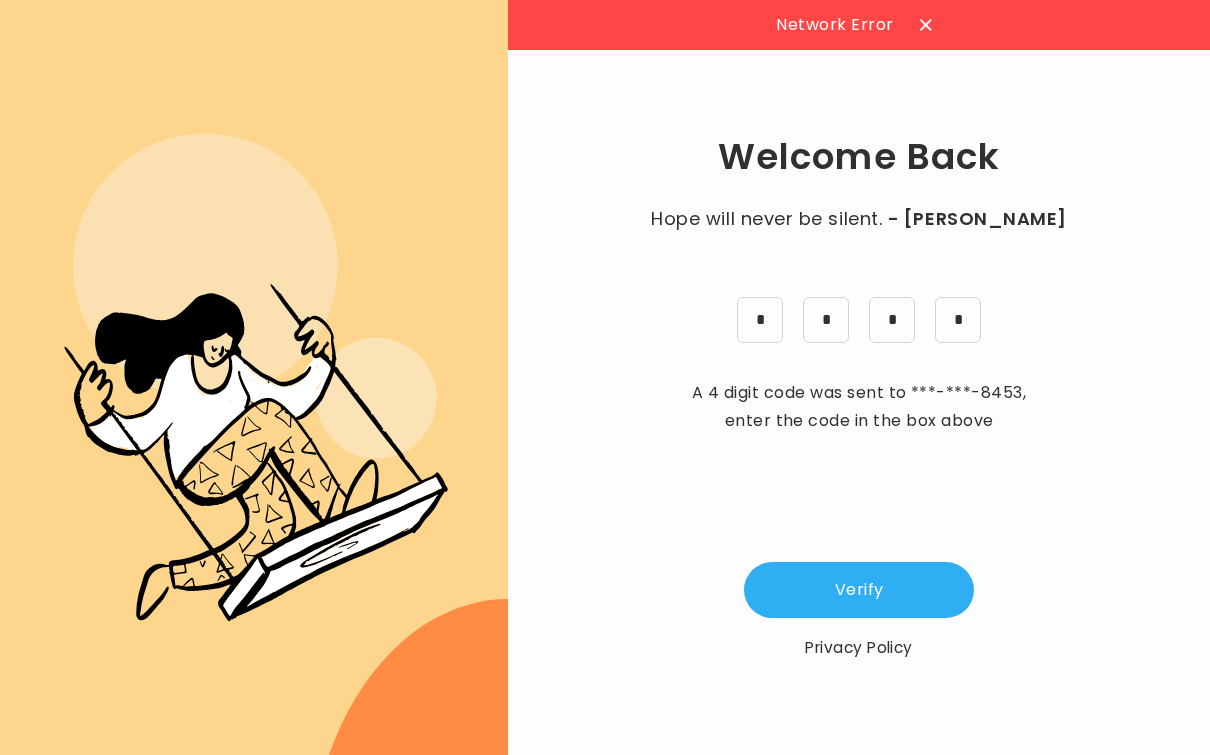 click at bounding box center [926, 25] 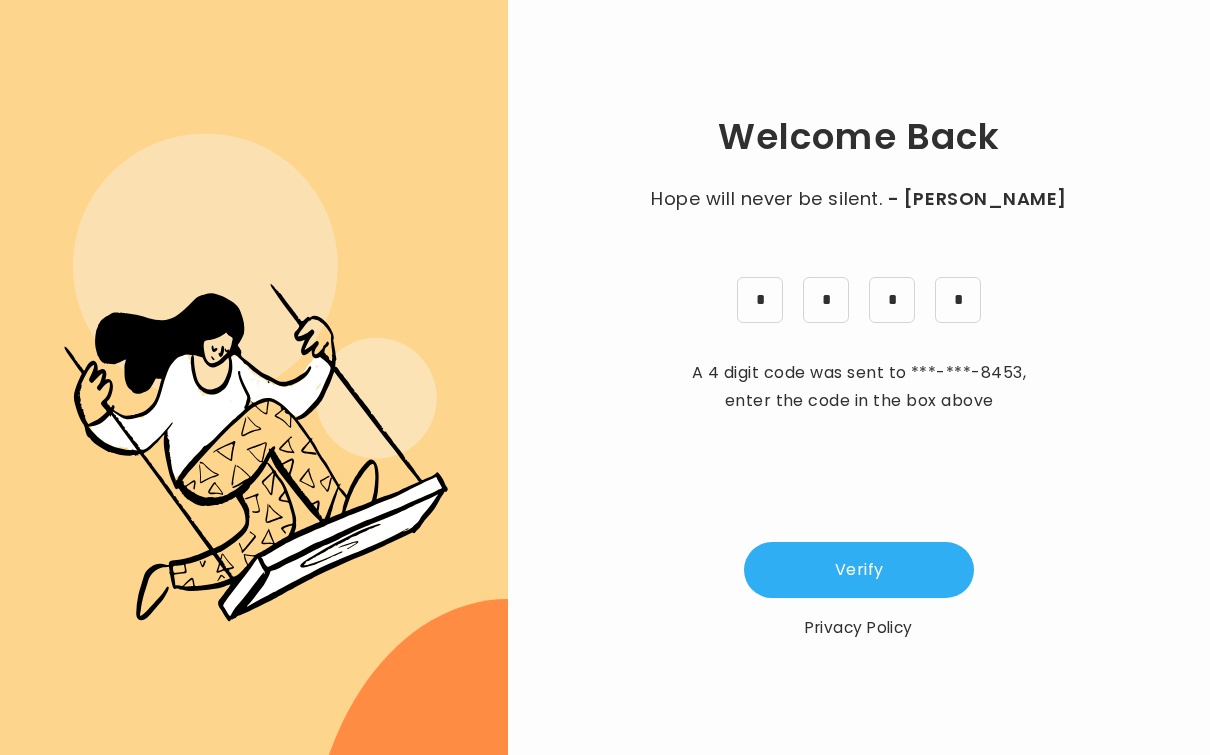 click on "Welcome Back Hope will never be silent.   - Harvey Milk * * * * A 4 digit code was sent to   ***-***-8453 , enter the code in the box above Verify Privacy Policy" at bounding box center (859, 377) 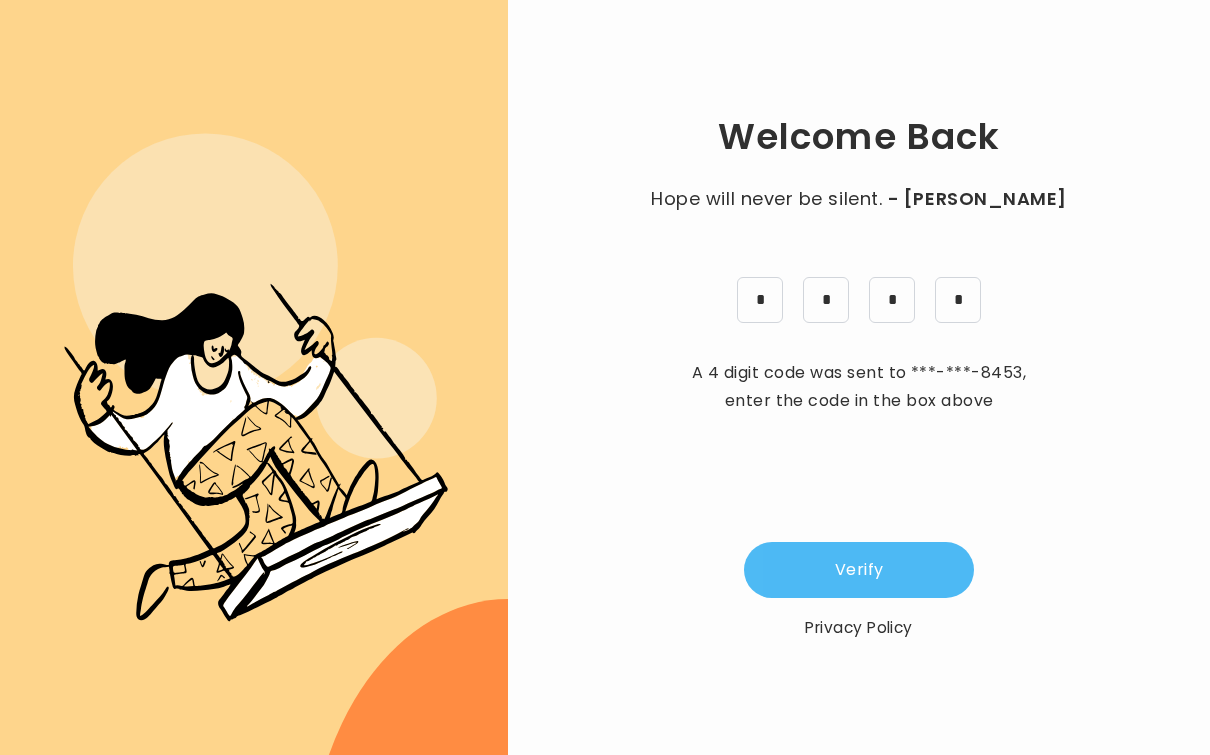 click on "Verify" at bounding box center (859, 570) 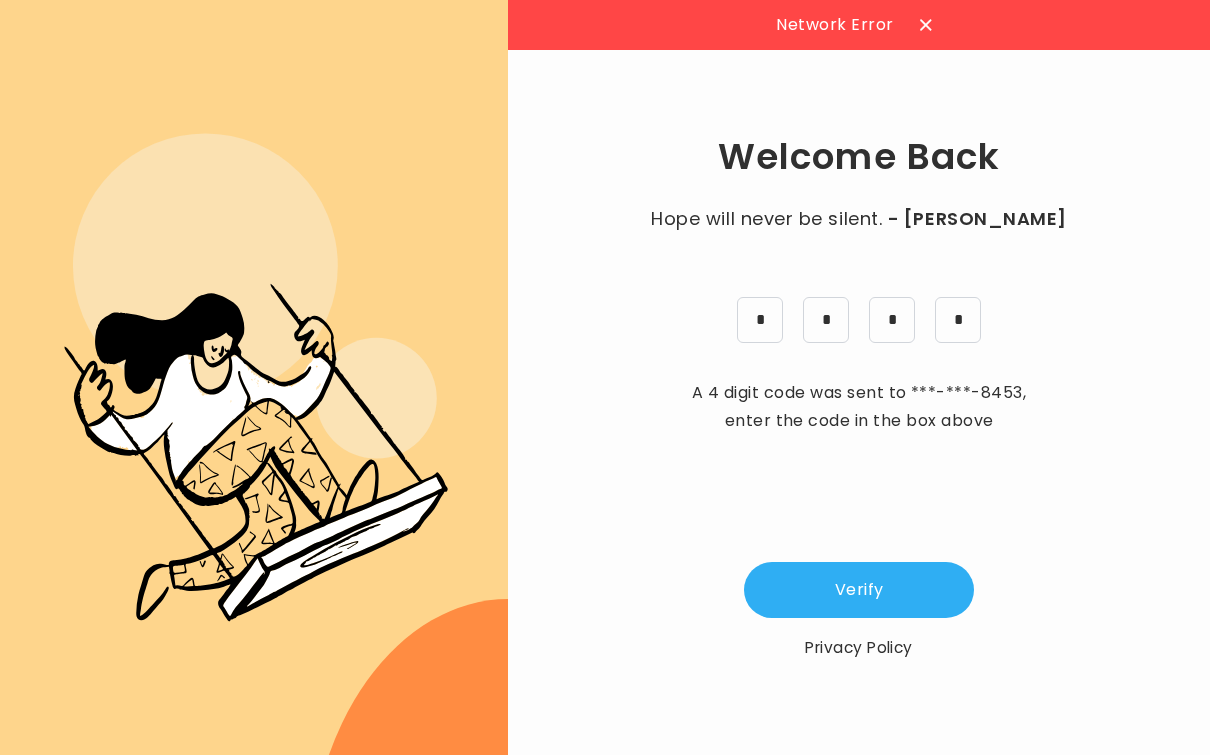 click 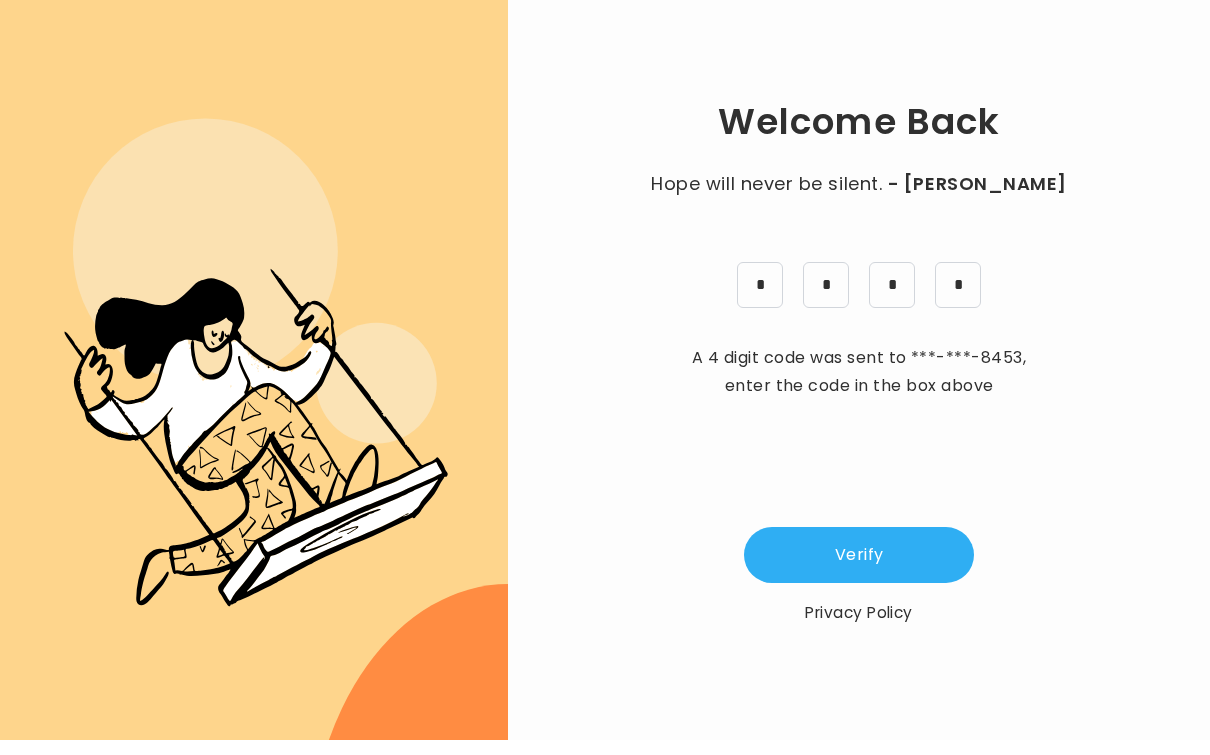 scroll, scrollTop: 0, scrollLeft: 0, axis: both 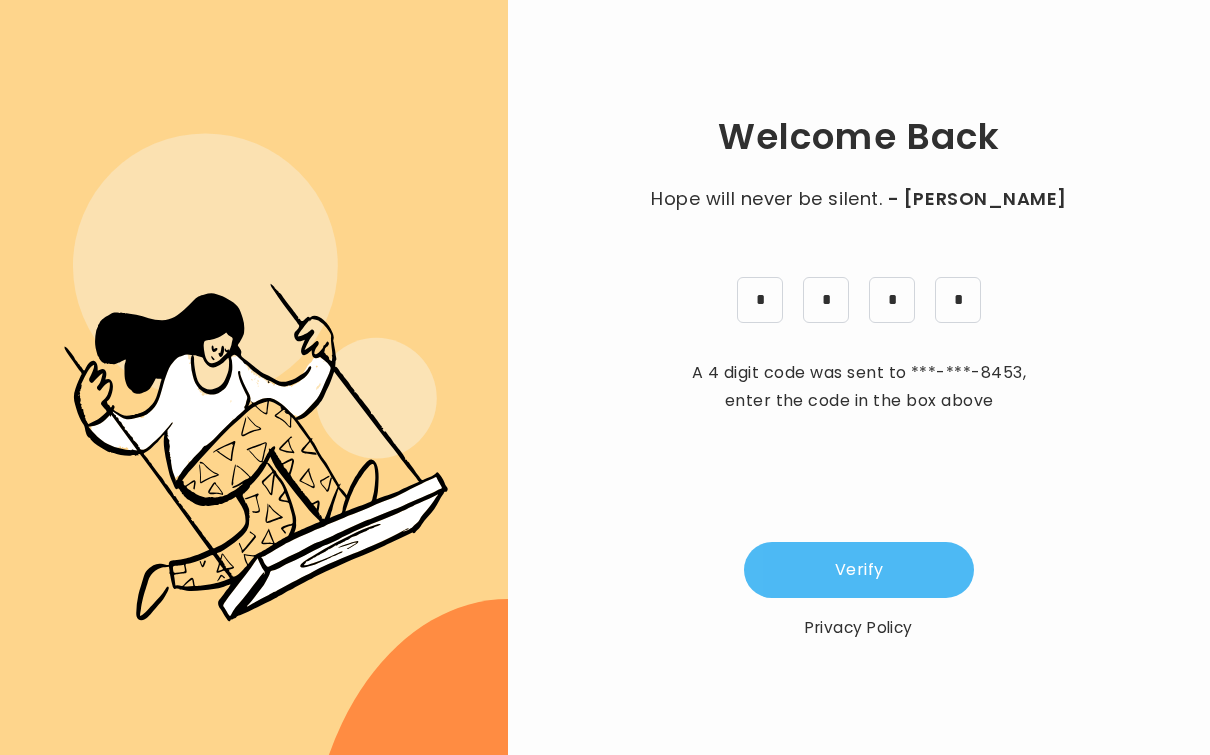 click on "Verify" at bounding box center (859, 570) 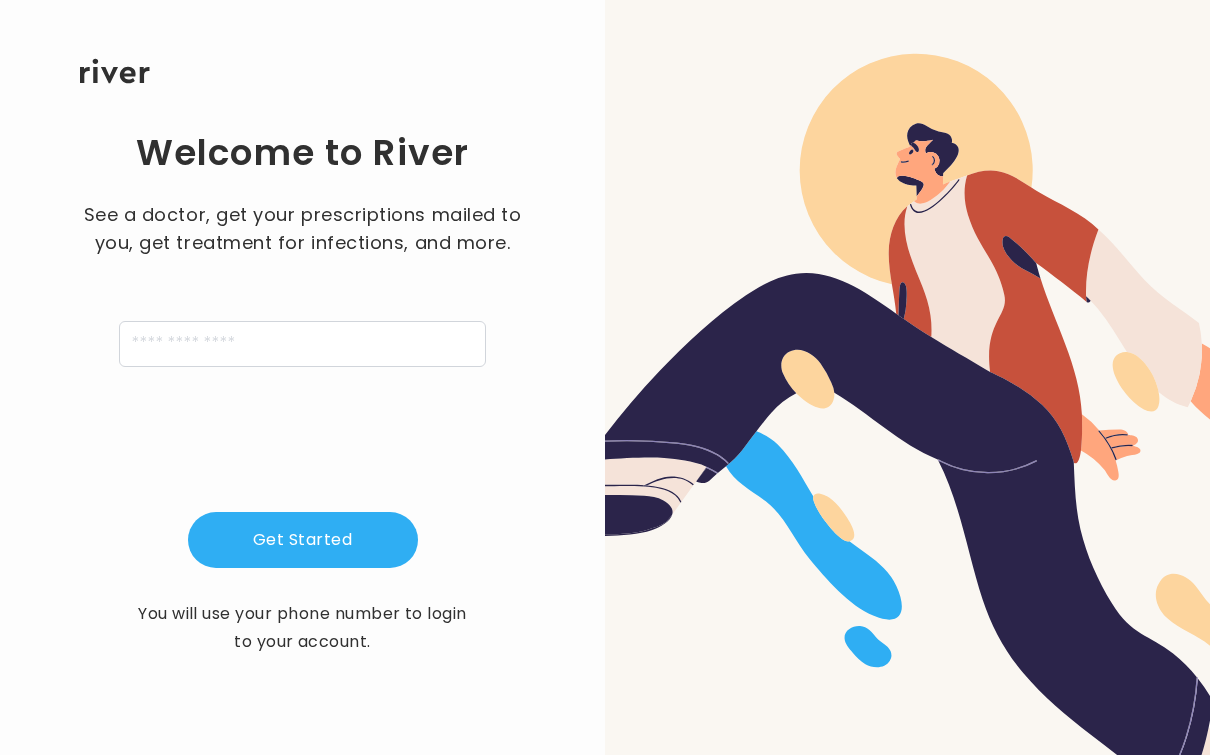 scroll, scrollTop: 0, scrollLeft: 0, axis: both 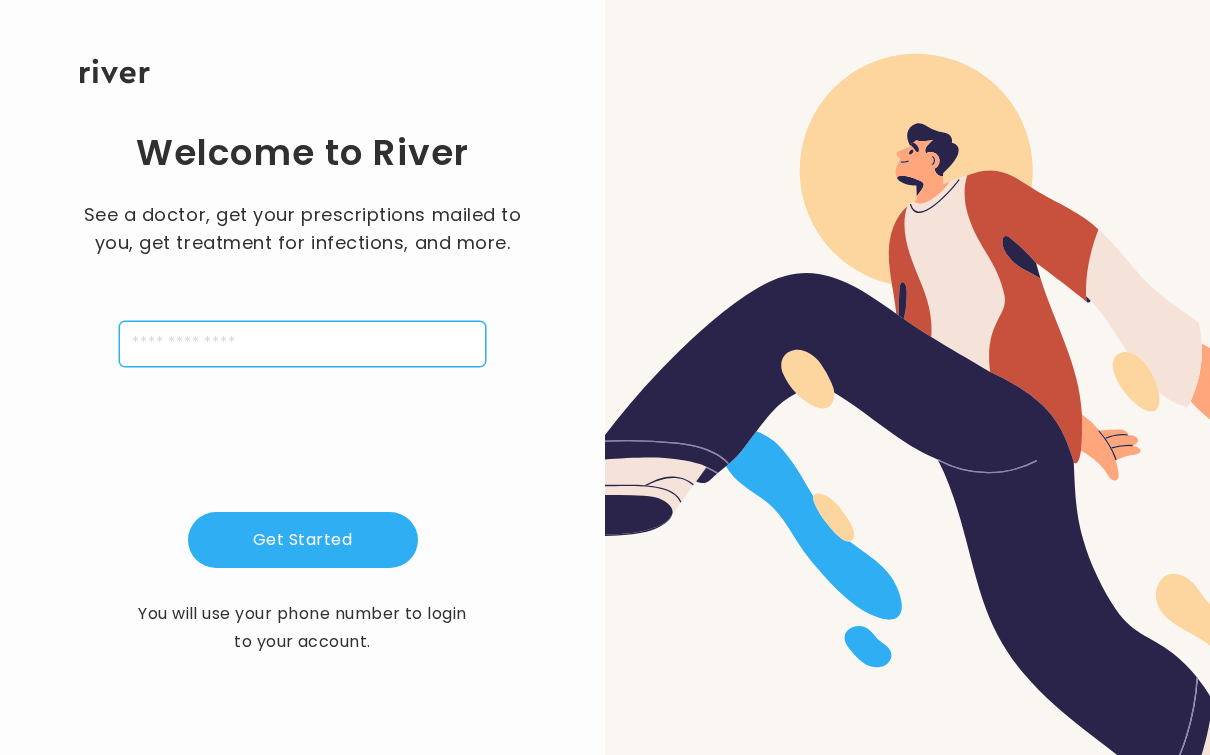click at bounding box center [302, 344] 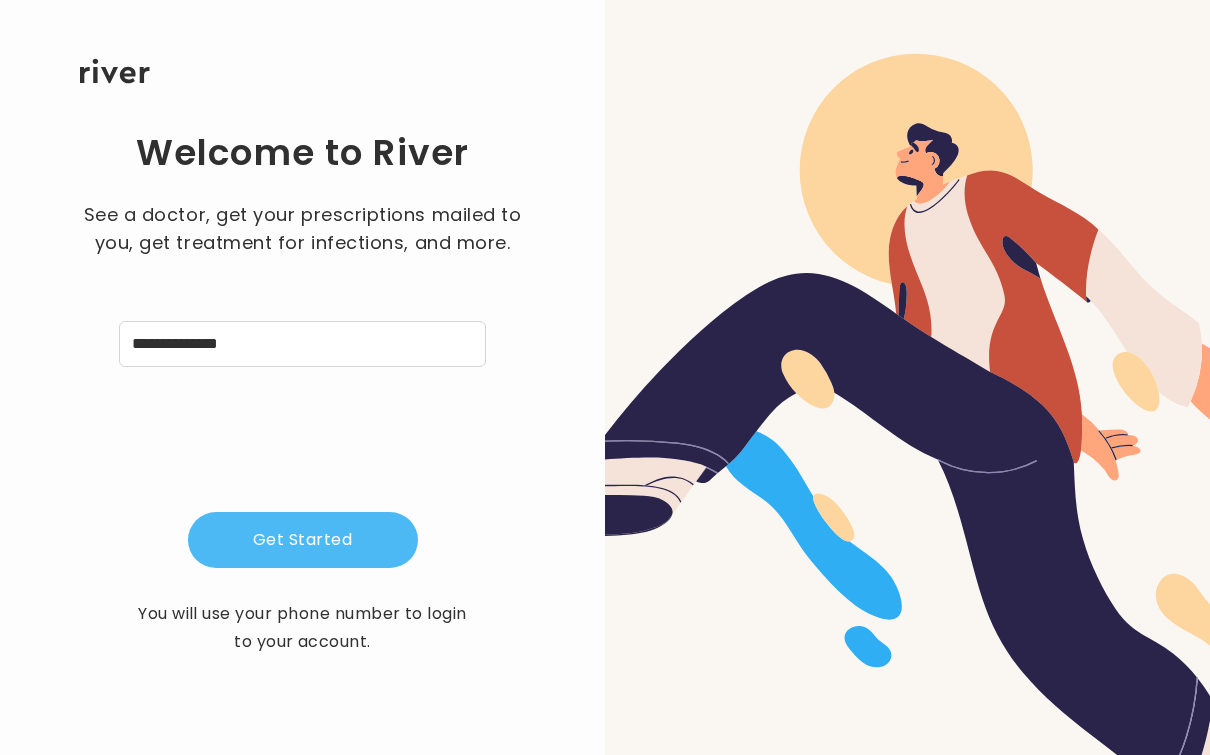 click on "Get Started" at bounding box center (303, 540) 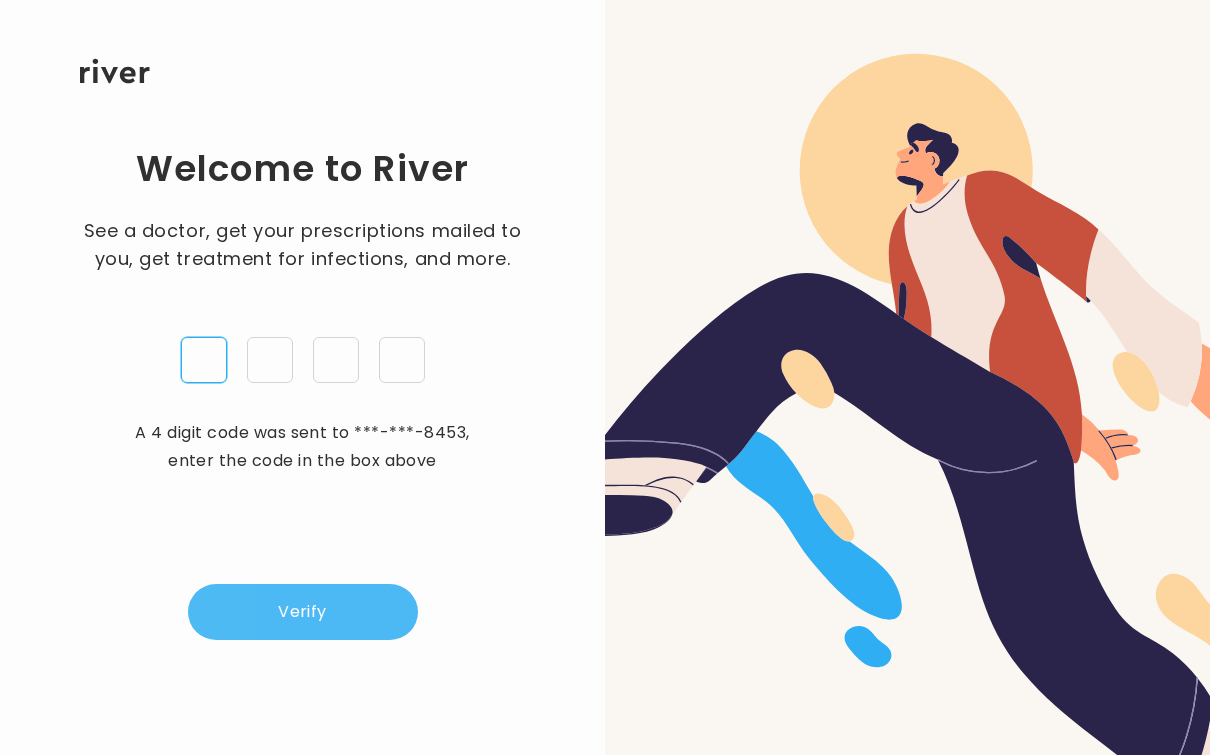 type on "*" 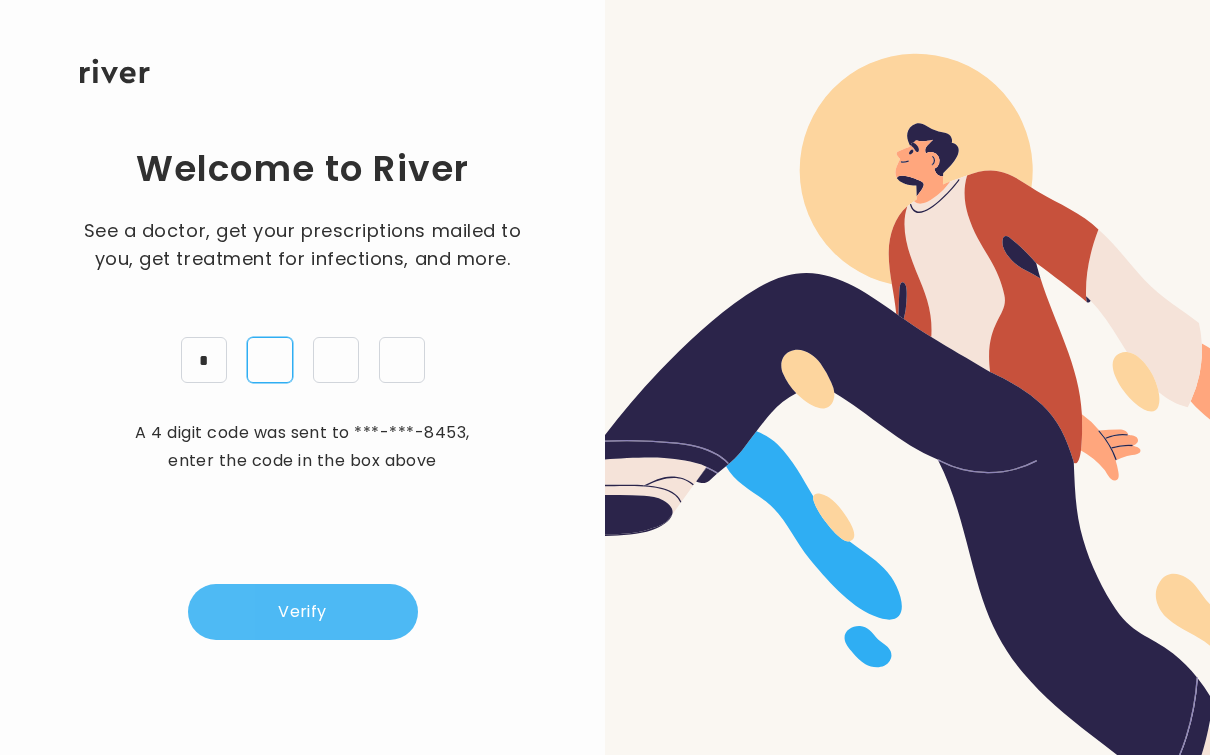 type on "*" 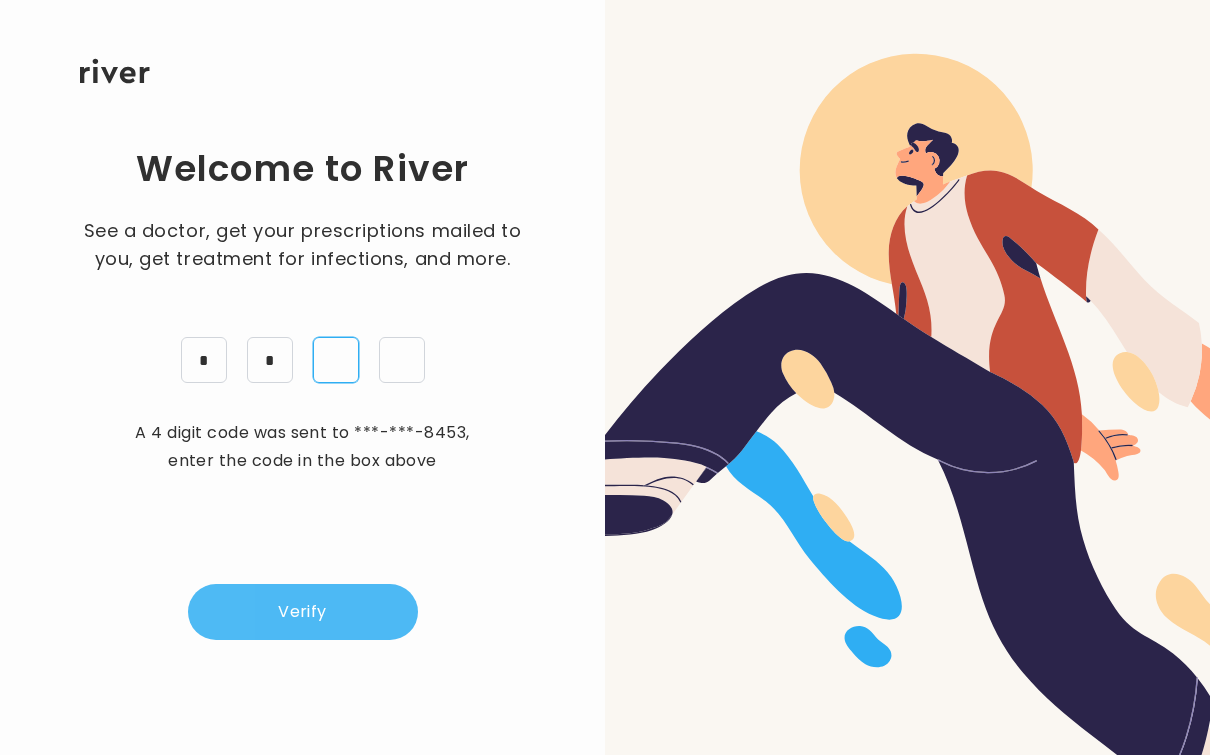 type on "*" 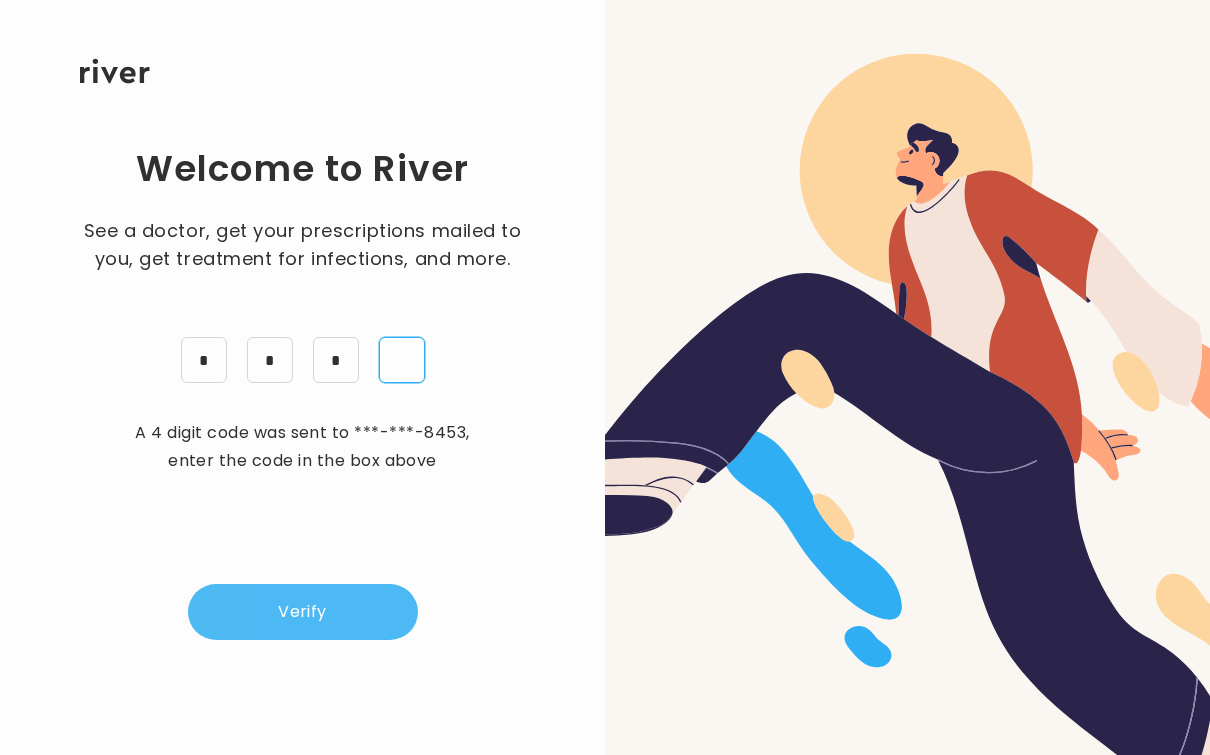 type on "*" 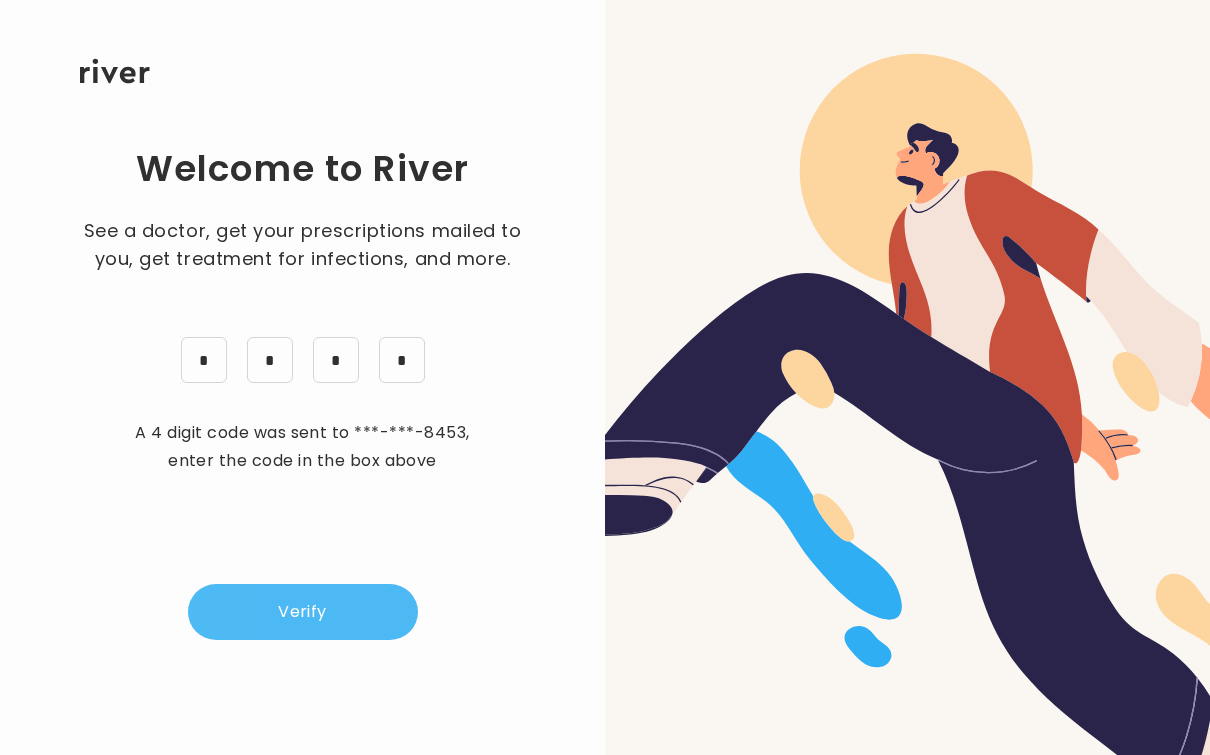 click on "Verify" at bounding box center [303, 612] 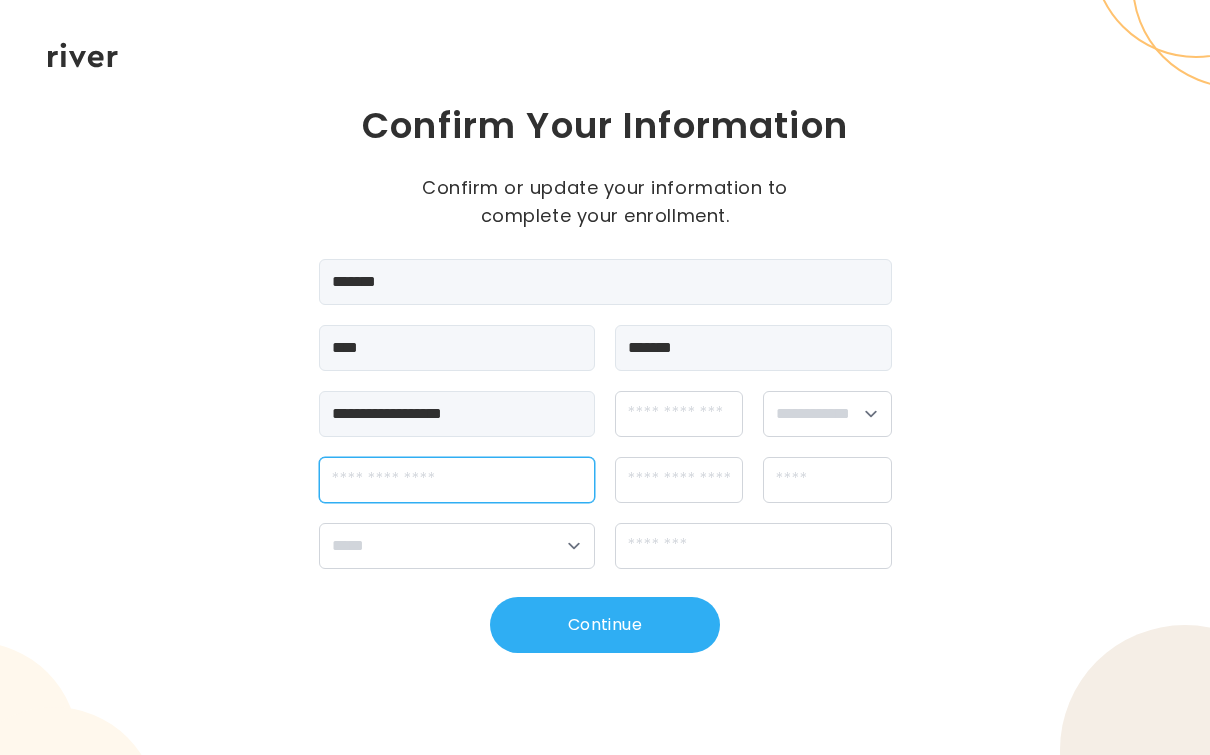 click at bounding box center (457, 480) 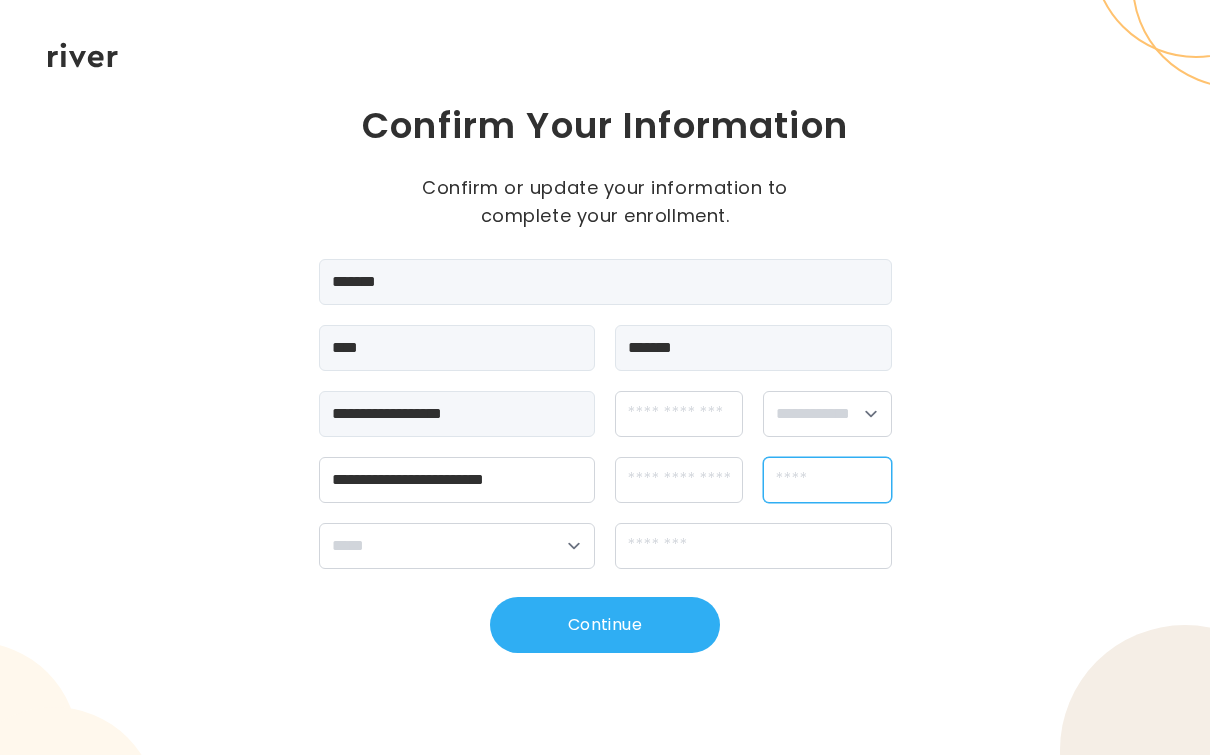type on "********" 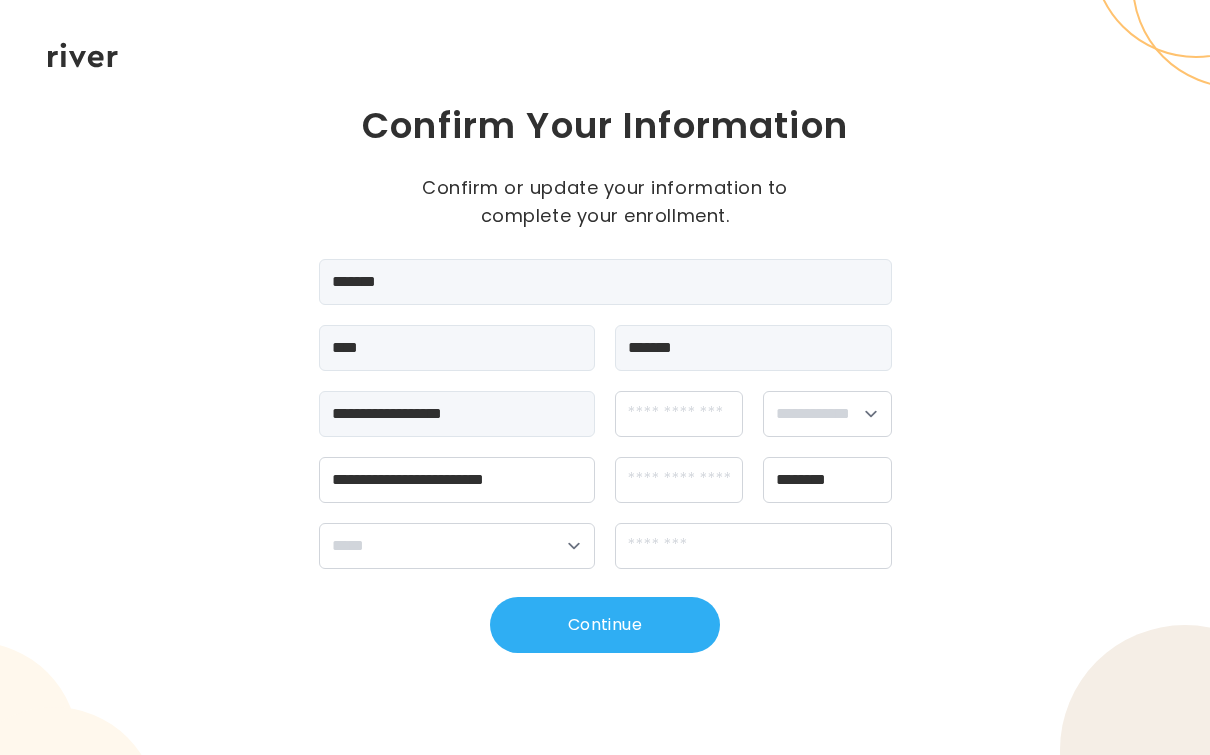 select on "**" 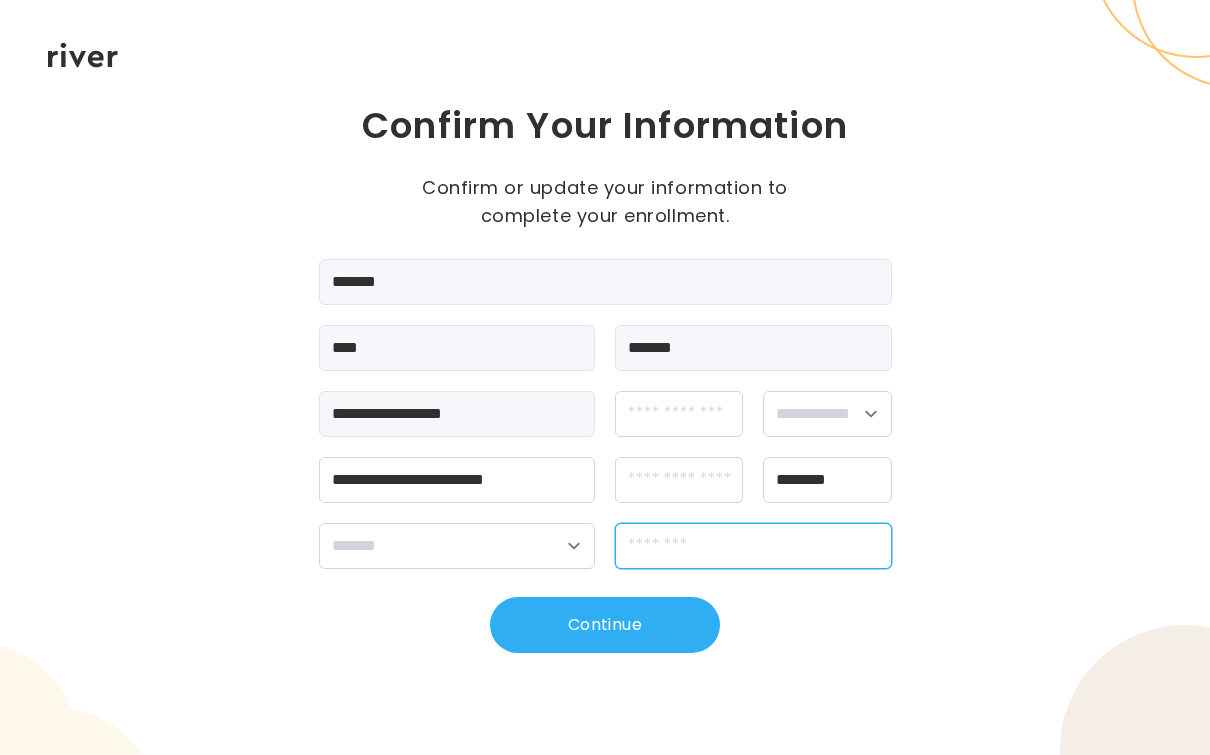 type on "*****" 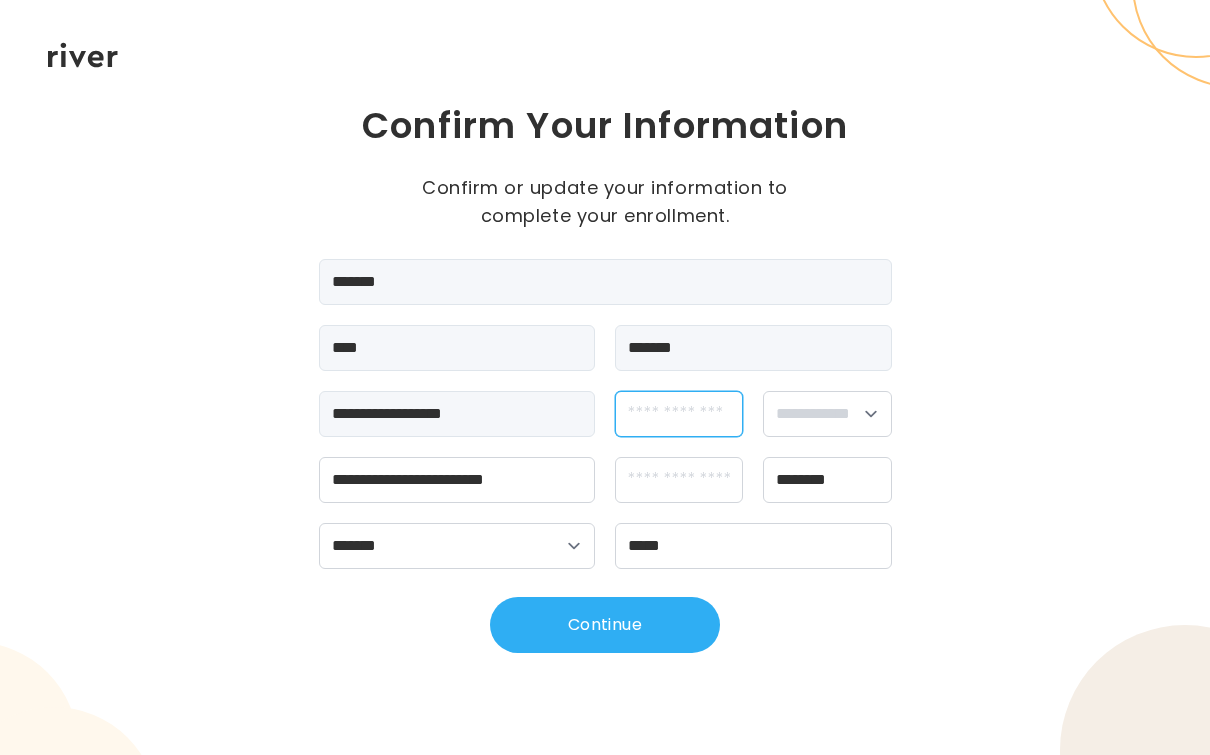 click at bounding box center [679, 414] 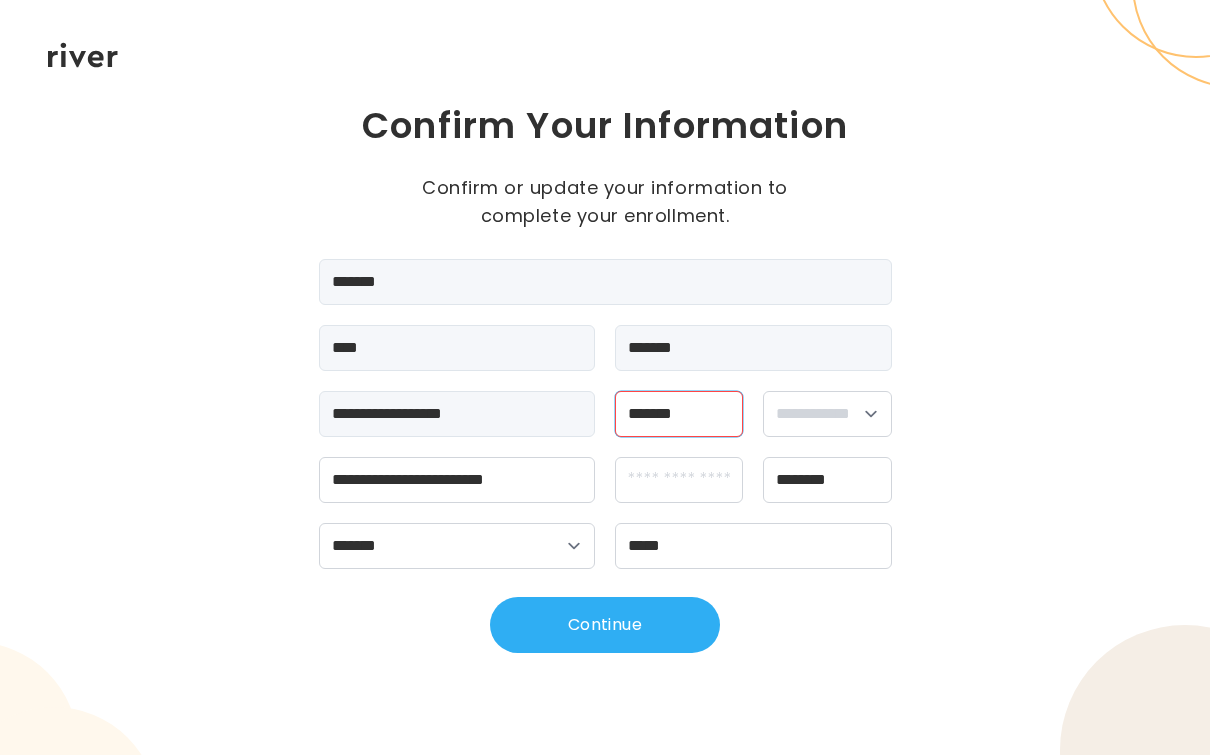 click on "*******" at bounding box center (679, 414) 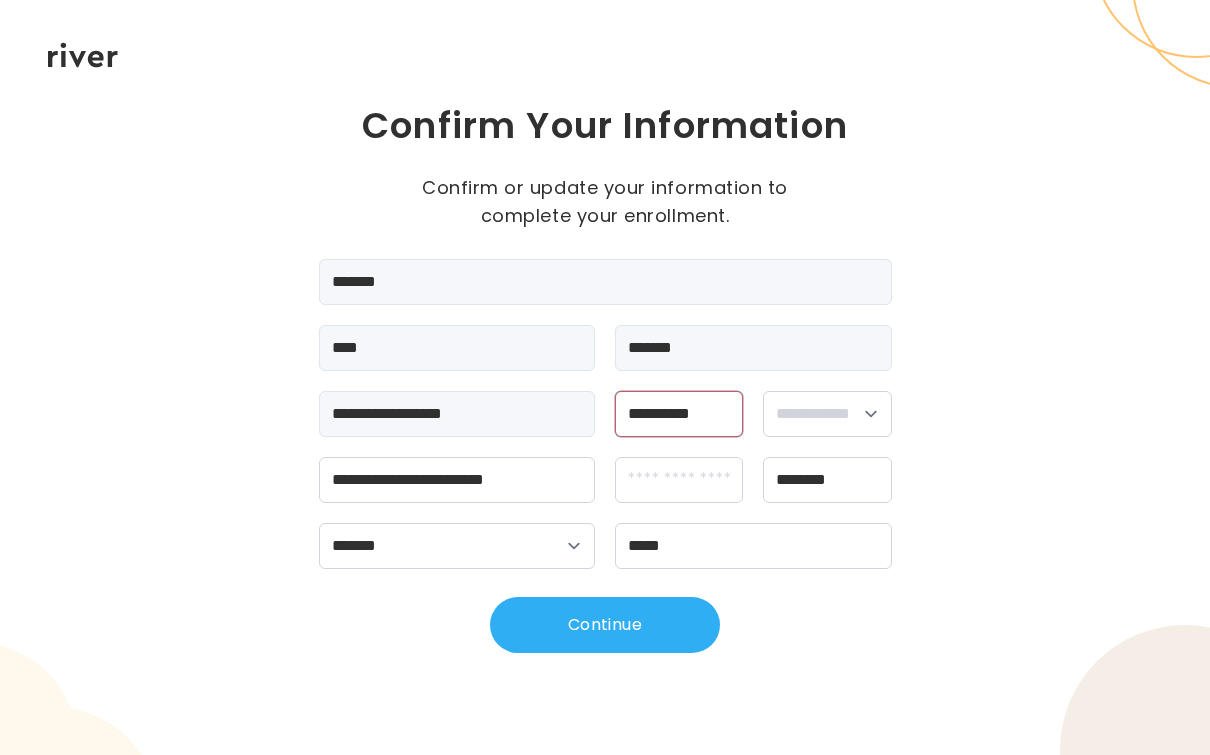 type on "**********" 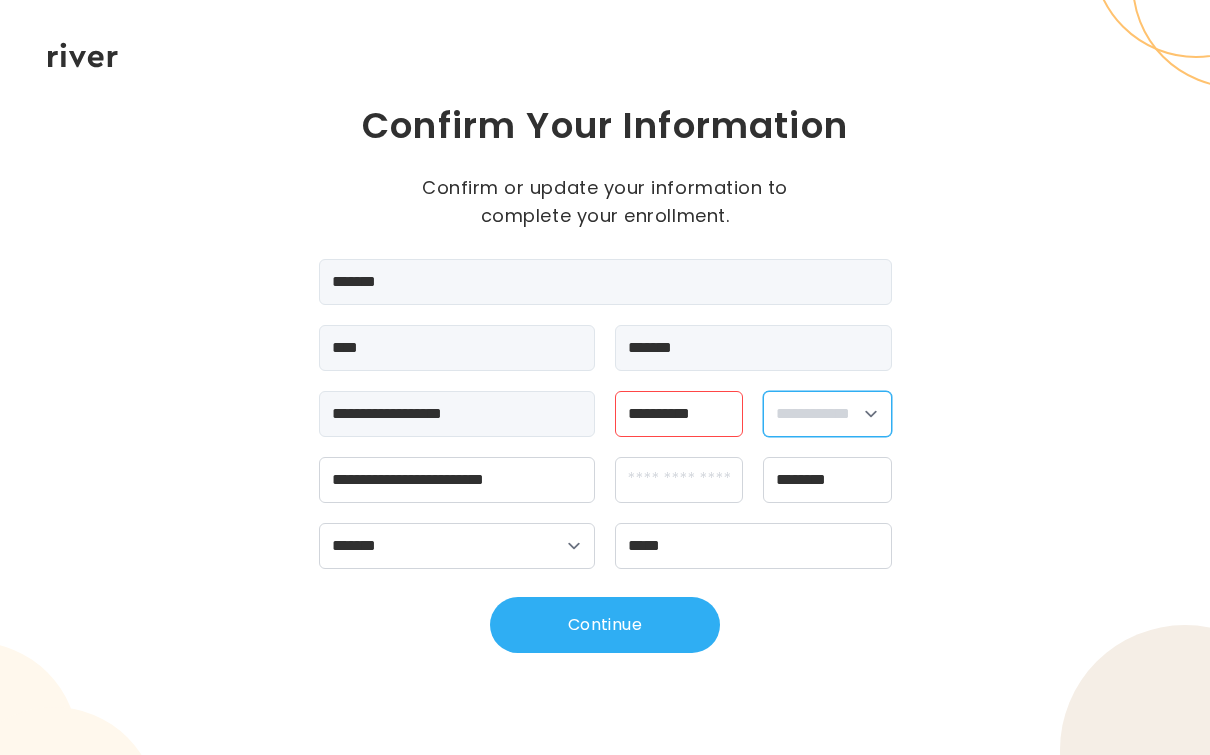 click on "**********" at bounding box center (827, 414) 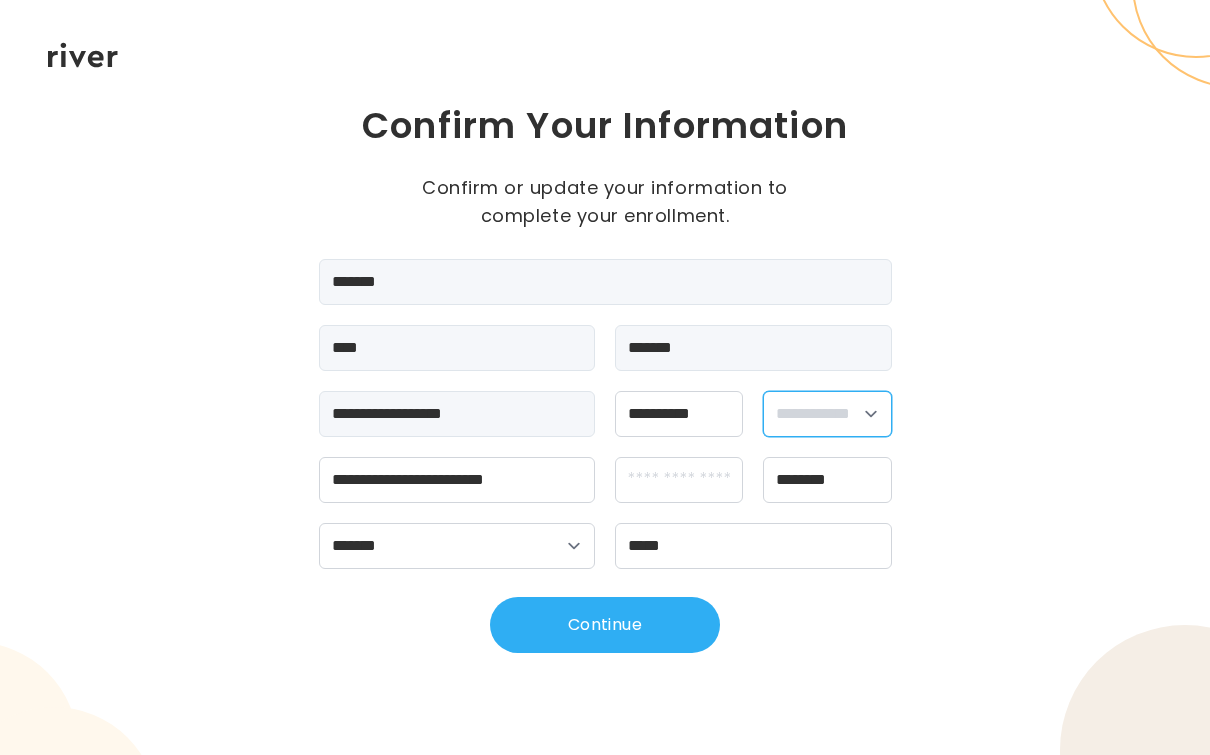 select on "****" 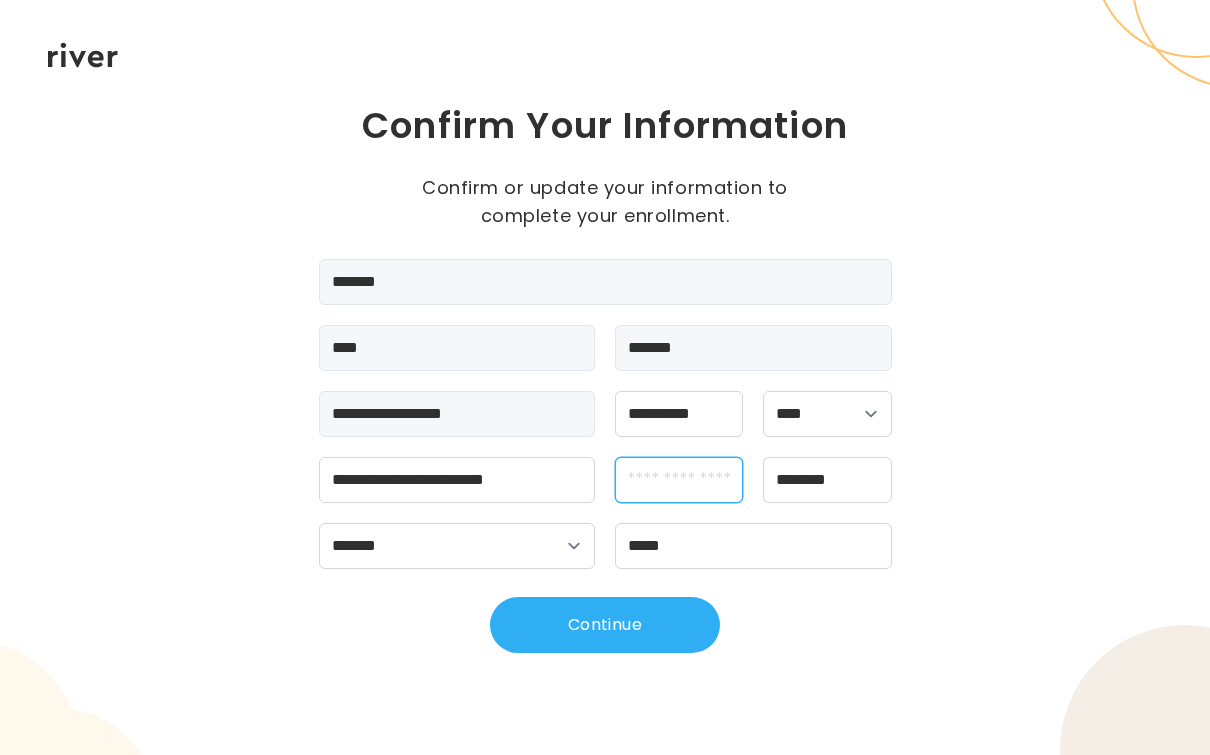click at bounding box center [679, 480] 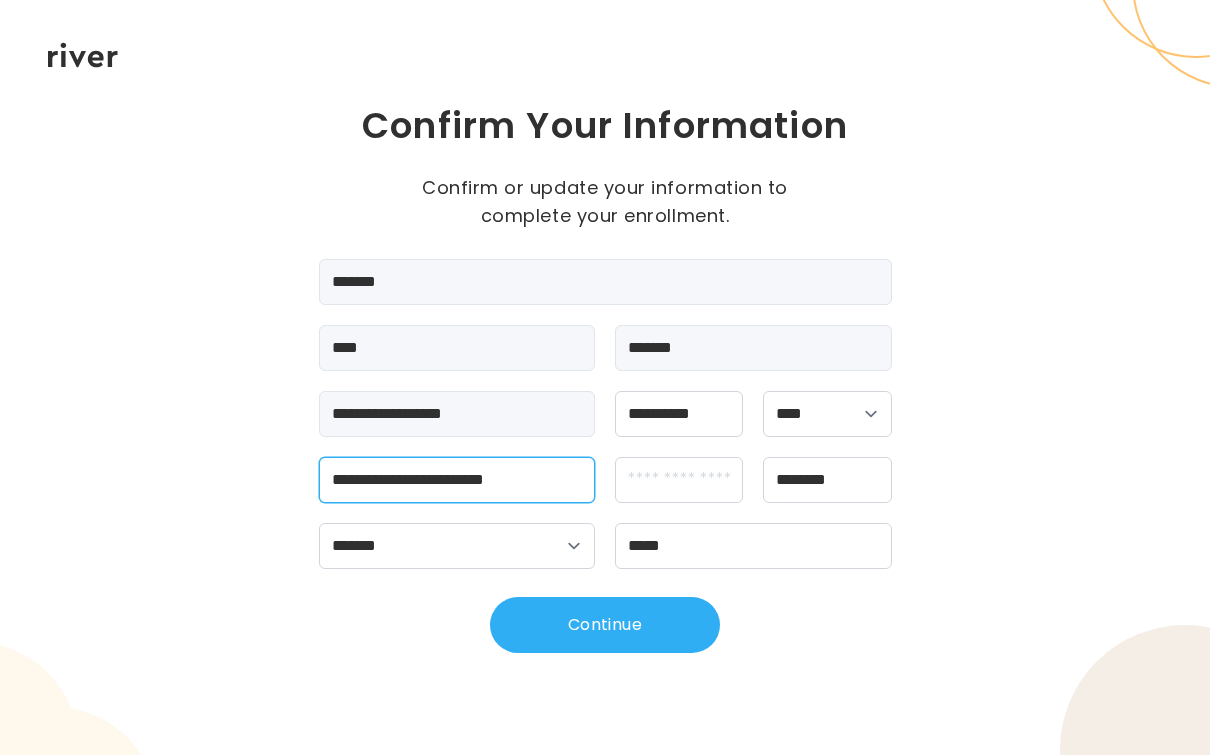 click on "**********" at bounding box center [457, 480] 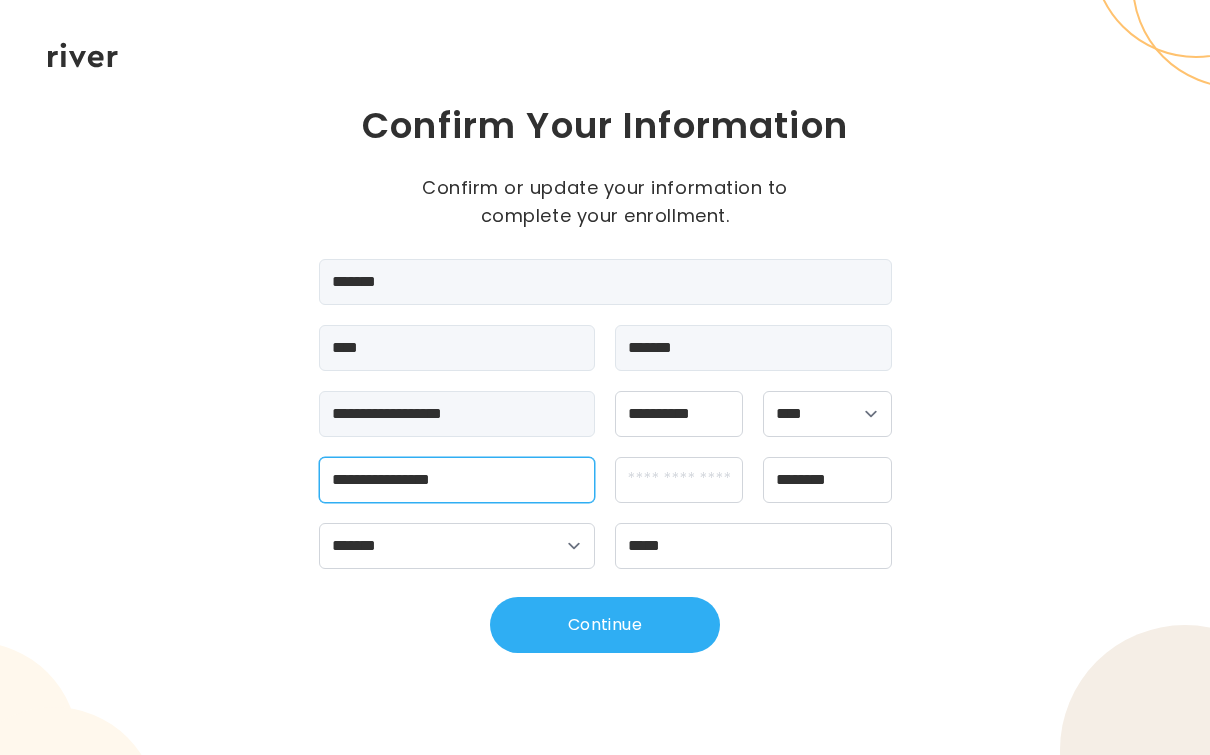 type on "**********" 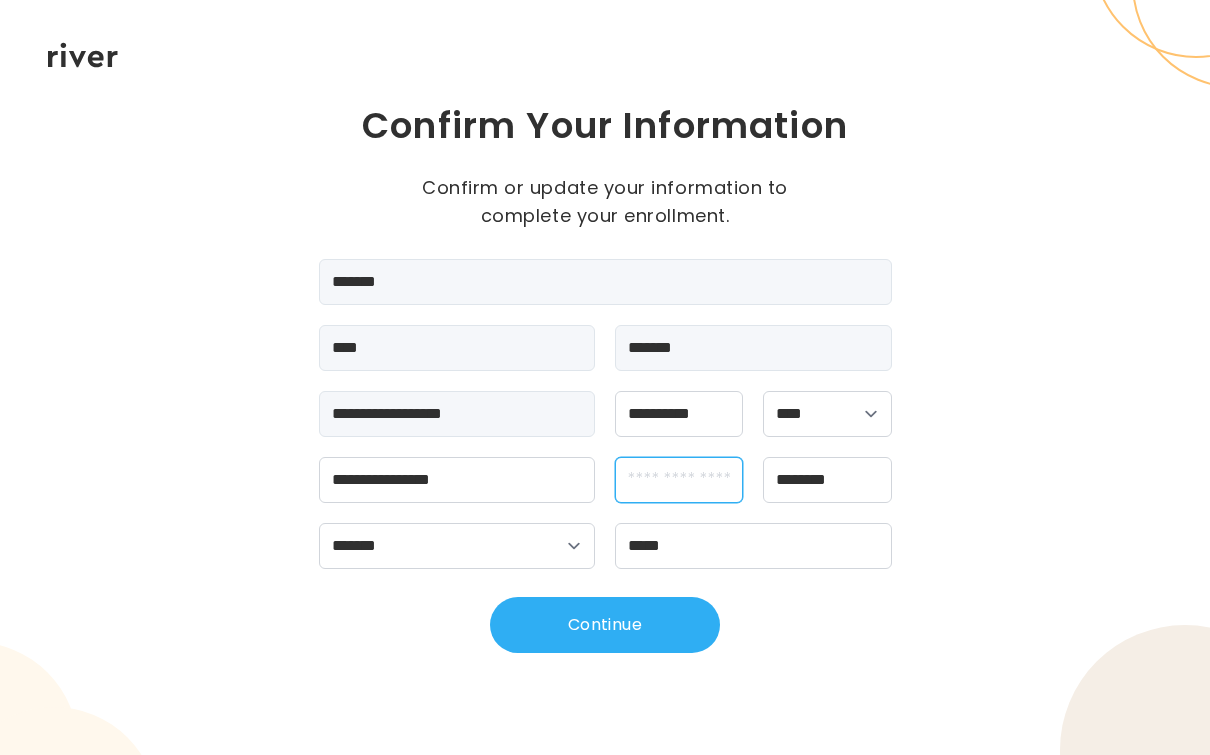 click at bounding box center [679, 480] 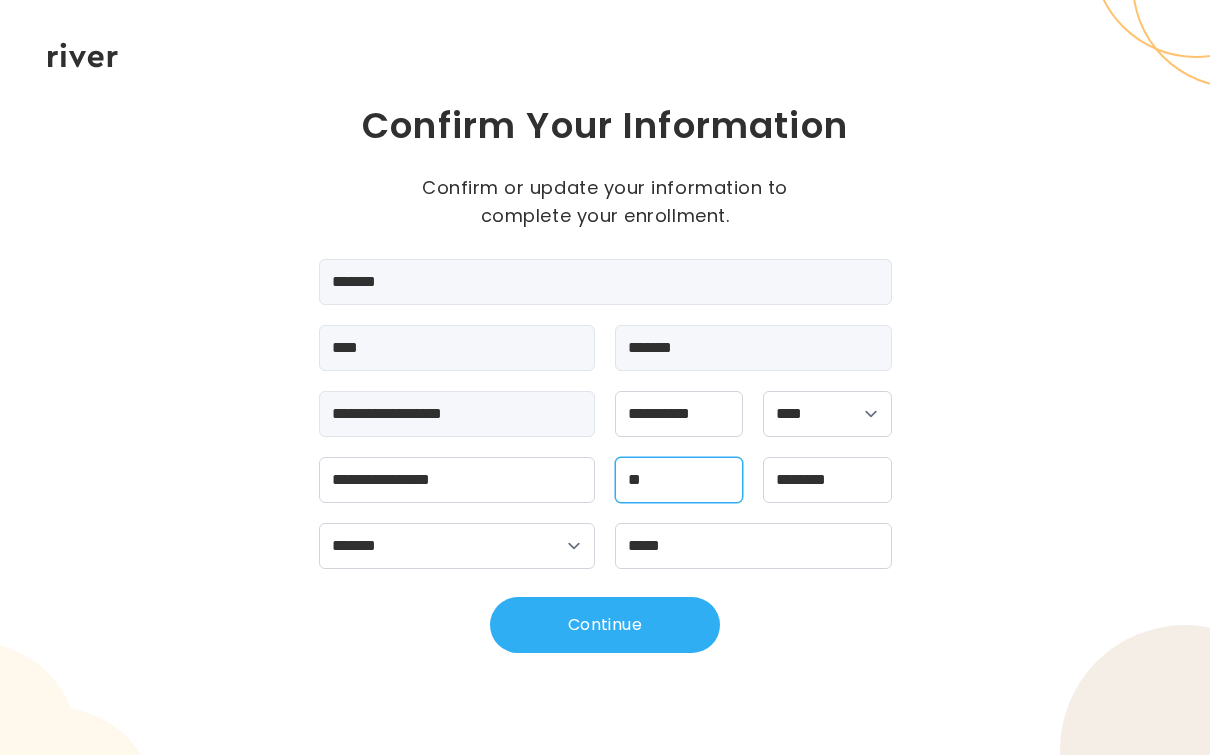type on "*" 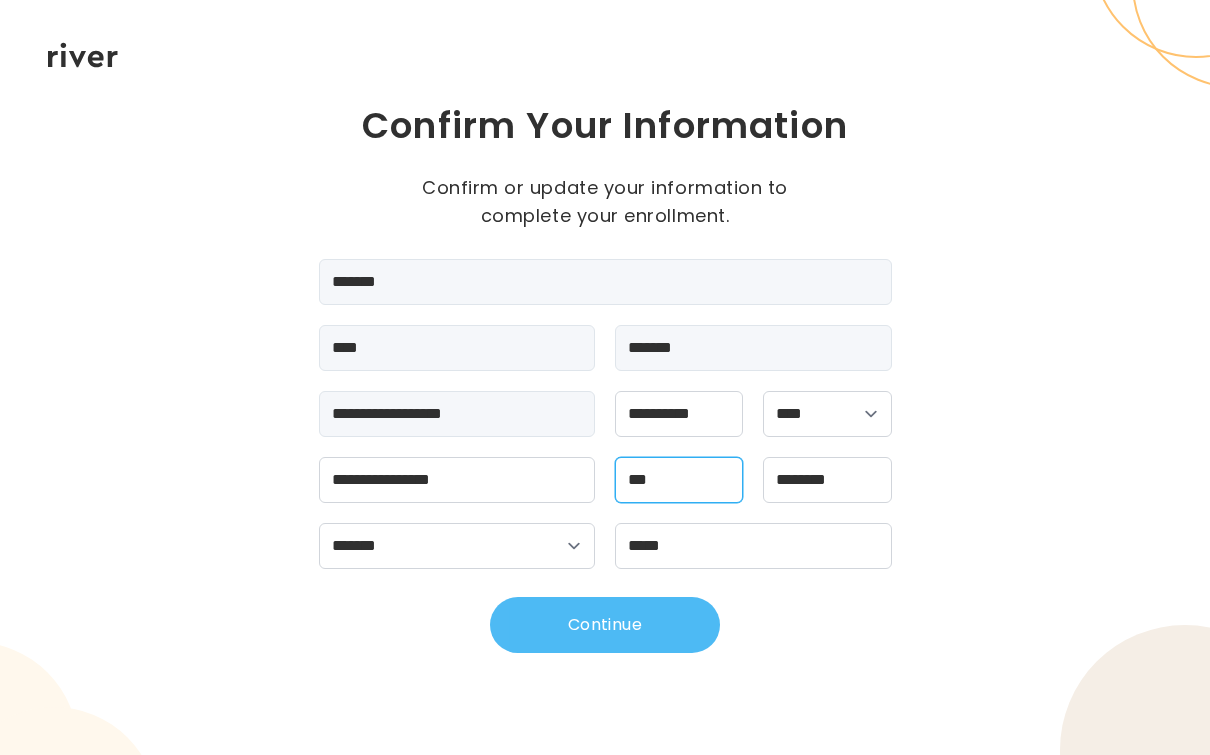 type on "***" 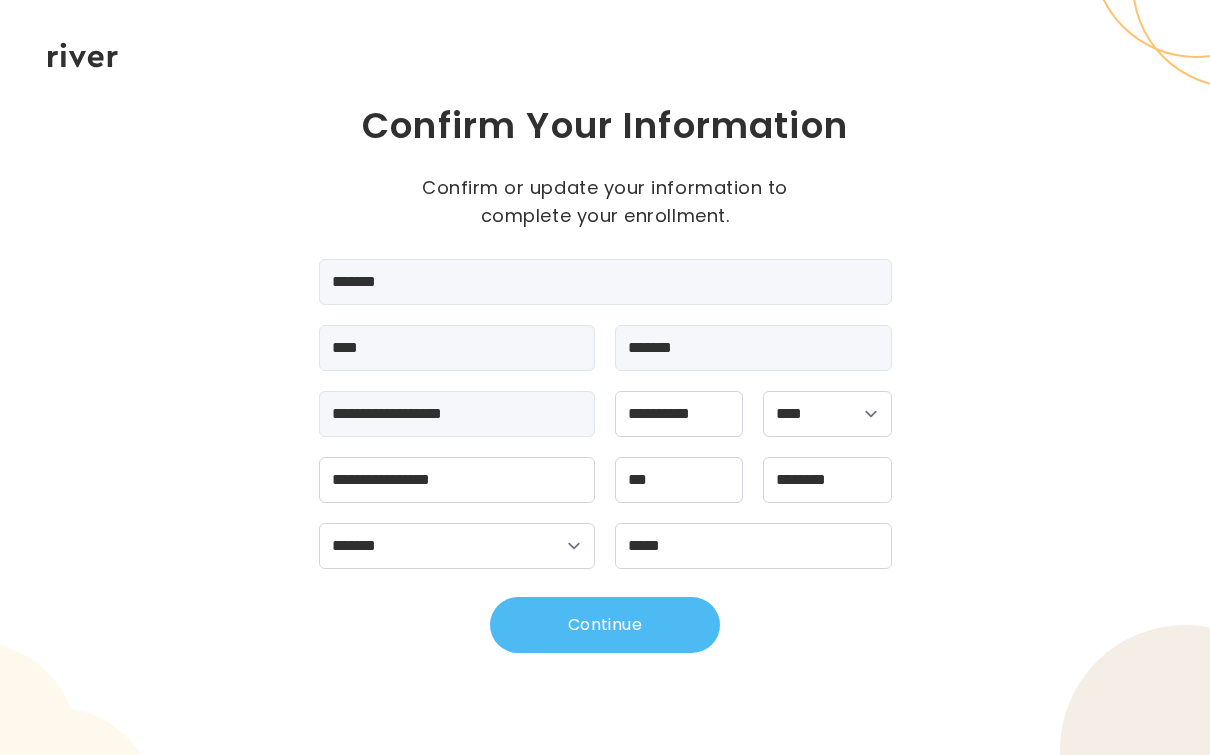 click on "Continue" at bounding box center (605, 625) 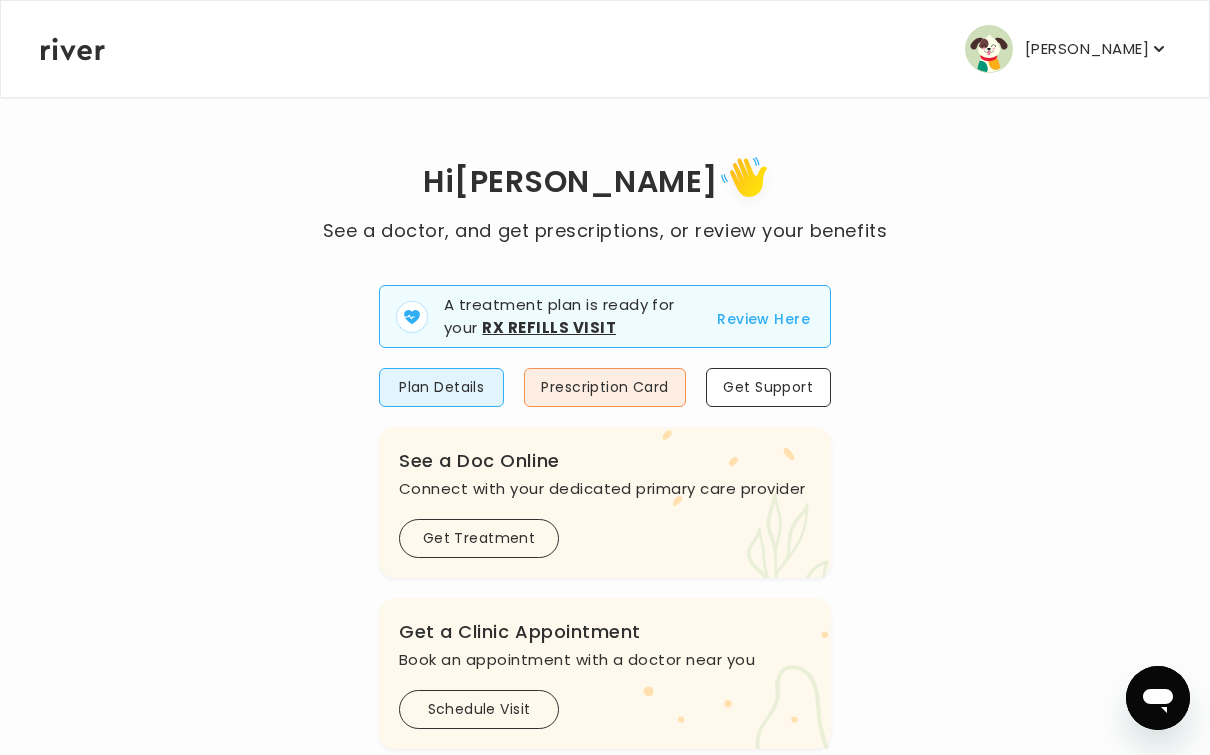 scroll, scrollTop: 0, scrollLeft: 0, axis: both 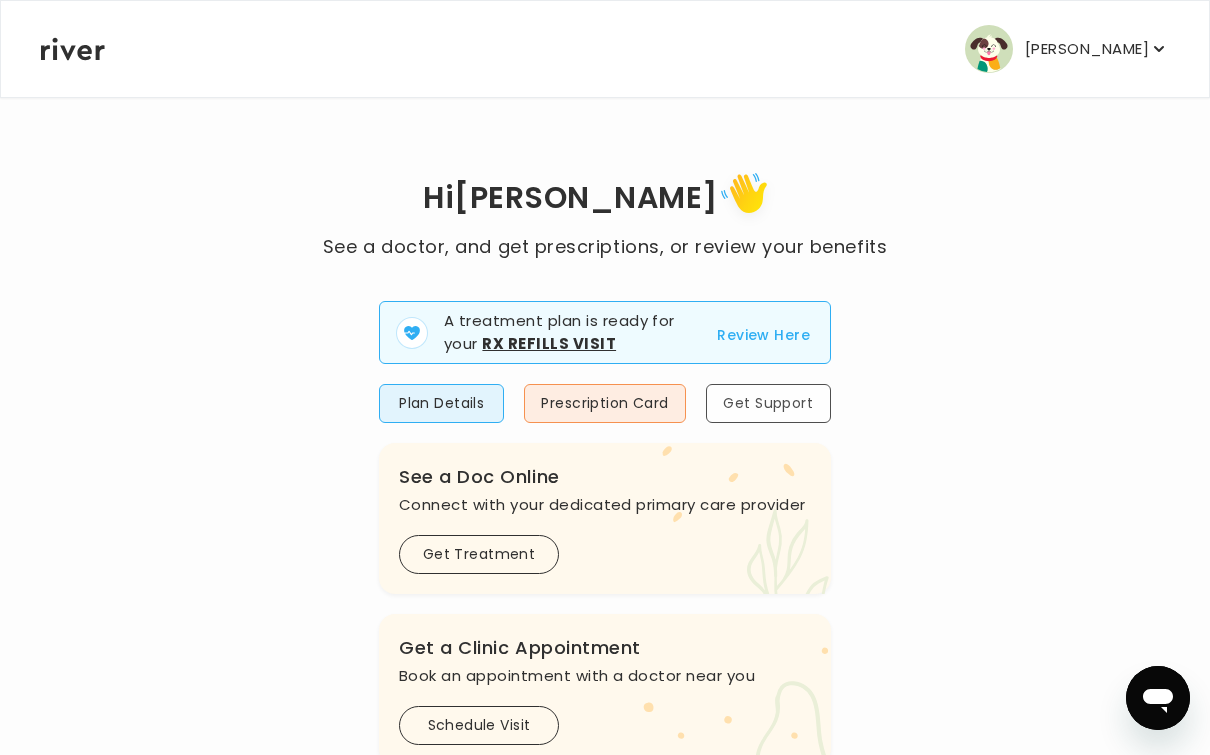 click on "Get Support" at bounding box center (768, 403) 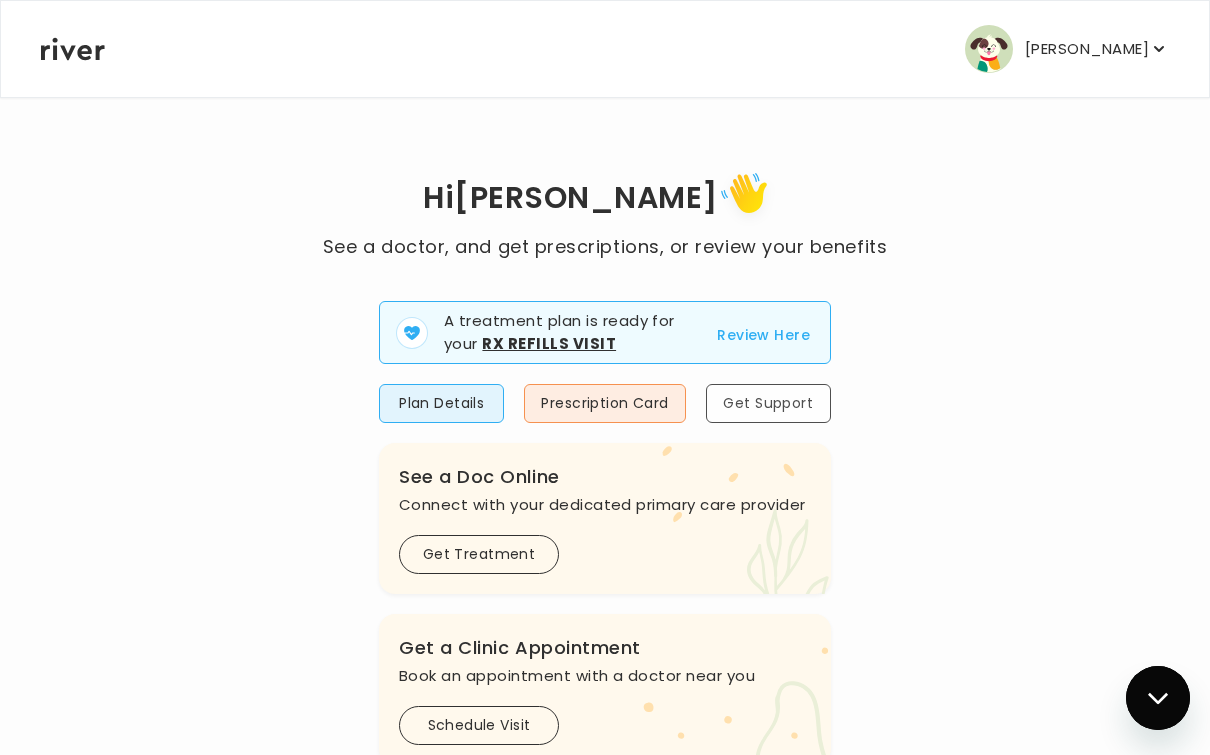 scroll, scrollTop: 0, scrollLeft: 0, axis: both 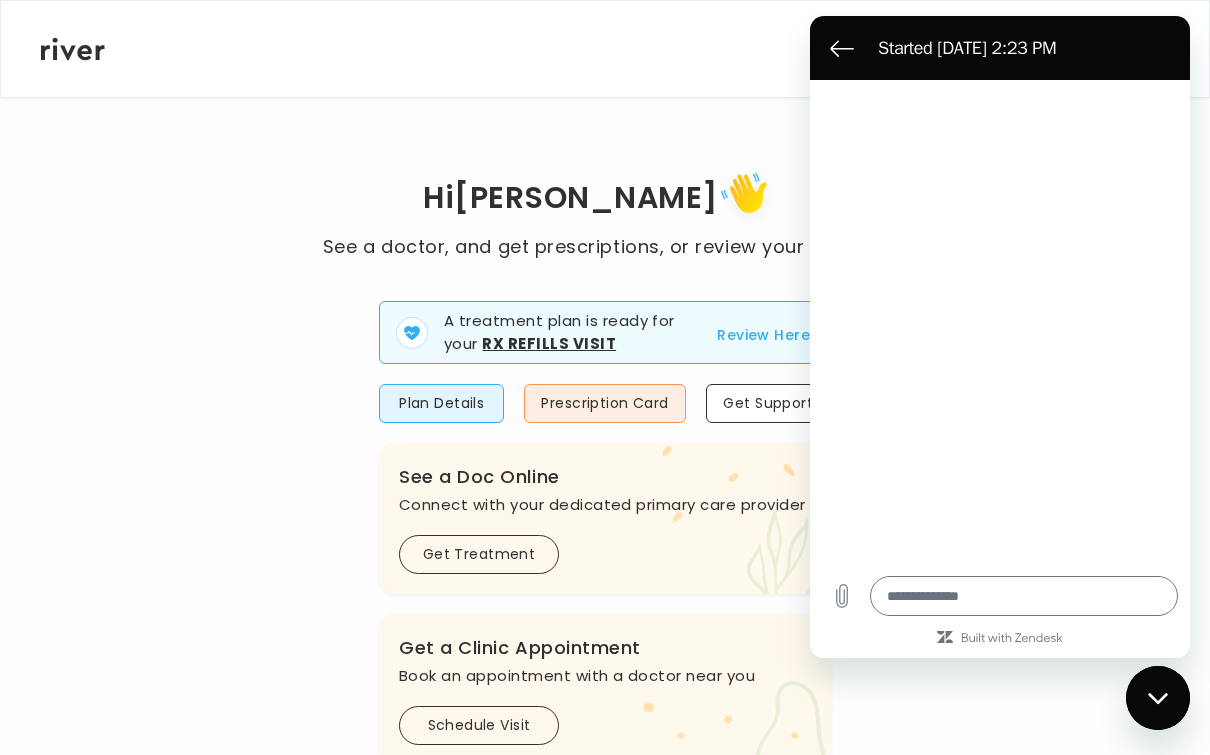 click on "Started [DATE] 2:23 PM" at bounding box center [1024, 48] 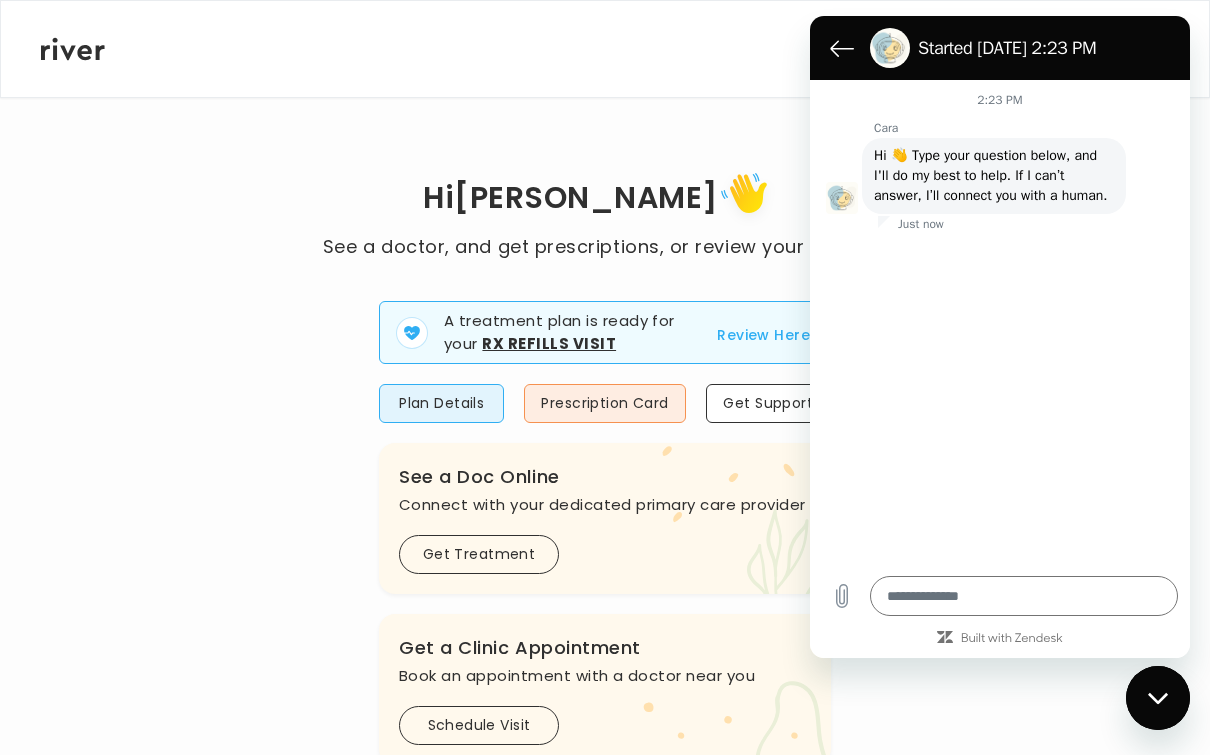 click 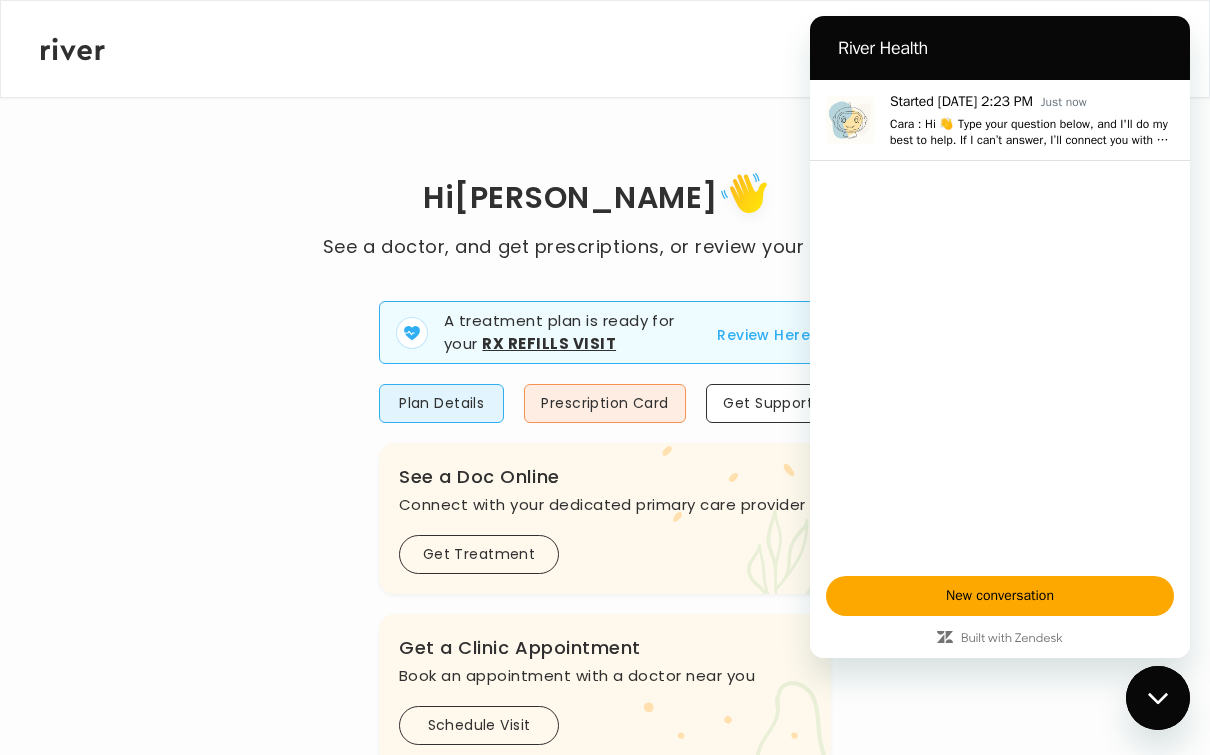click on "Hi  [PERSON_NAME] See a doctor, and get prescriptions, or review your benefits A treatment plan is ready for your   Rx Refills Visit Review Here Plan Details Prescription Card Get Support
.cls-1 {
fill: #ffe0ae;
}
.cls-2 {
fill: #eaefd8;
}
River Health Essential ACTIVE Employer Sponsored: Cracker Barrel and Maple Street Biscuit Company
.cls-see {
fill: #eaefd8;
}
.cls-see-doctor {
fill: #ffe0ae;
}
See a Doc Online Connect with your dedicated primary care provider Get Treatment
.cls-clinic {
fill: #eaefd8;
}
.cls-clinic-appt {
fill: #ffe0ae;
}
Get a Clinic Appointment Book an appointment with a doctor near you Schedule Visit
.cls-1 {
fill: #ffe0ae;
}
Behavioral Health Get help with anxiety, [MEDICAL_DATA], and more Get Started .cls-1{fill:#ffe0ae} Get a Prescription Refill Request a refill for current medications Get Prescription" at bounding box center (605, 715) 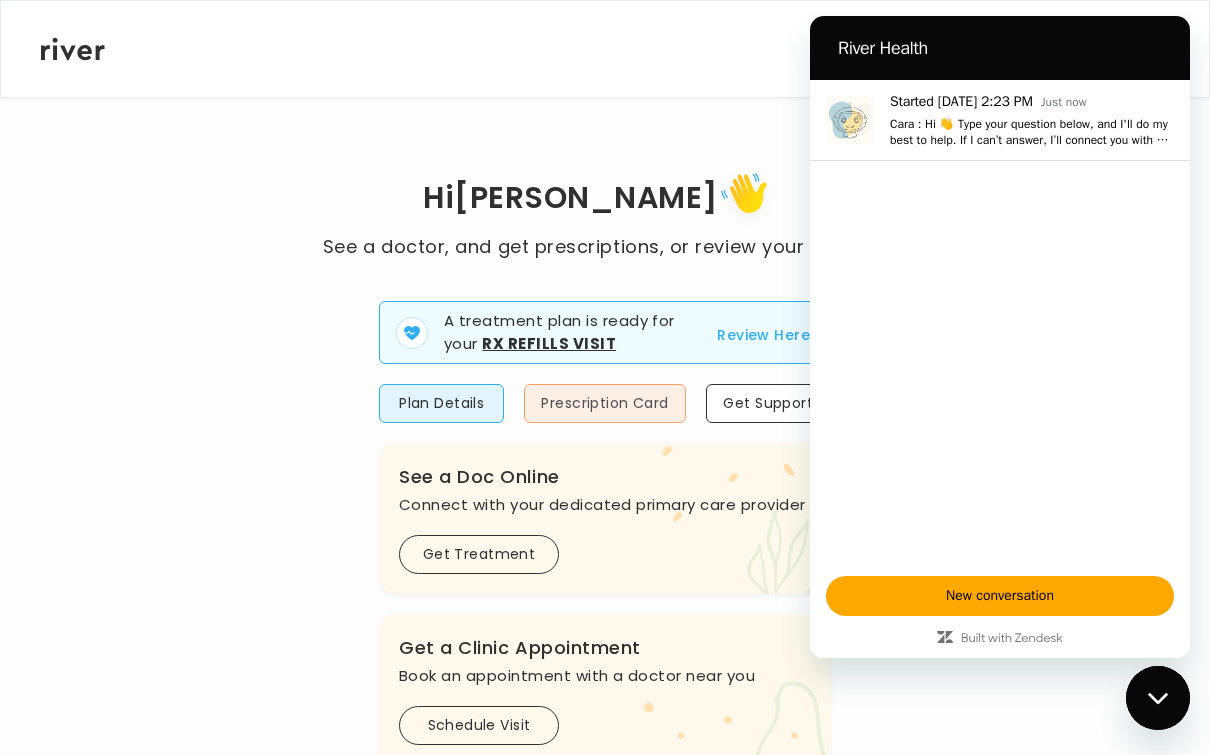 click on "Prescription Card" at bounding box center [604, 403] 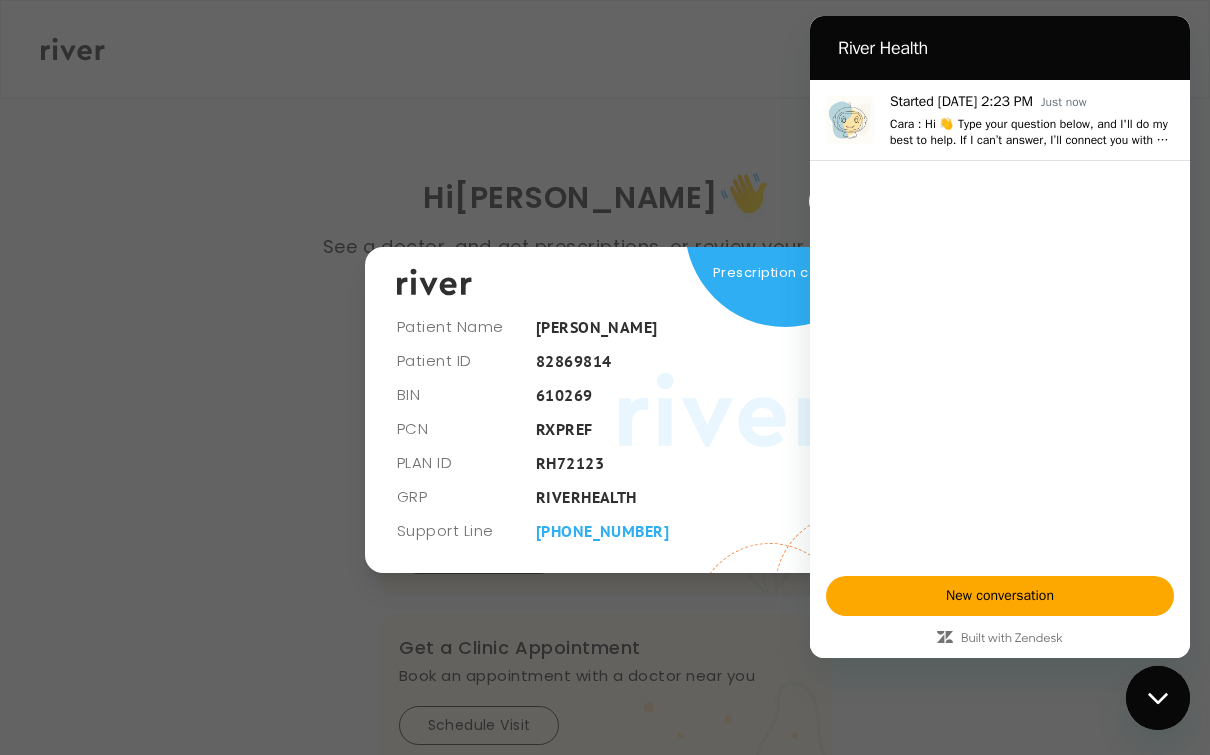 click at bounding box center (605, 377) 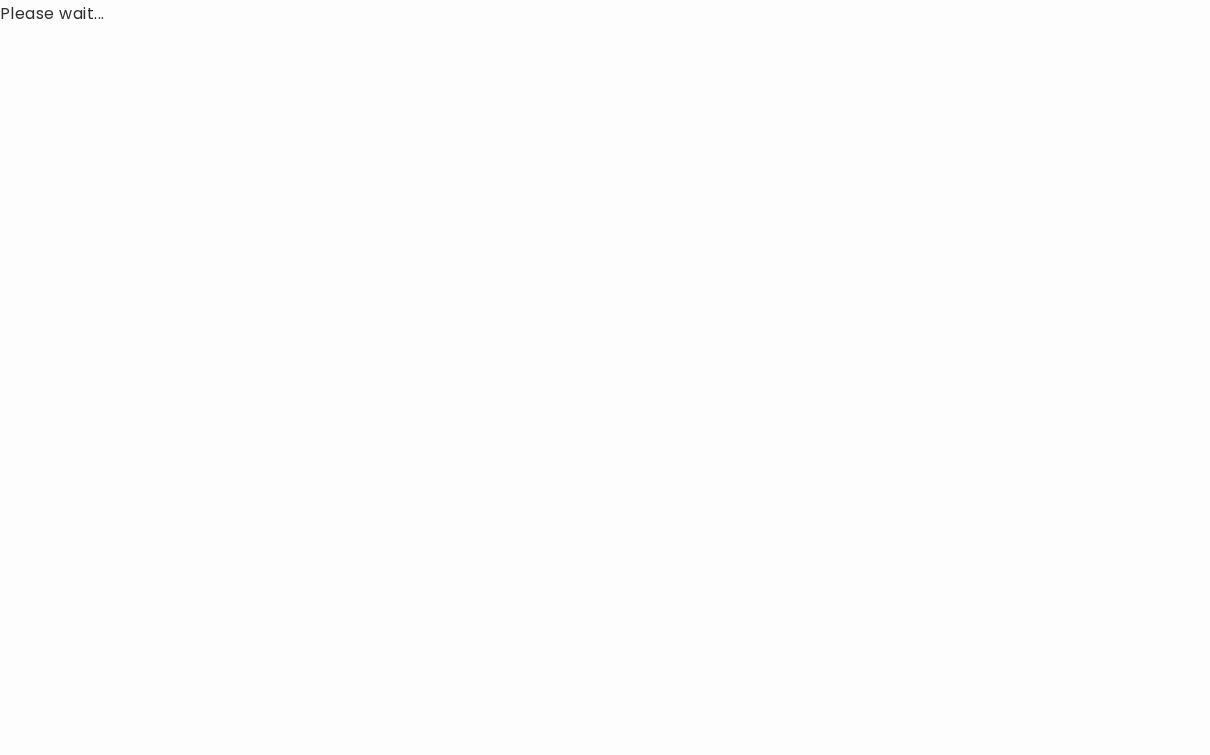 scroll, scrollTop: 0, scrollLeft: 0, axis: both 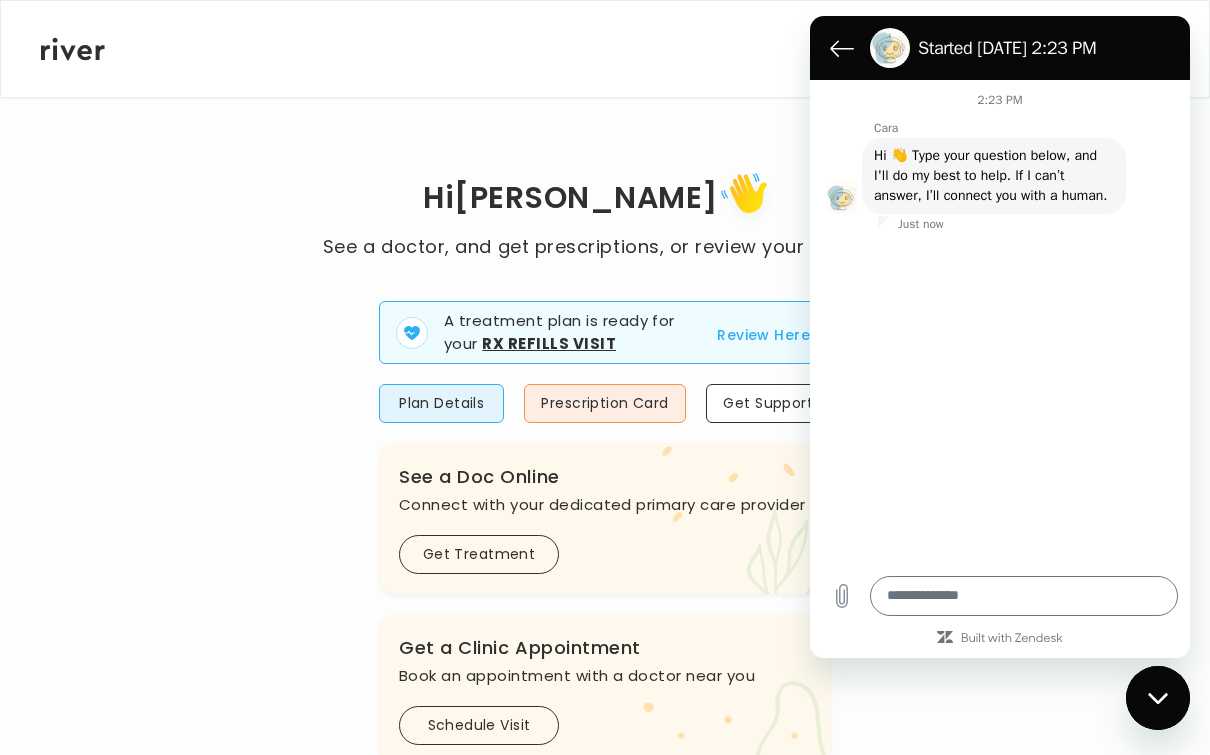 click at bounding box center (1158, 698) 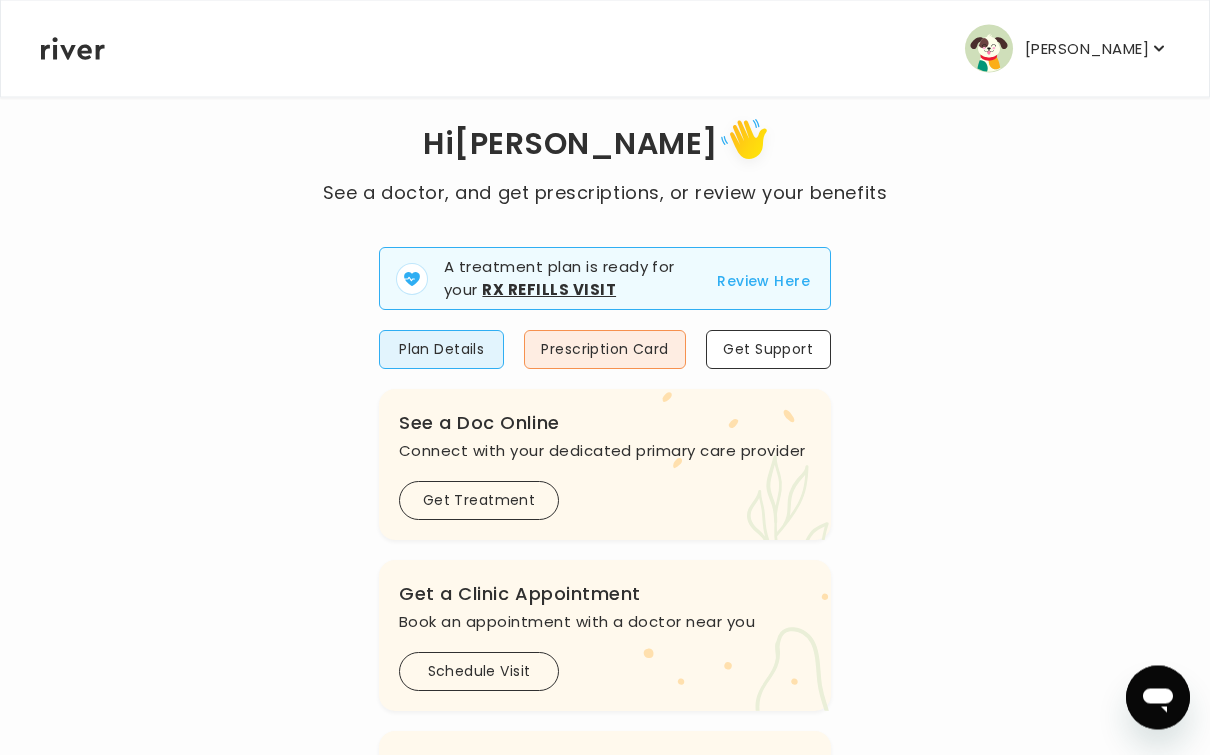 scroll, scrollTop: 0, scrollLeft: 0, axis: both 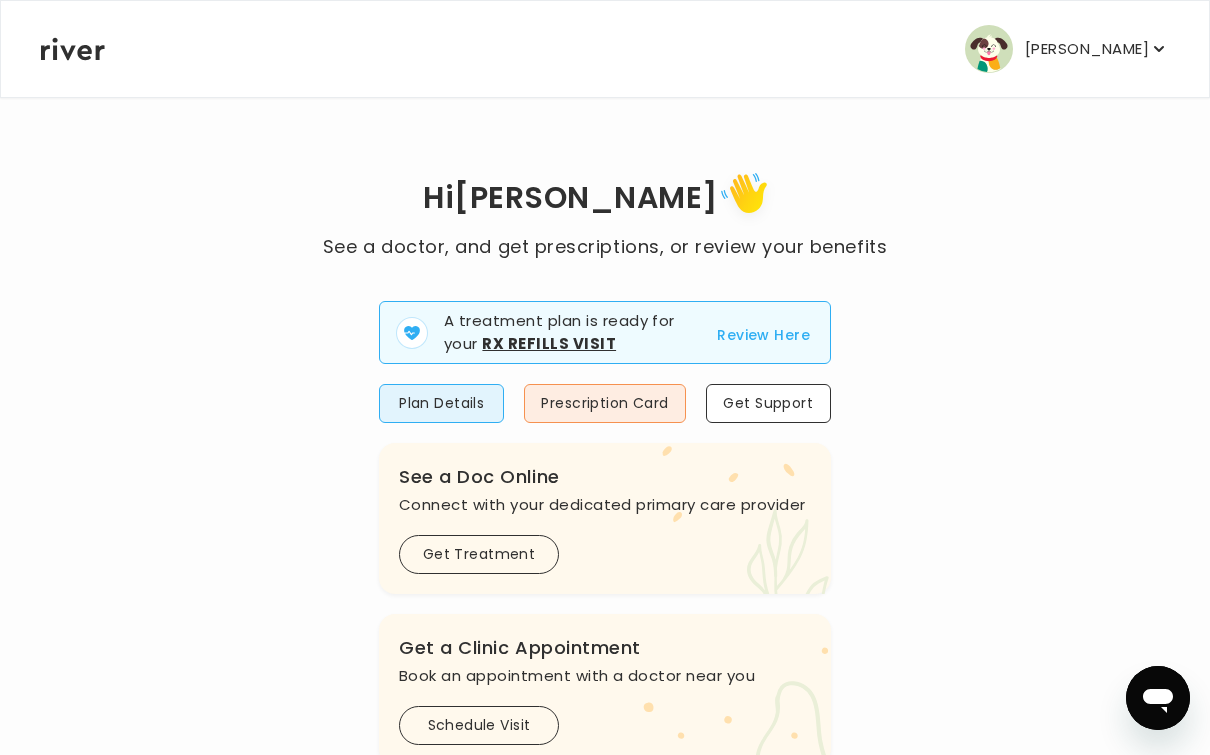 click on "[PERSON_NAME]" at bounding box center (1087, 49) 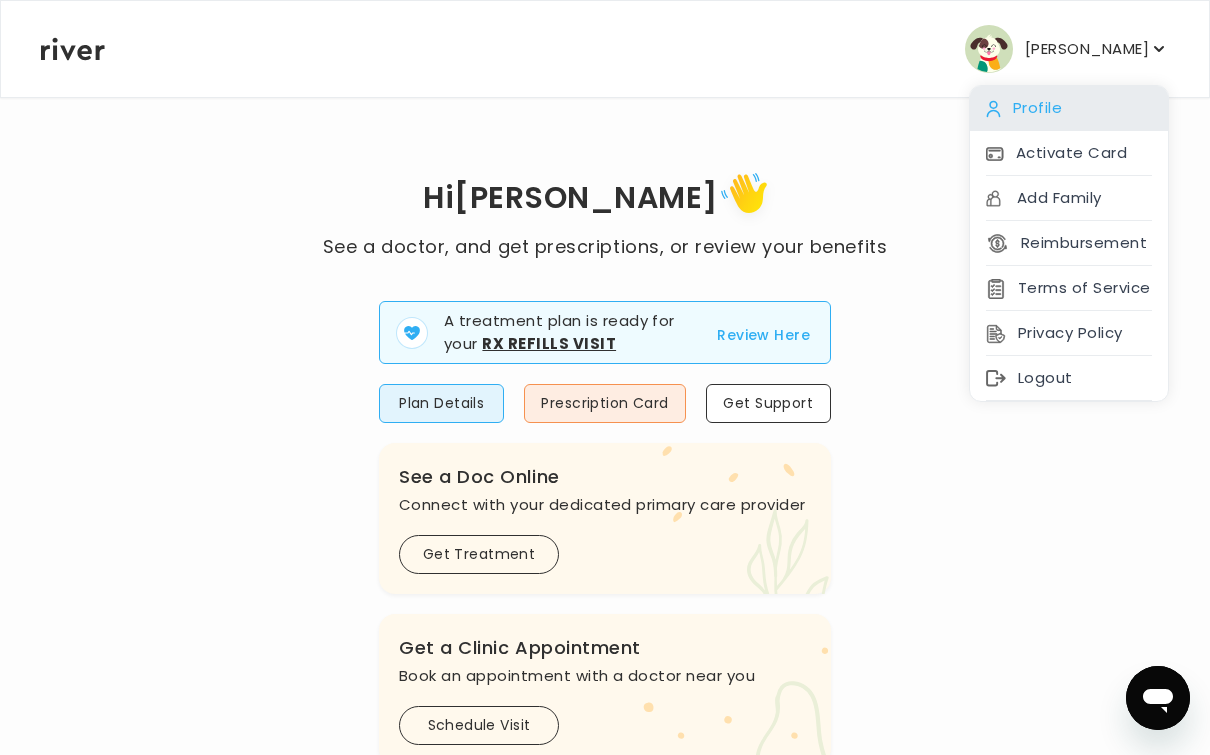 click on "Profile" at bounding box center (1069, 108) 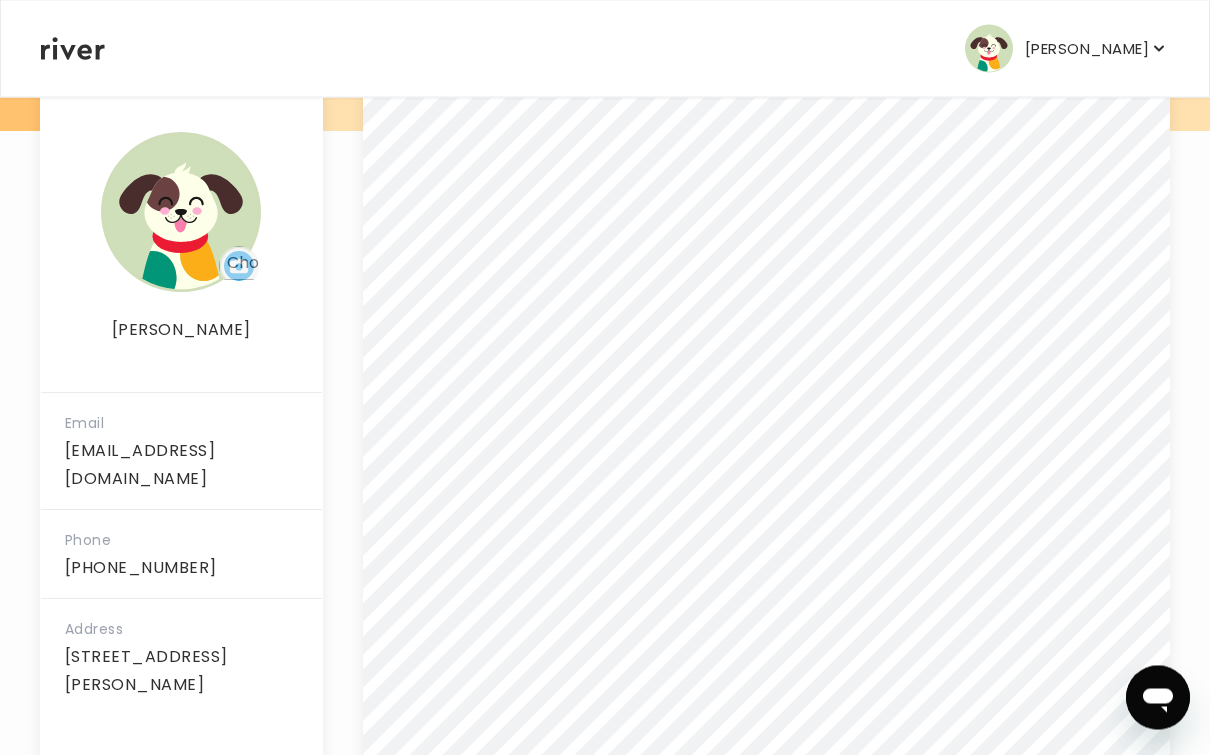 scroll, scrollTop: 315, scrollLeft: 0, axis: vertical 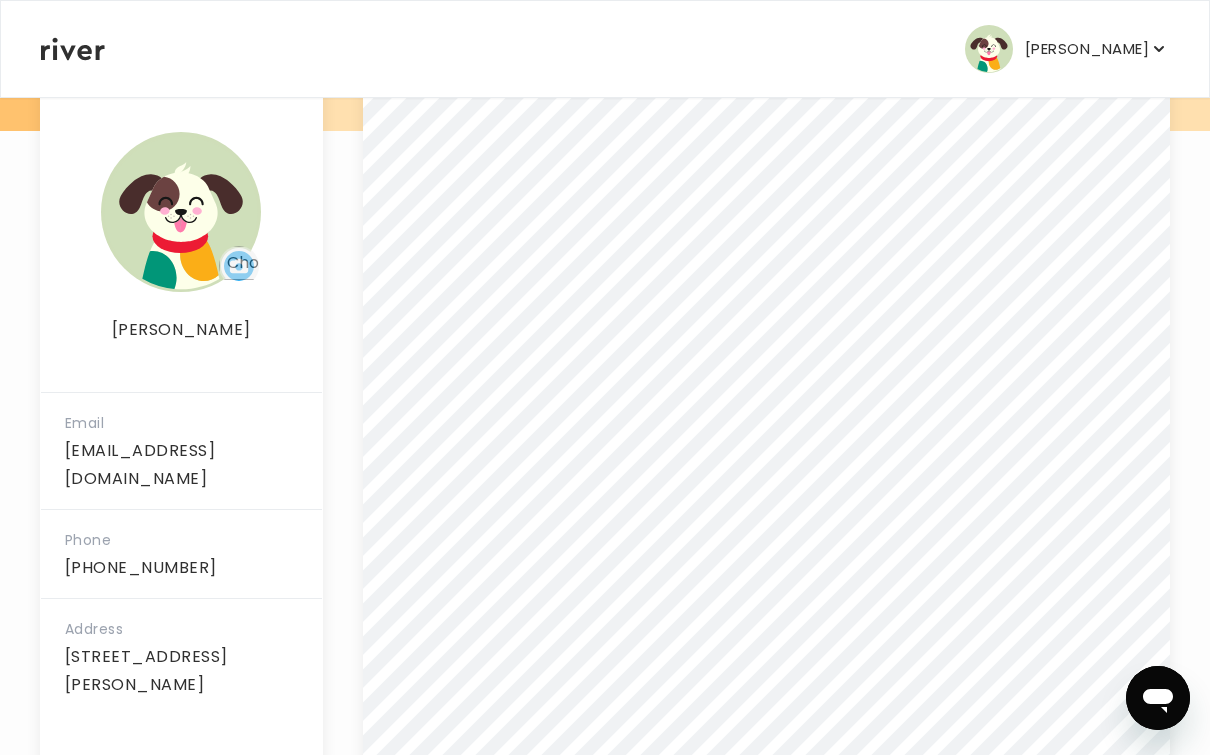 click on "[PERSON_NAME]" at bounding box center [1087, 49] 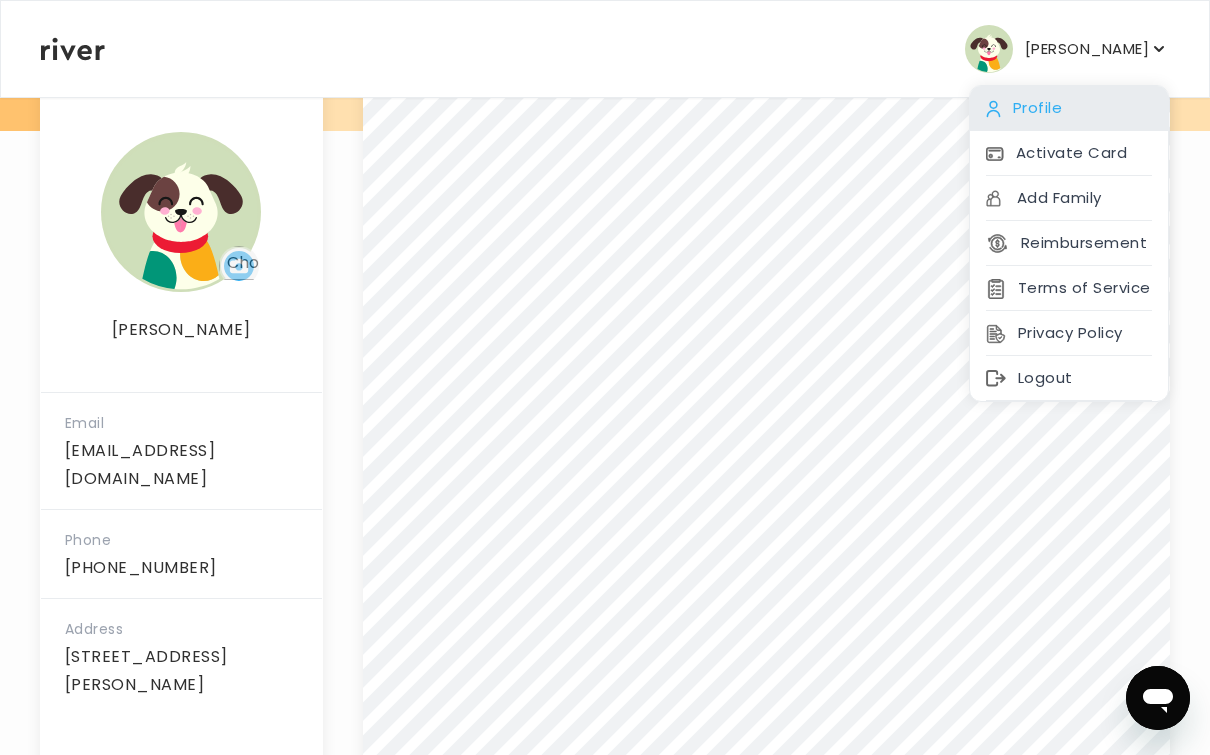 click on "Profile" at bounding box center [1069, 108] 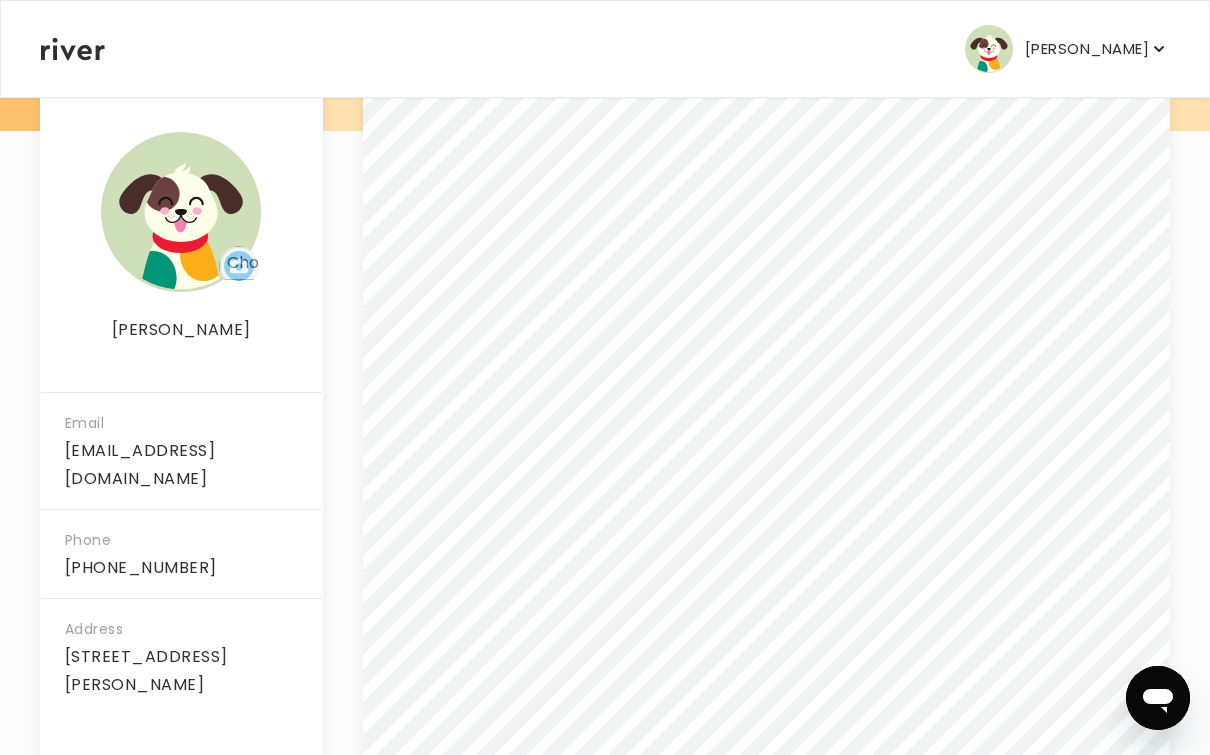 click on "[PERSON_NAME] Email [EMAIL_ADDRESS][DOMAIN_NAME] Phone [PHONE_NUMBER] Address [STREET_ADDRESS][PERSON_NAME]" at bounding box center [605, 258] 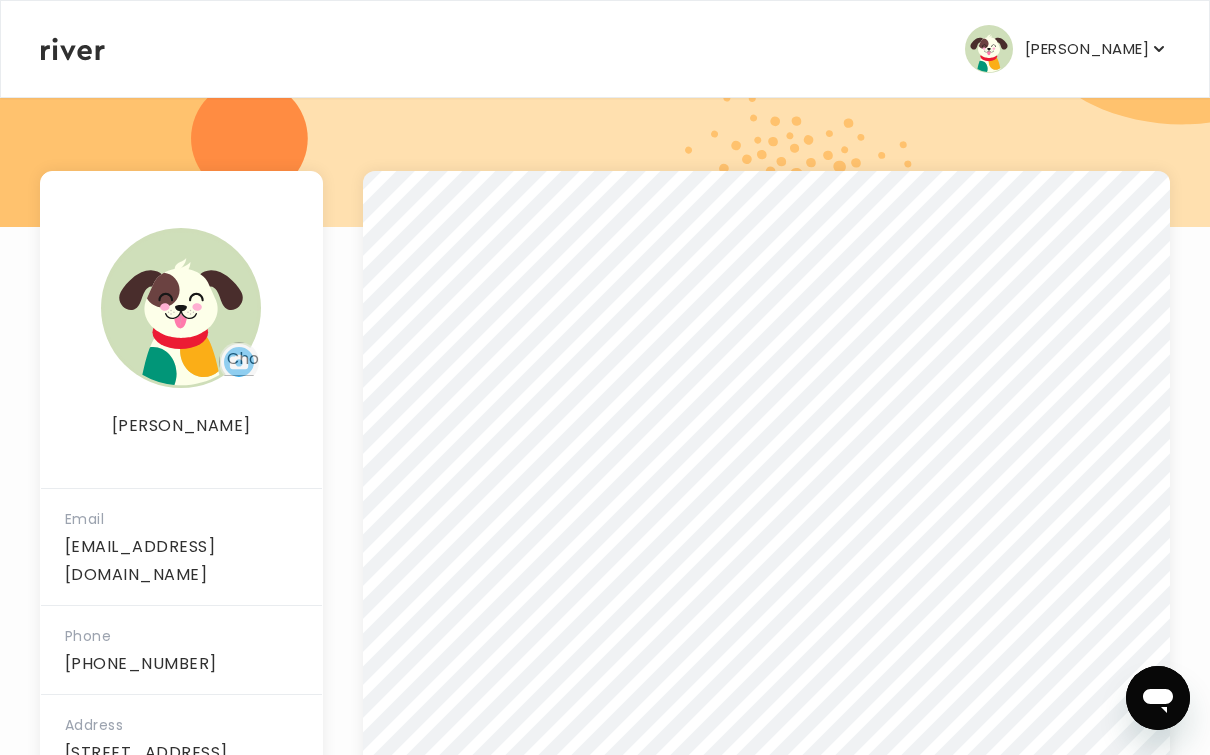 scroll, scrollTop: 0, scrollLeft: 0, axis: both 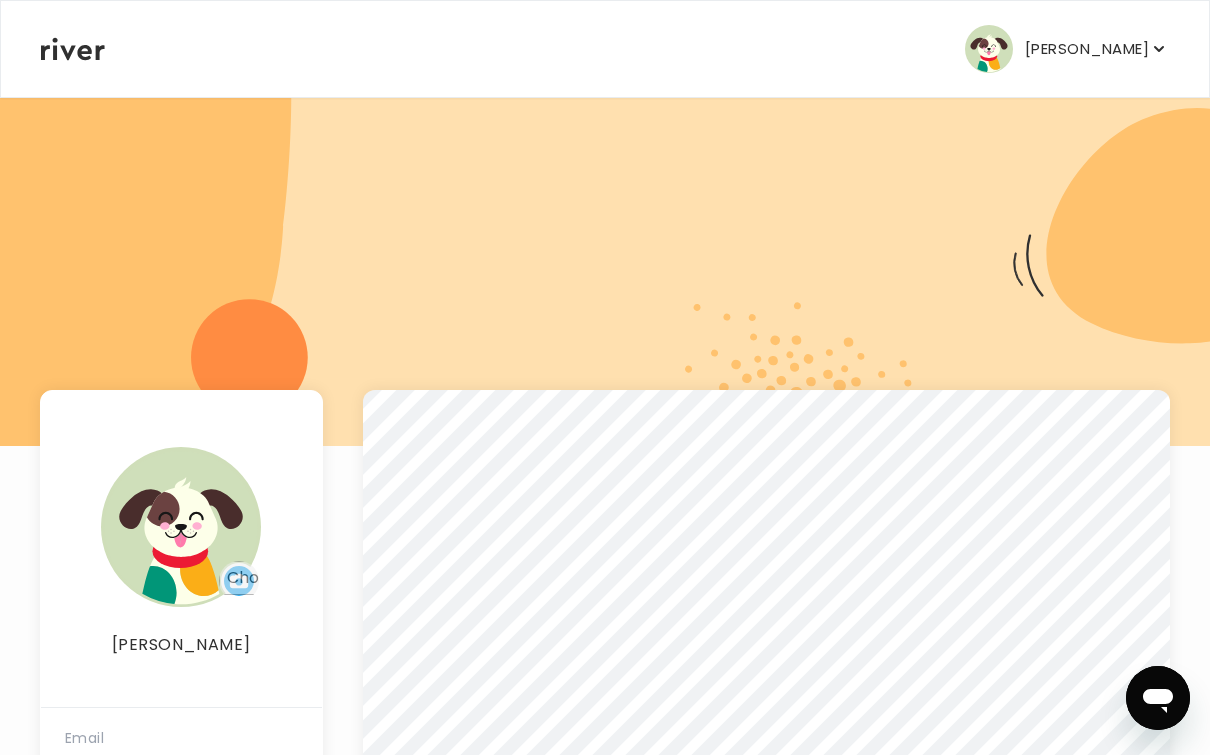 click 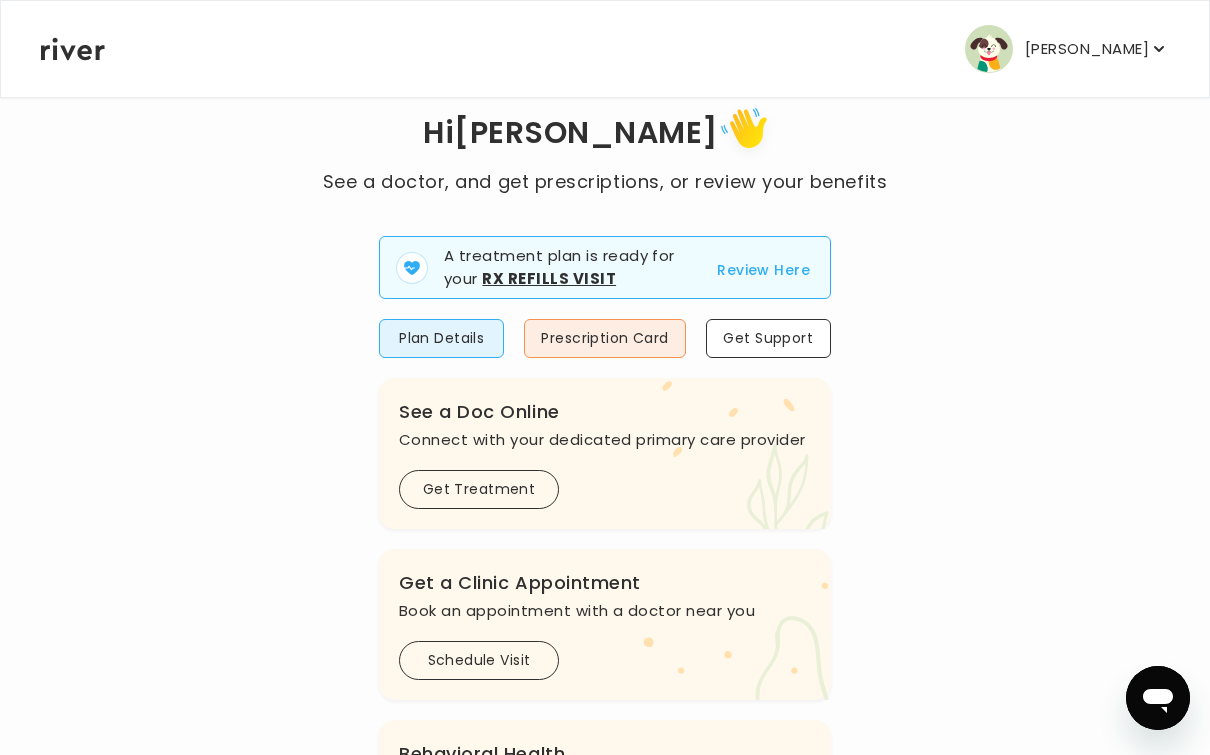scroll, scrollTop: 114, scrollLeft: 0, axis: vertical 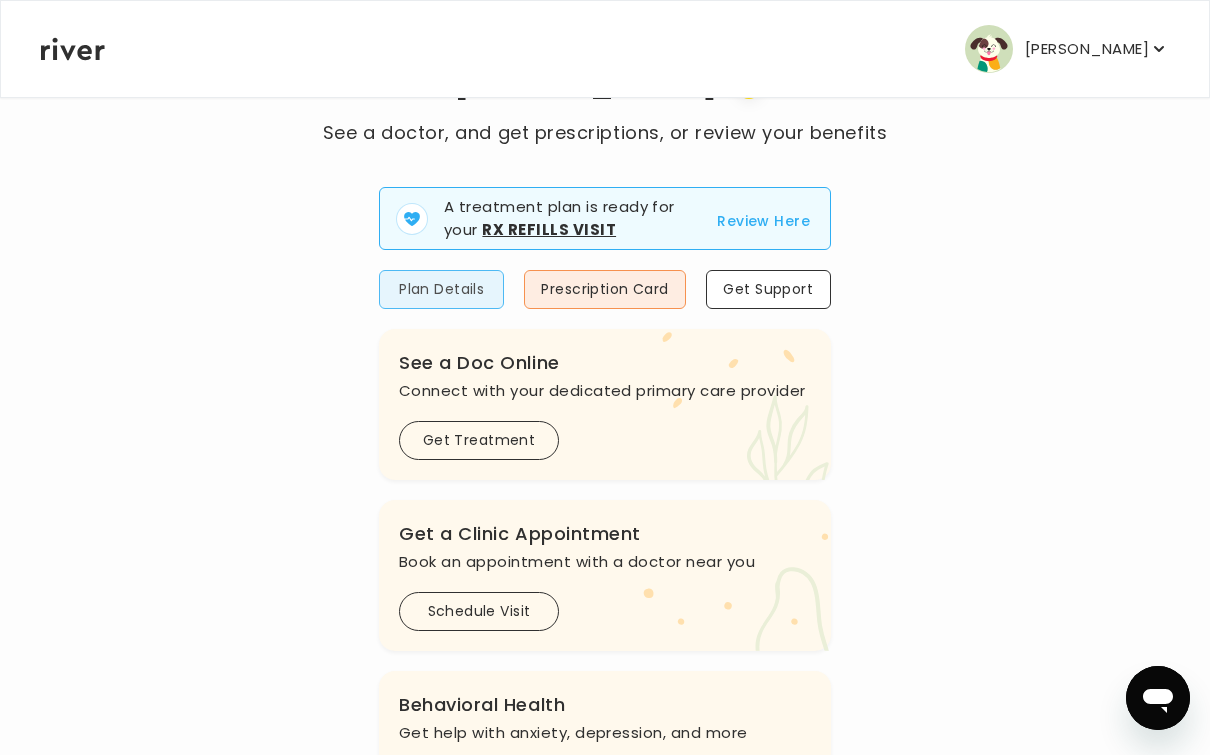 click on "Plan Details" at bounding box center (441, 289) 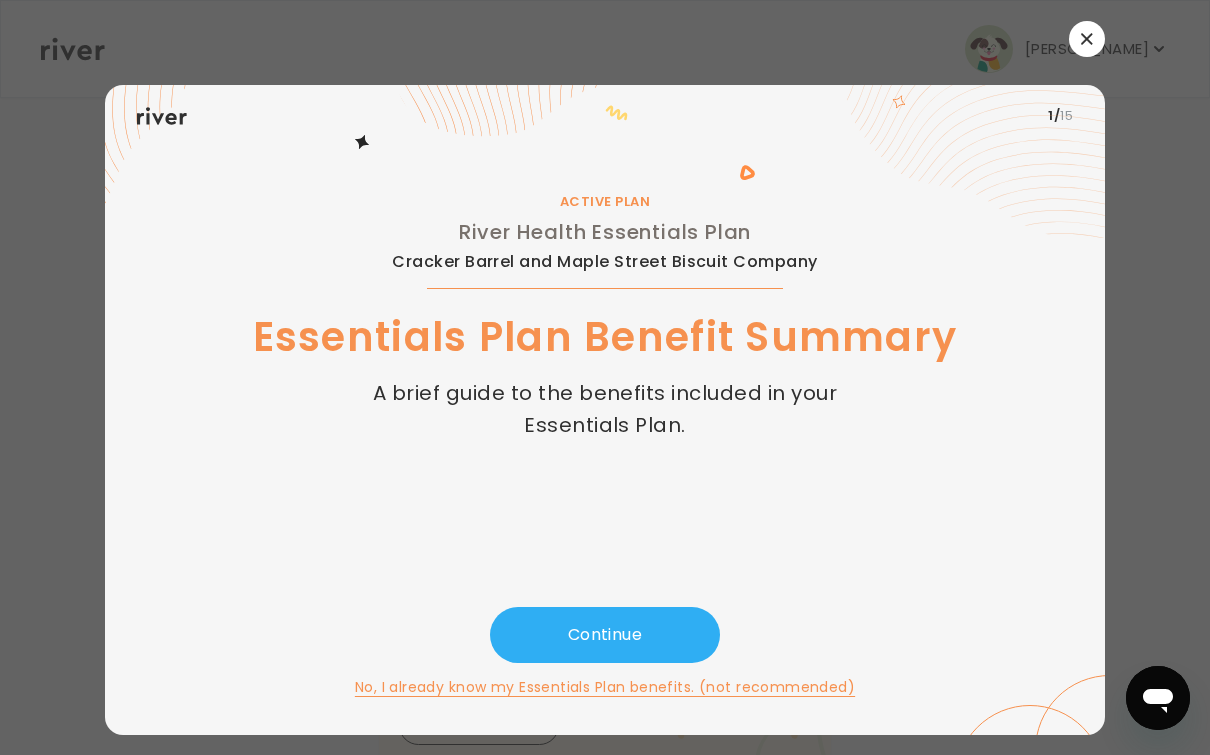 scroll, scrollTop: 0, scrollLeft: 0, axis: both 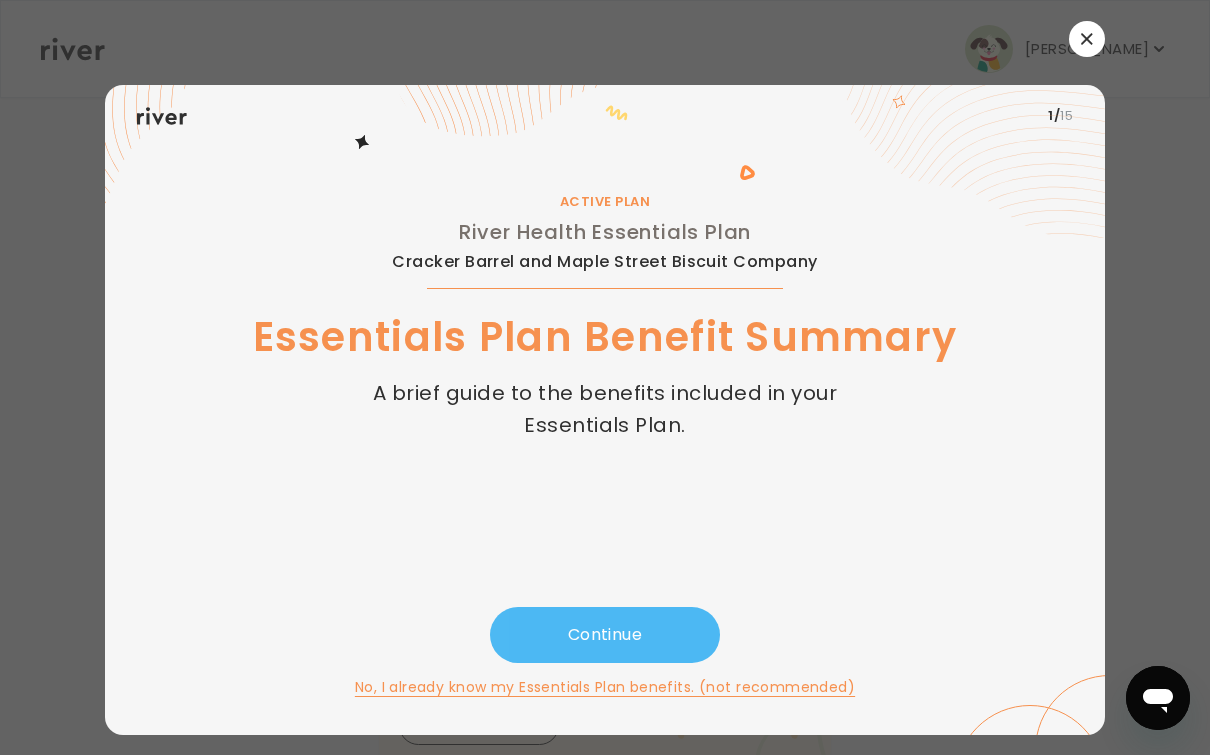 click on "Continue" at bounding box center (605, 635) 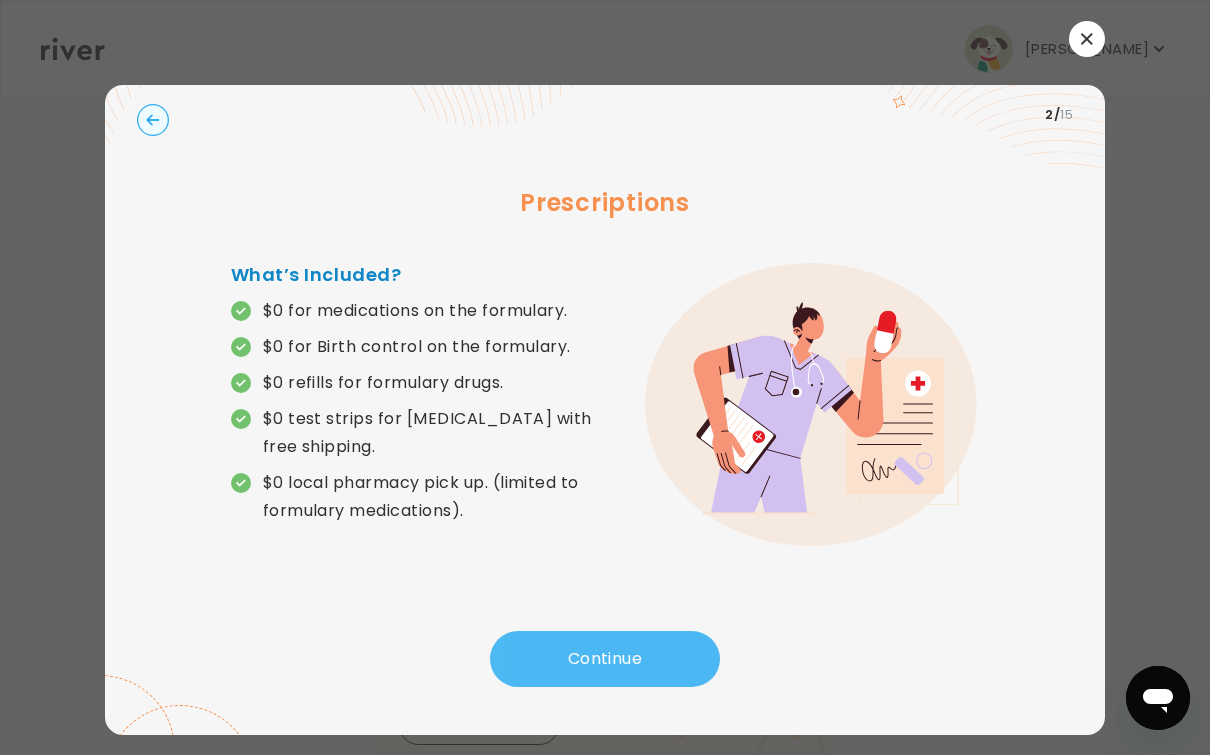 click on "Continue" at bounding box center [605, 659] 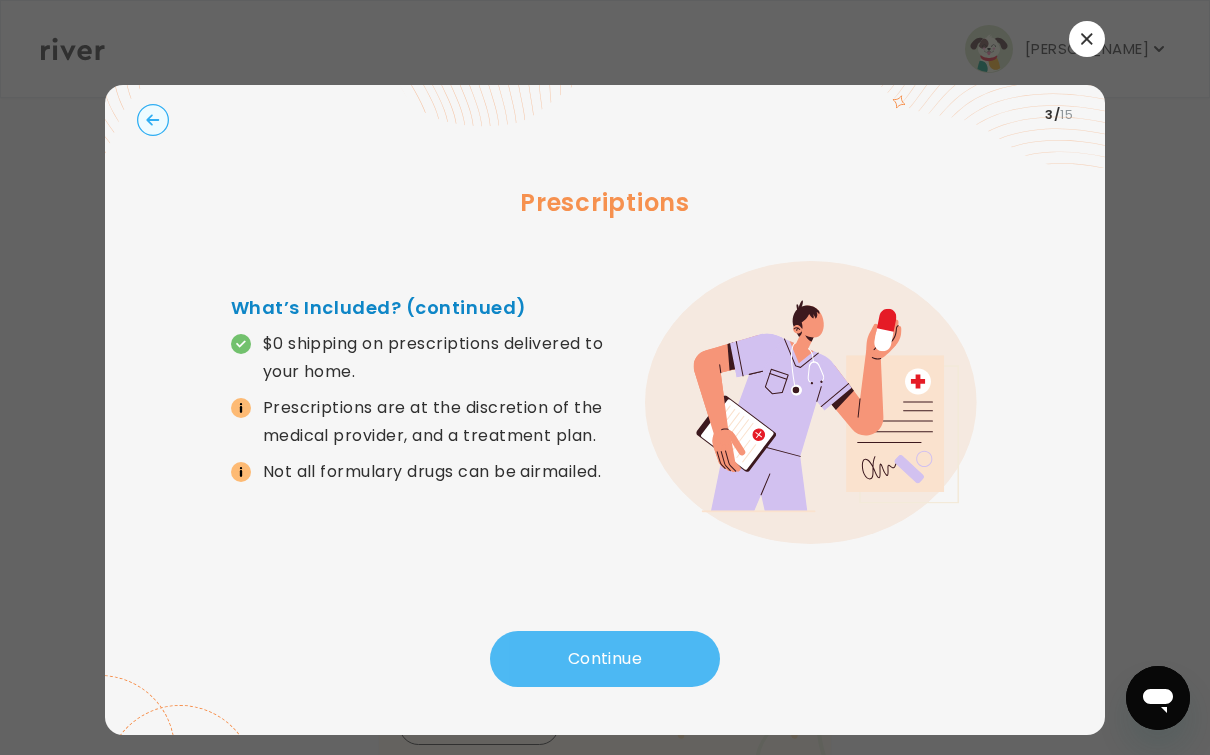 click on "Continue" at bounding box center [605, 659] 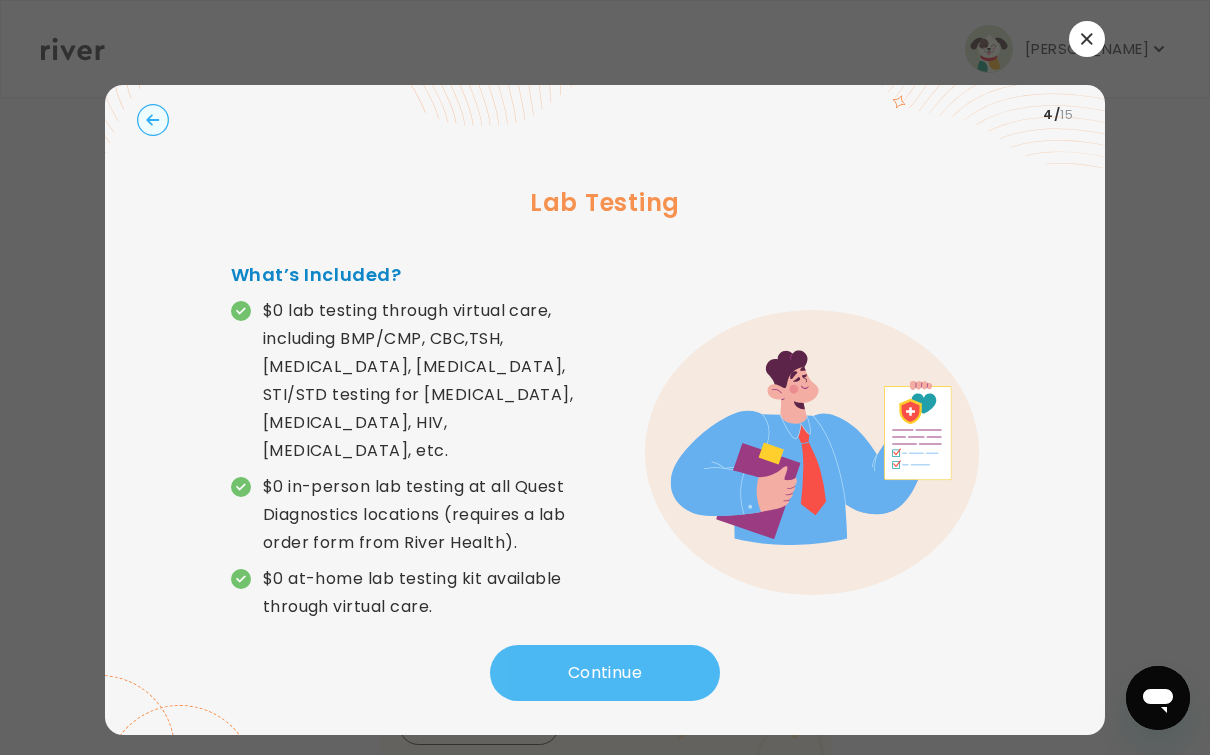 click on "Continue" at bounding box center (605, 673) 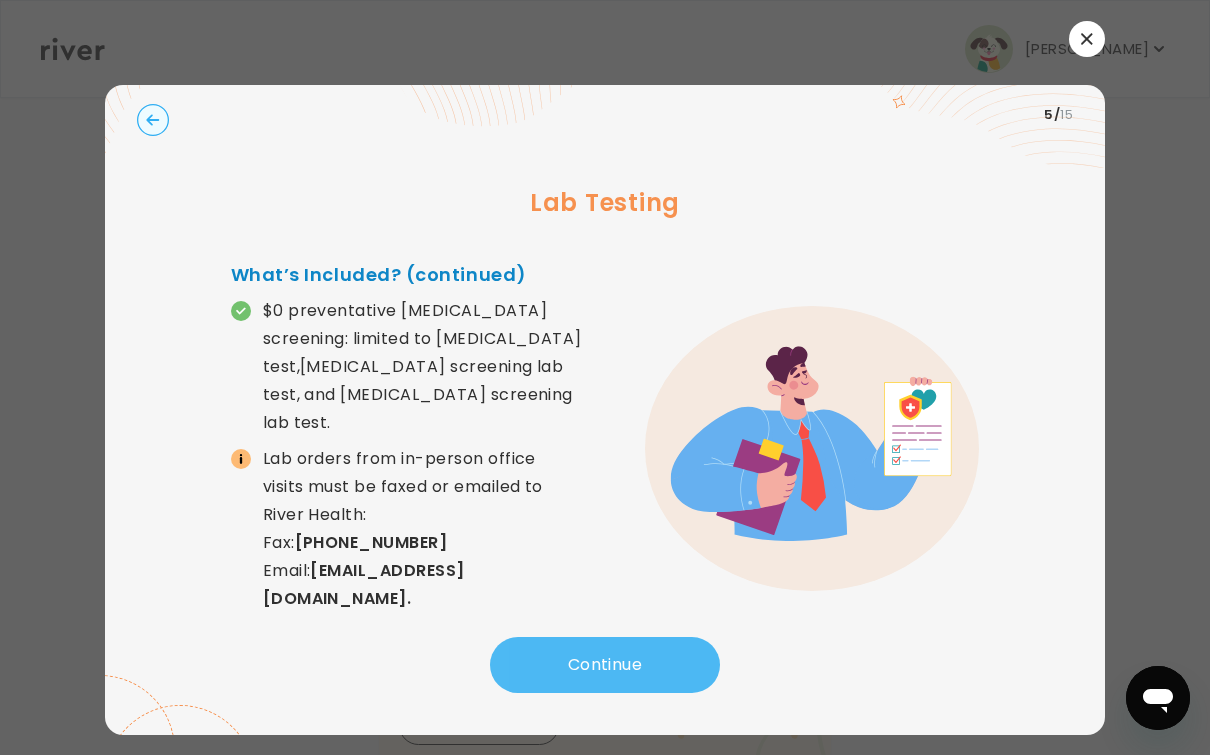click on "Continue" at bounding box center (605, 665) 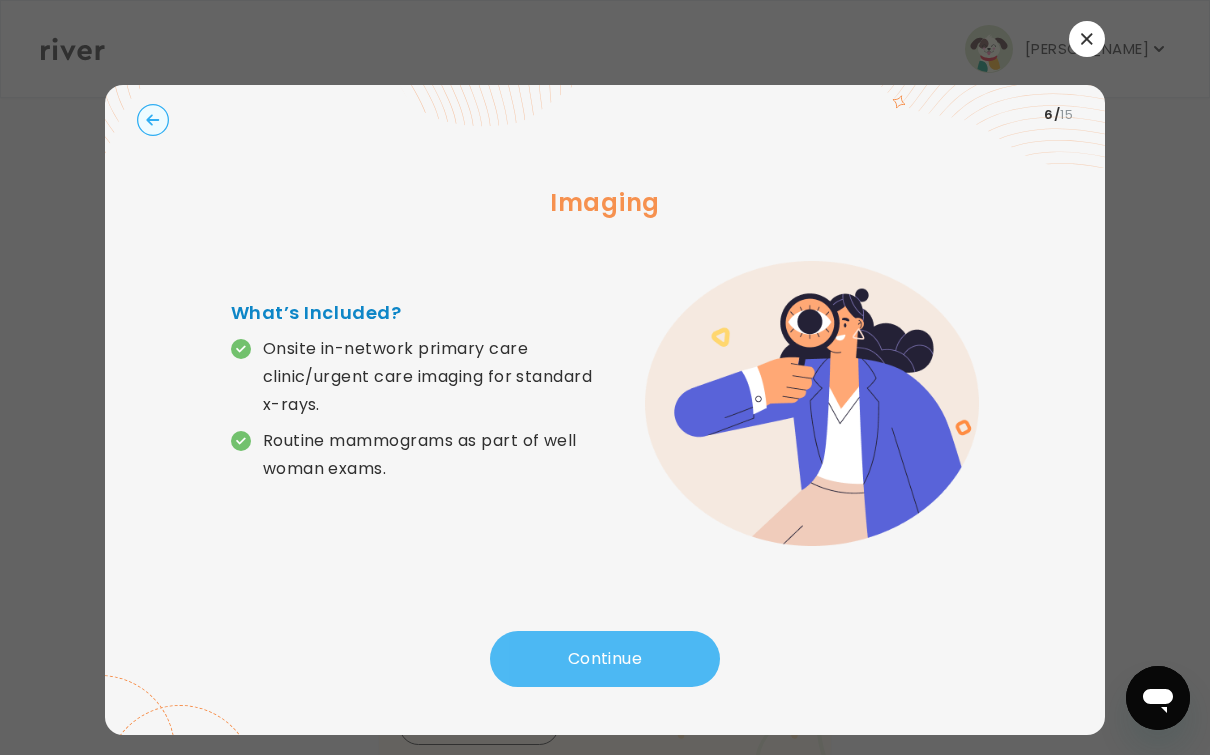 click on "Continue" at bounding box center [605, 659] 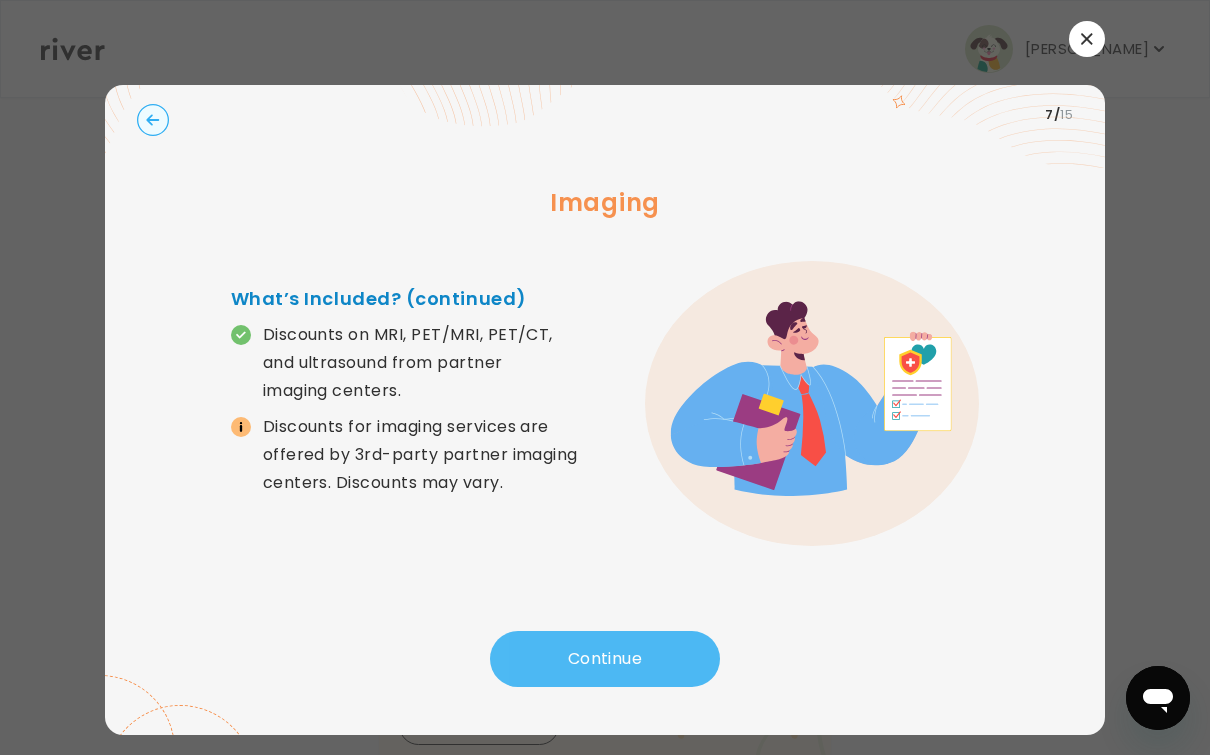 click on "Continue" at bounding box center (605, 659) 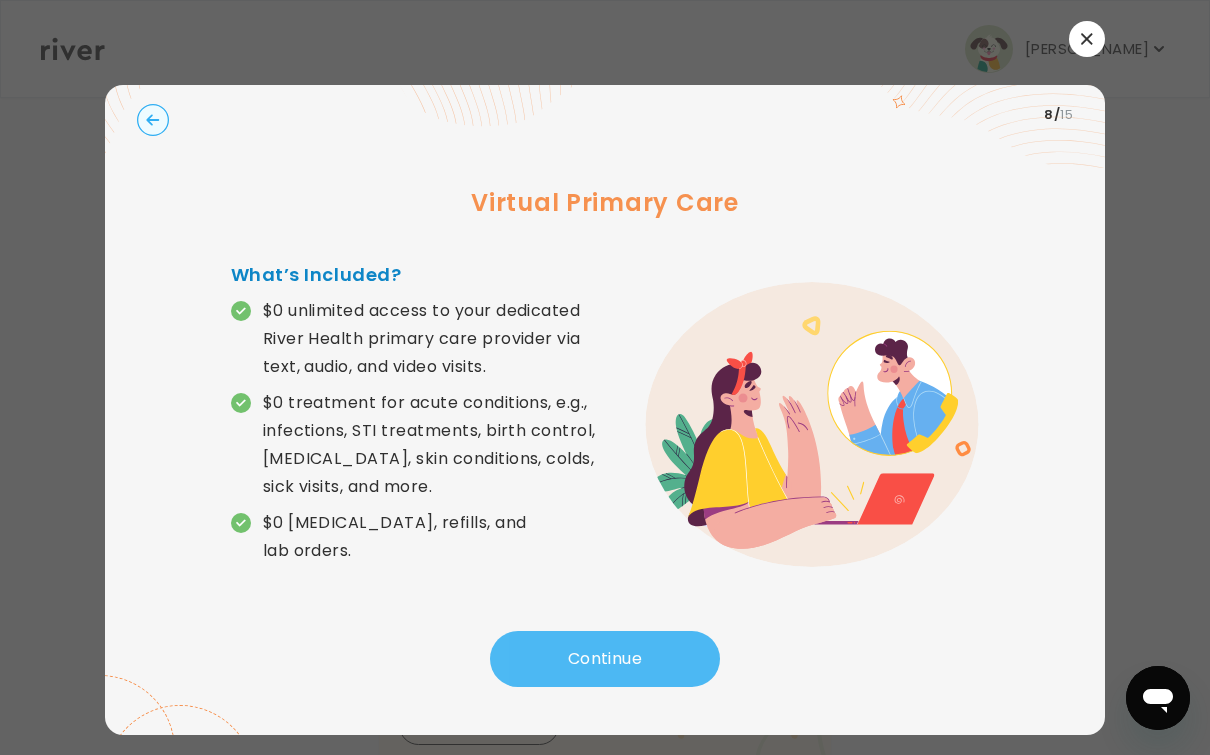 click on "Continue" at bounding box center (605, 659) 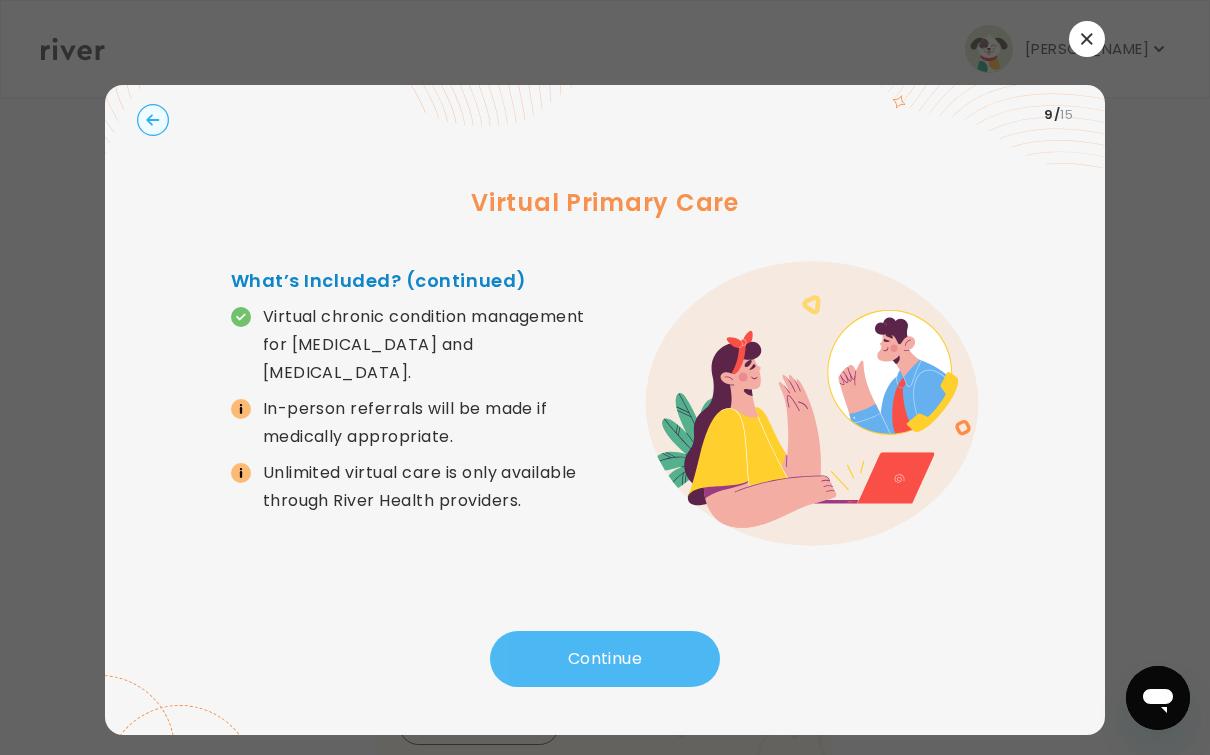 click on "Continue" at bounding box center [605, 659] 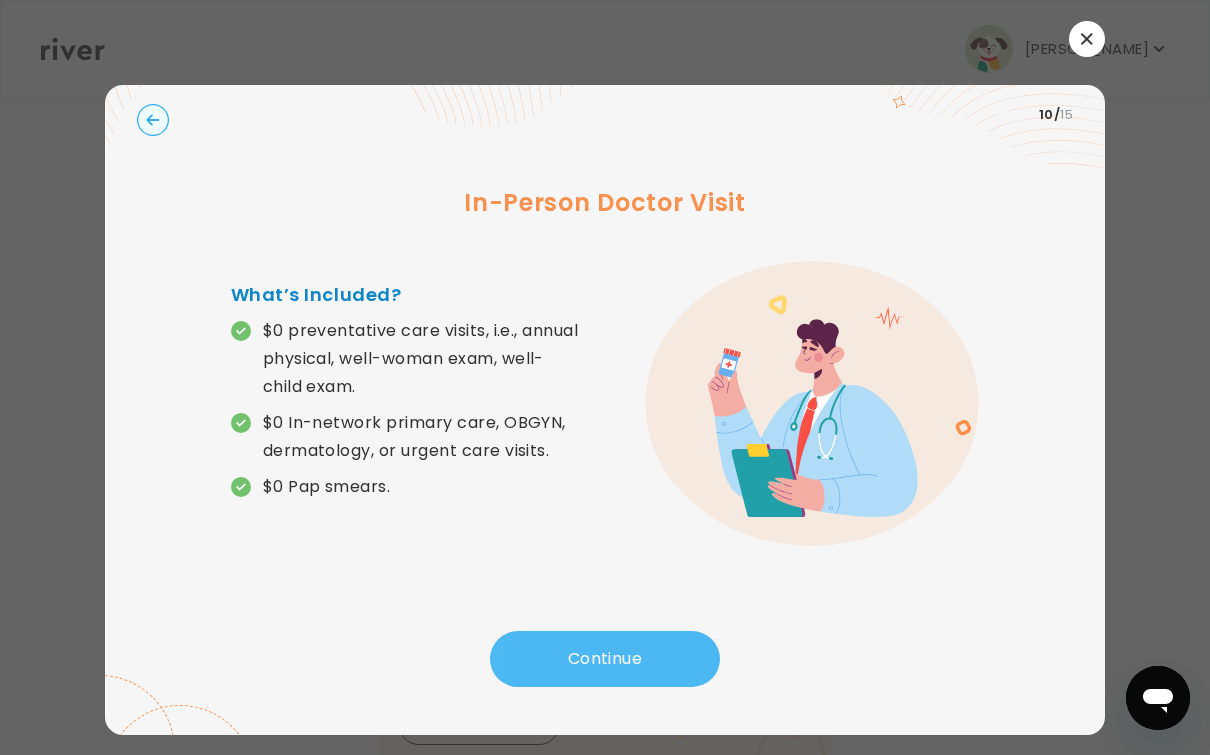 click on "Continue" at bounding box center (605, 659) 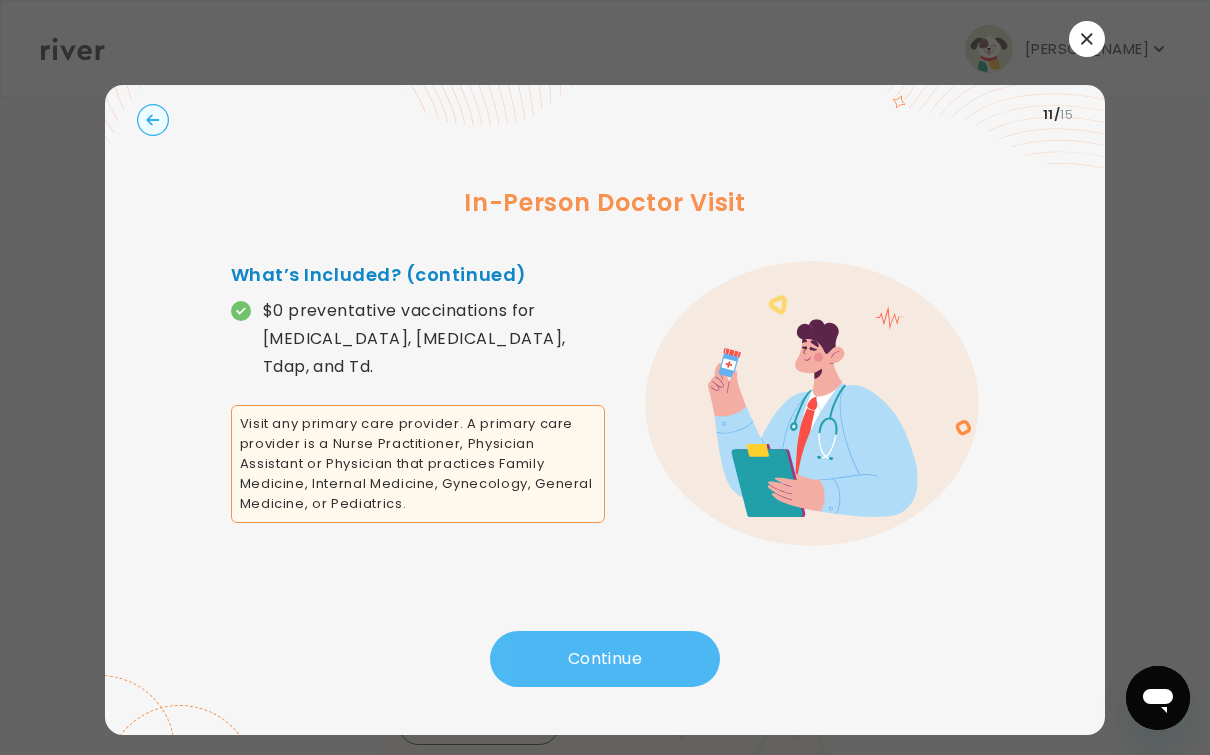 click on "Continue" at bounding box center (605, 659) 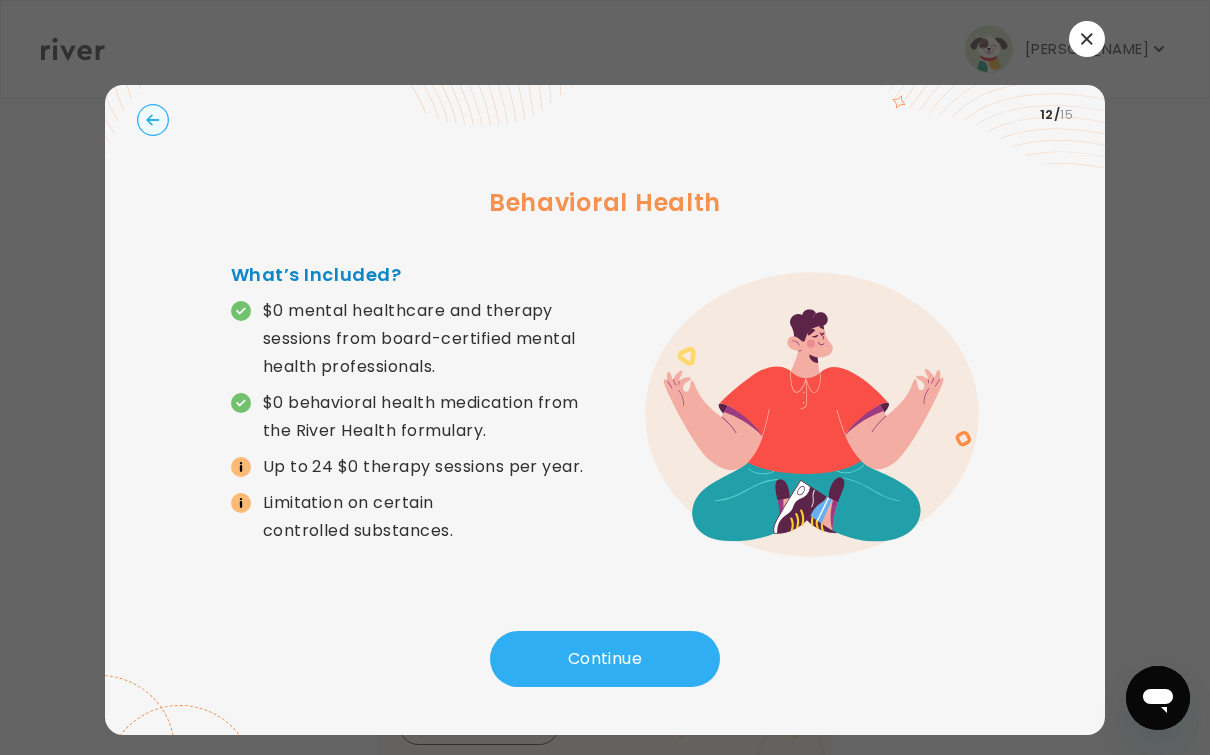 click at bounding box center [1087, 39] 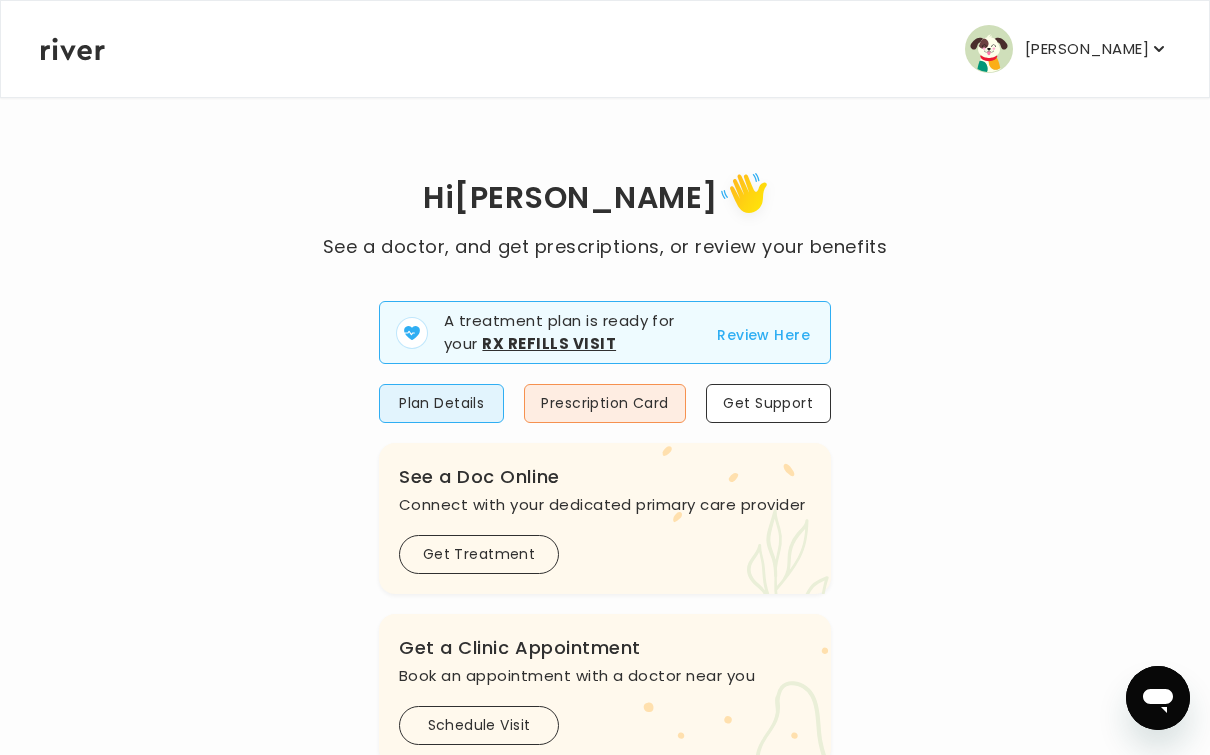 click on "[PERSON_NAME]" at bounding box center [1067, 49] 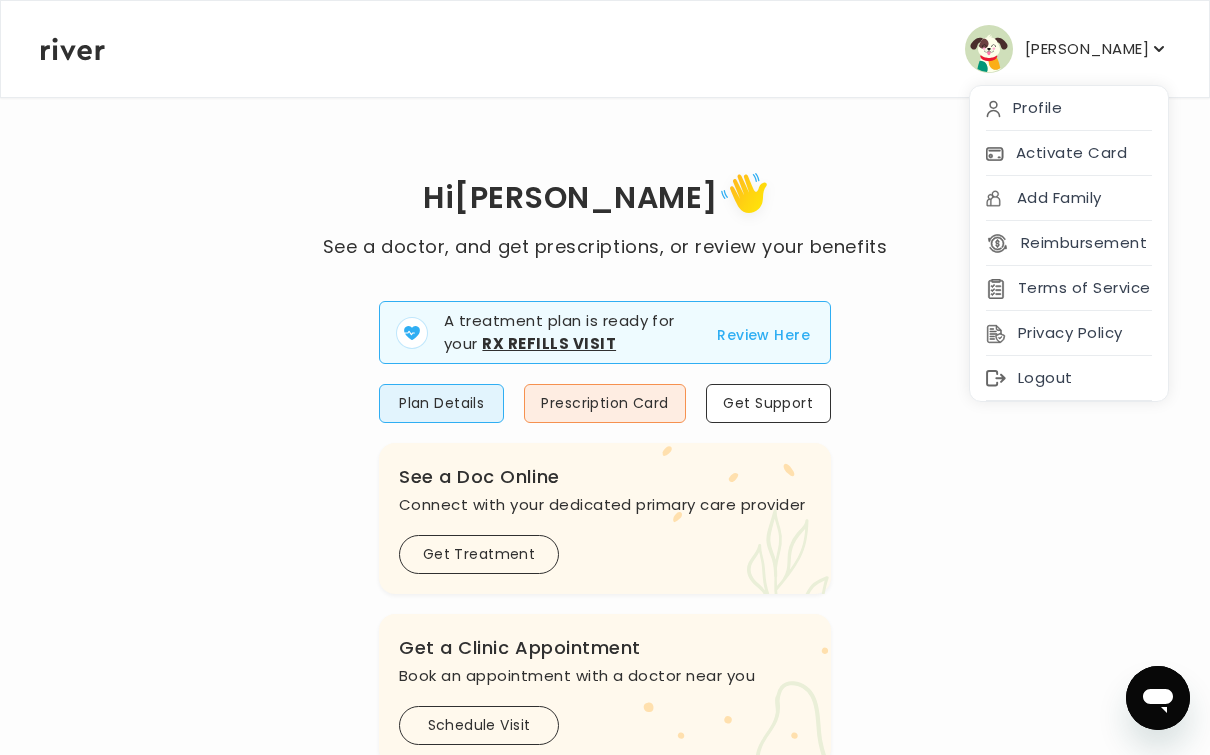 click on "Hi  [PERSON_NAME] See a doctor, and get prescriptions, or review your benefits A treatment plan is ready for your   Rx Refills Visit Review Here Plan Details Prescription Card Get Support
.cls-1 {
fill: #ffe0ae;
}
.cls-2 {
fill: #eaefd8;
}
River Health Essential ACTIVE Employer Sponsored: Cracker Barrel and Maple Street Biscuit Company
.cls-see {
fill: #eaefd8;
}
.cls-see-doctor {
fill: #ffe0ae;
}
See a Doc Online Connect with your dedicated primary care provider Get Treatment
.cls-clinic {
fill: #eaefd8;
}
.cls-clinic-appt {
fill: #ffe0ae;
}
Get a Clinic Appointment Book an appointment with a doctor near you Schedule Visit
.cls-1 {
fill: #ffe0ae;
}
Behavioral Health Get help with anxiety, [MEDICAL_DATA], and more Get Started .cls-1{fill:#ffe0ae} Get a Prescription Refill Request a refill for current medications Get Prescription" at bounding box center (605, 722) 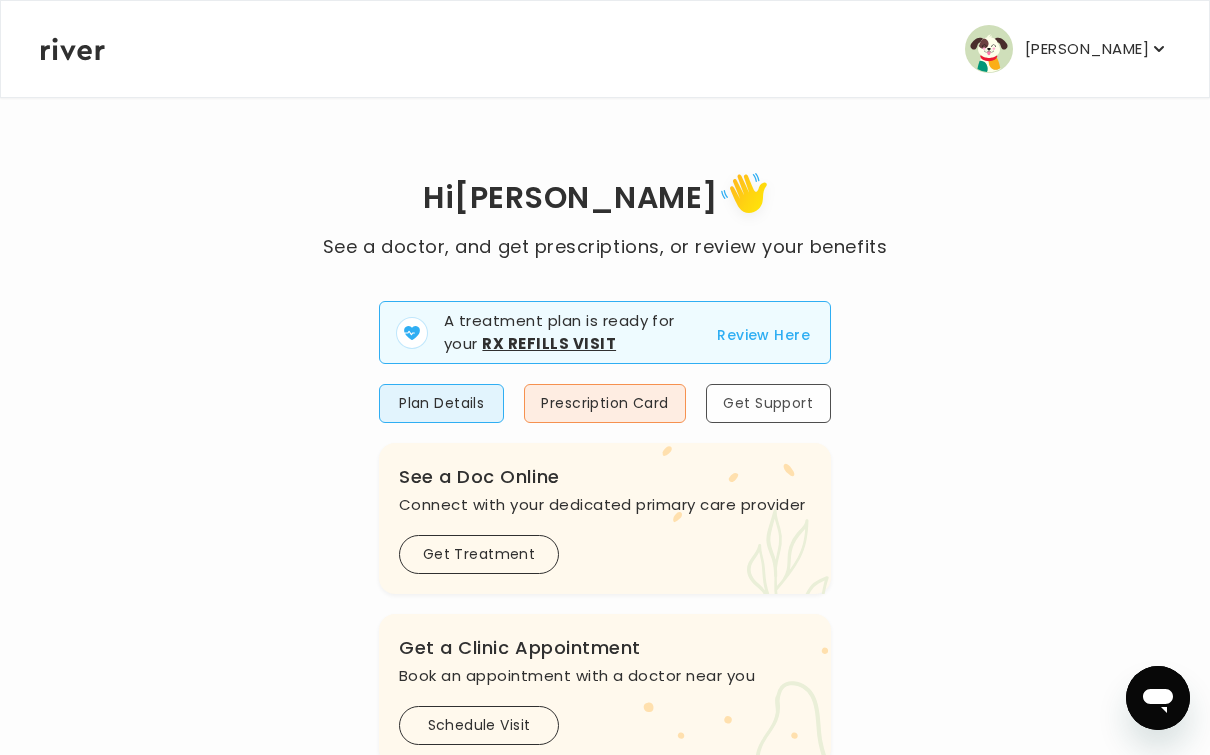 click on "Get Support" at bounding box center [768, 403] 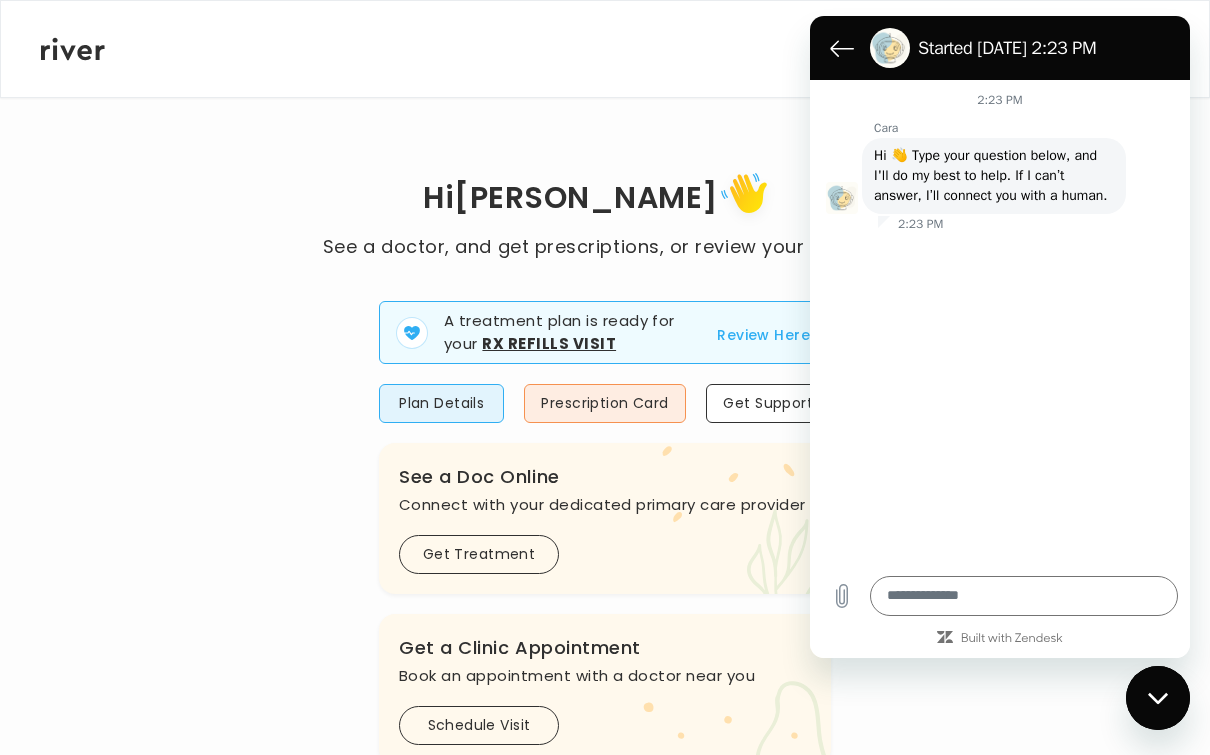 click at bounding box center (1158, 698) 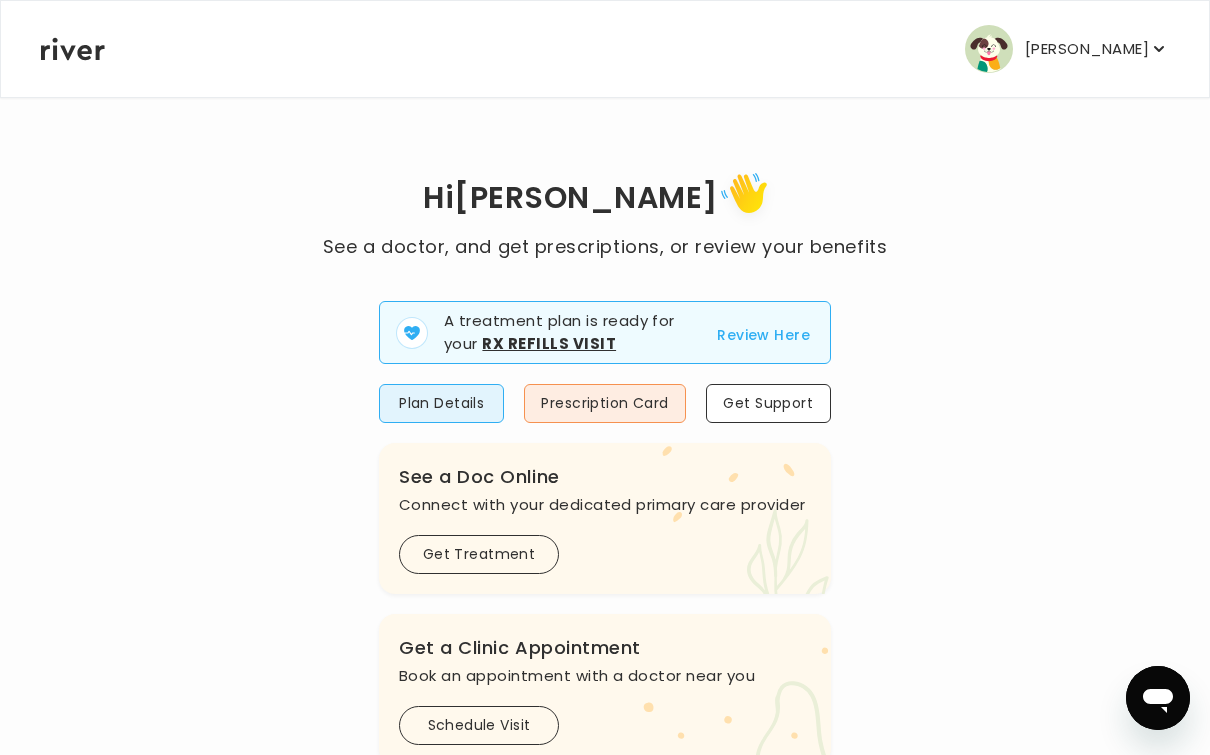 click on "[PERSON_NAME]" at bounding box center (1087, 49) 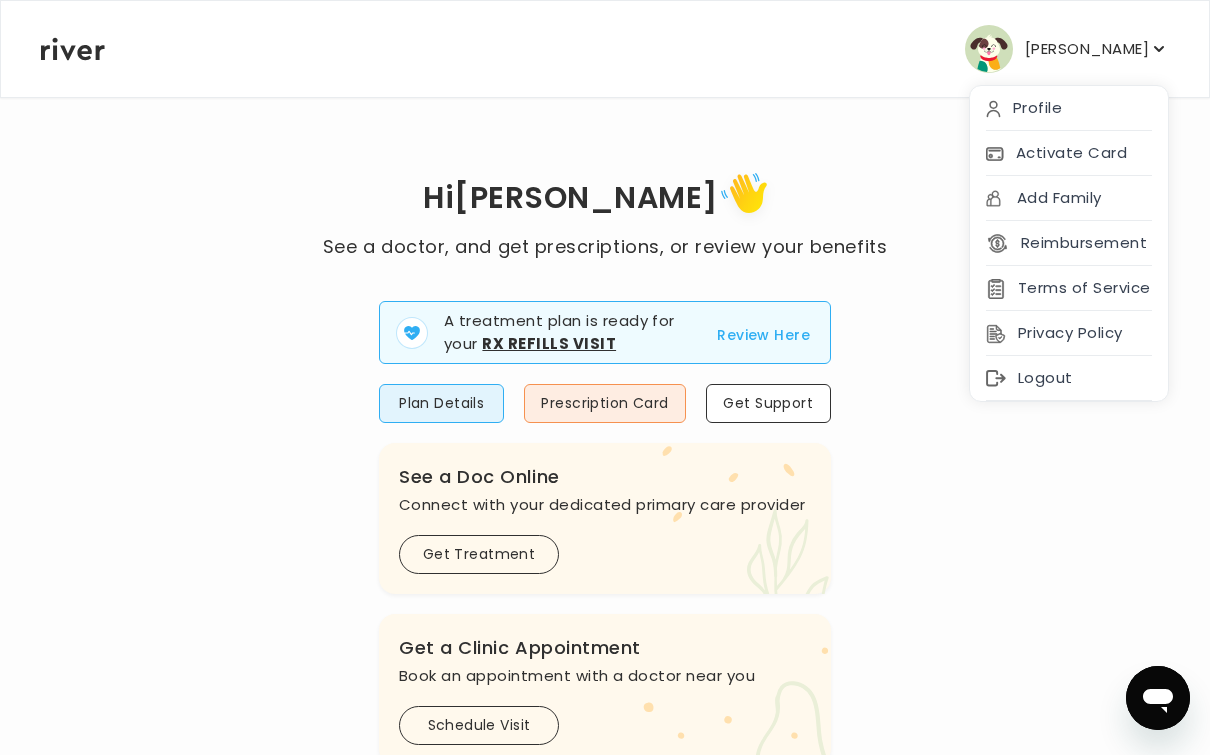 click on "[PERSON_NAME]" at bounding box center [1087, 49] 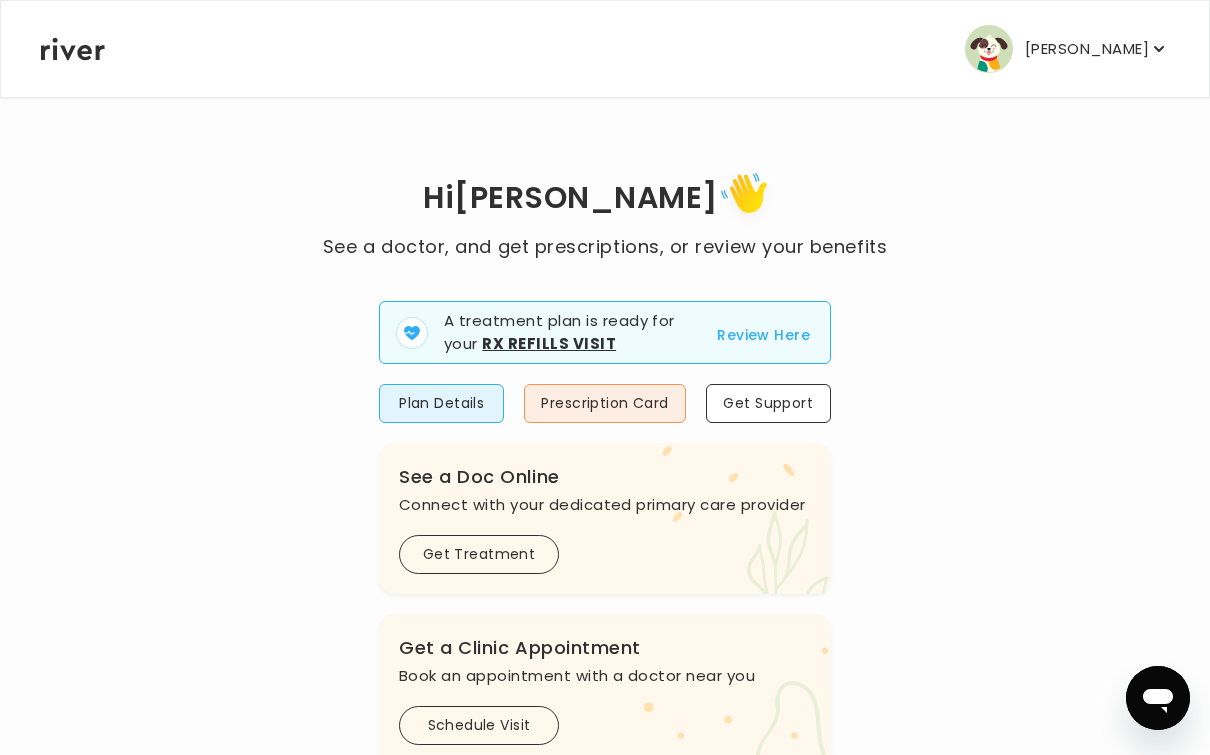 click 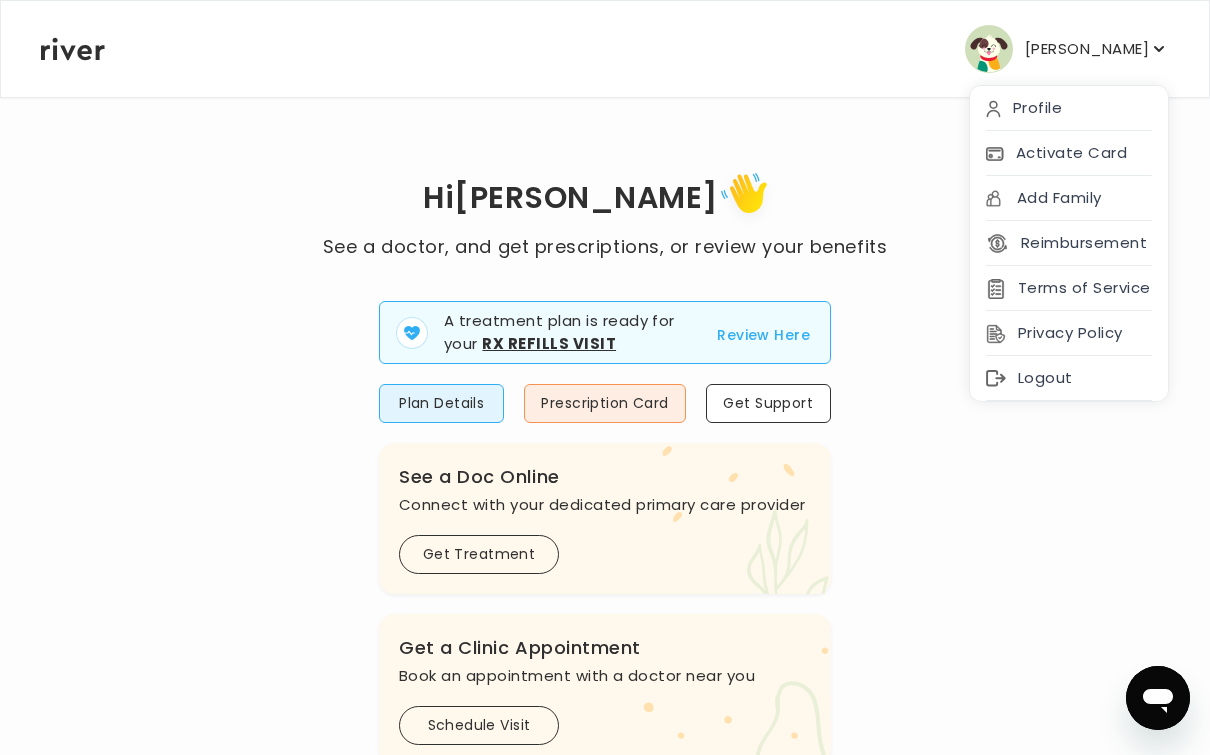 click 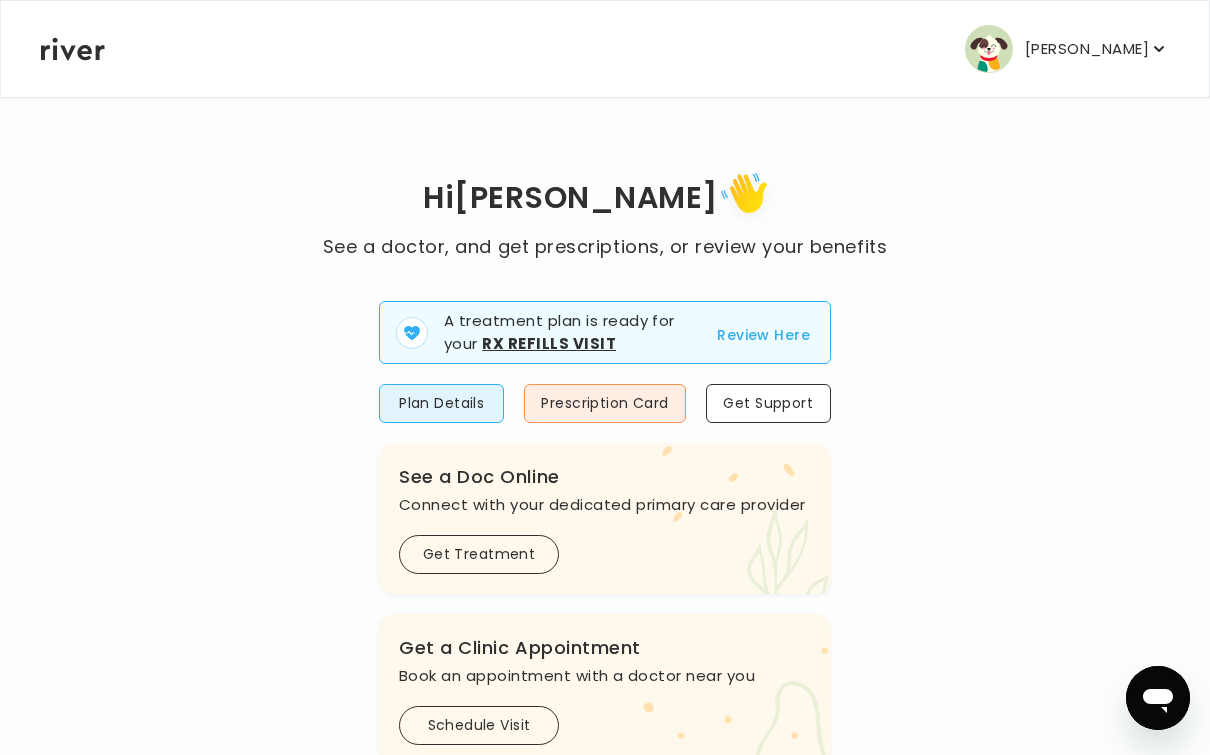 click 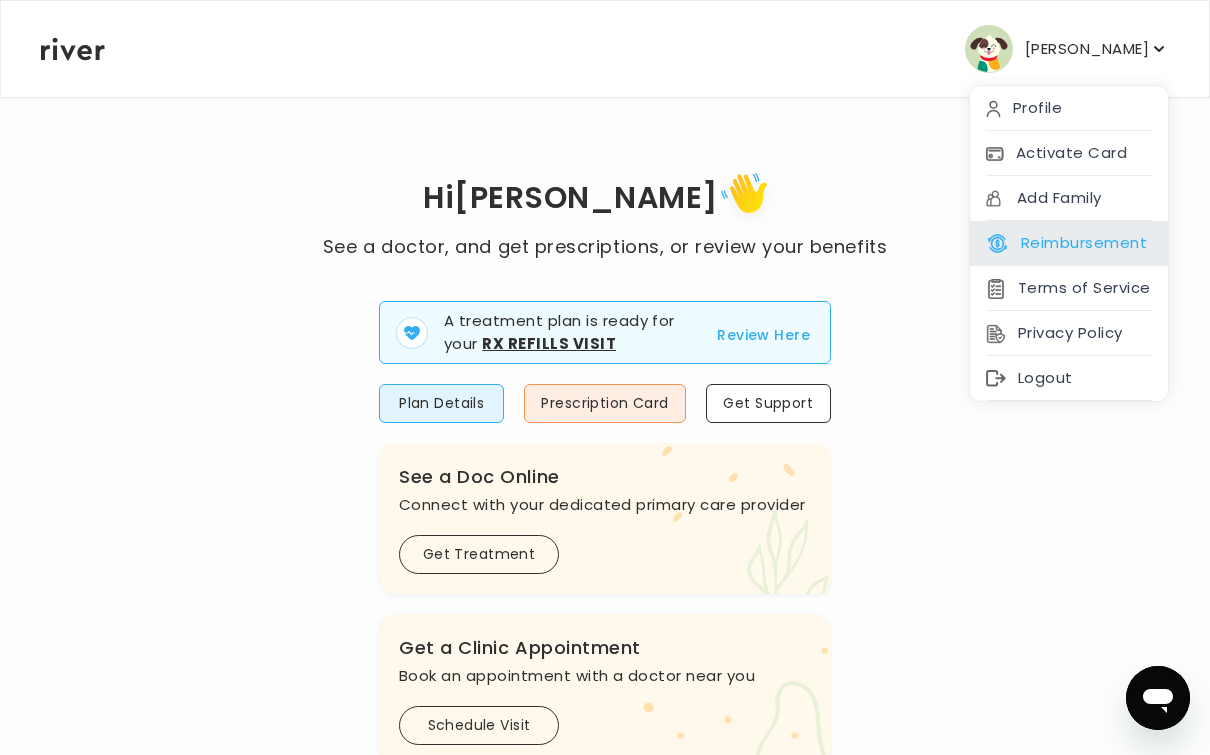 click on "Reimbursement" at bounding box center [1066, 243] 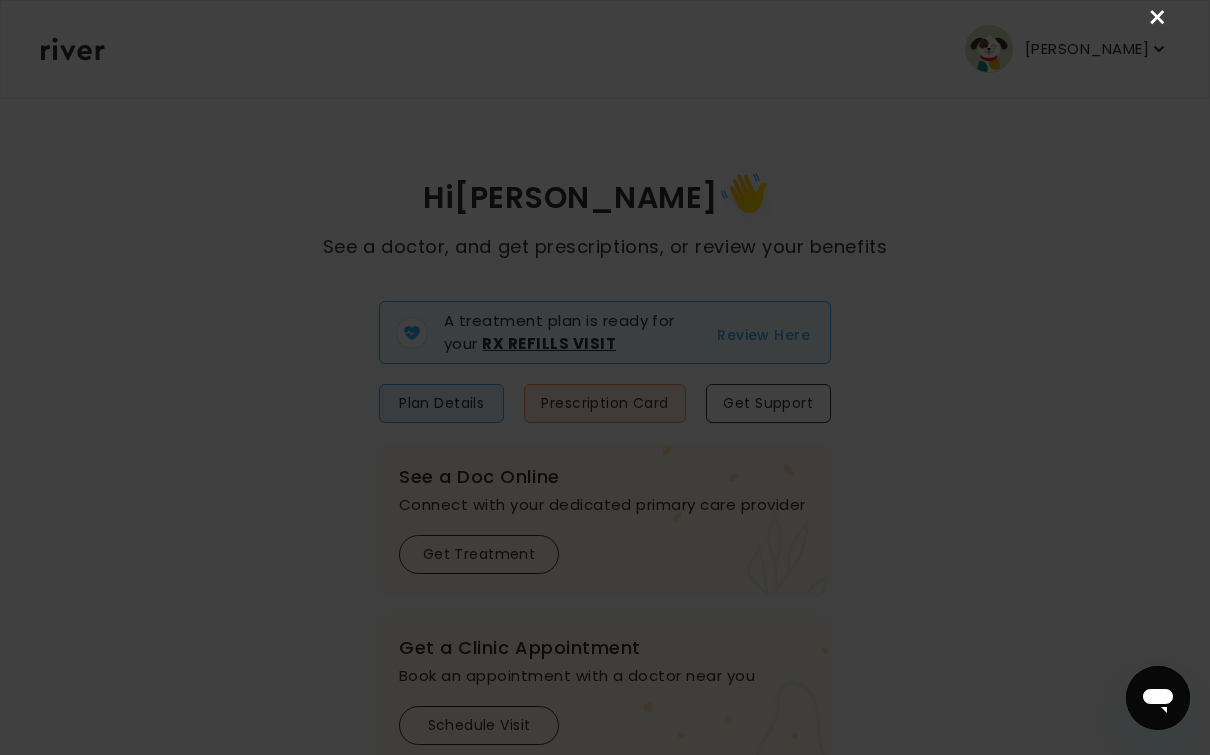 click on "×" at bounding box center (1158, 18) 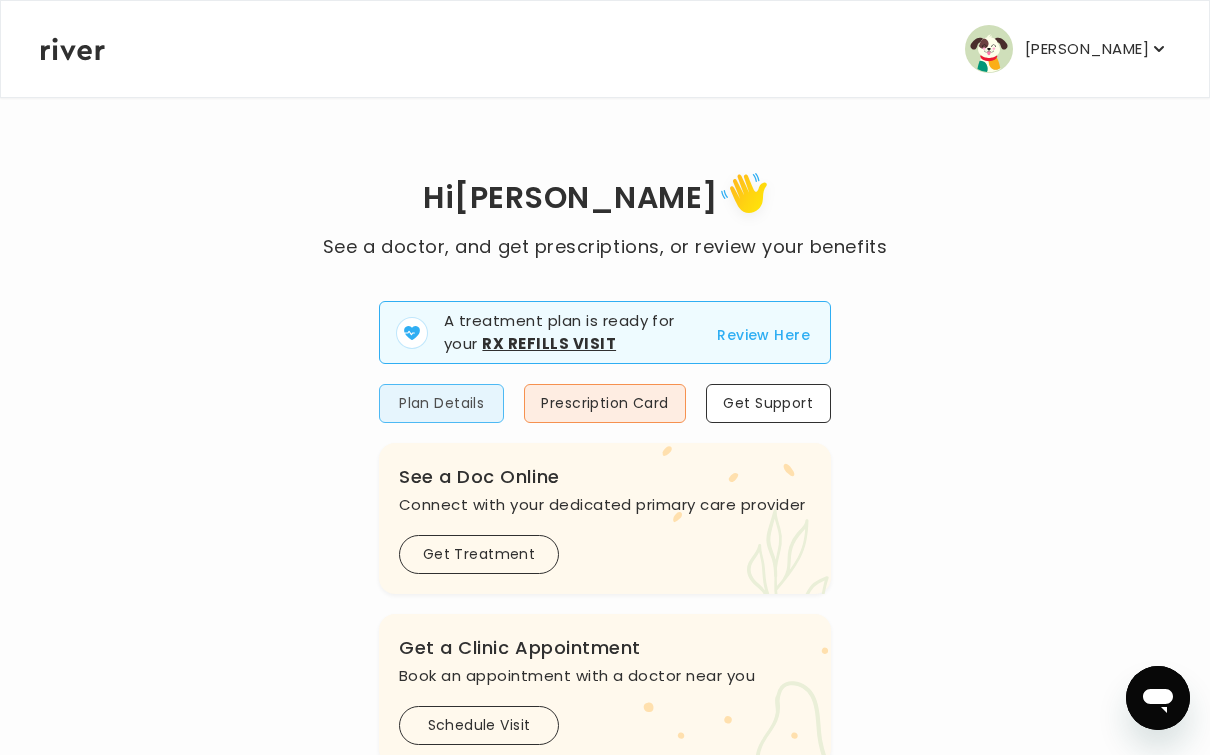 click on "Plan Details" at bounding box center [441, 403] 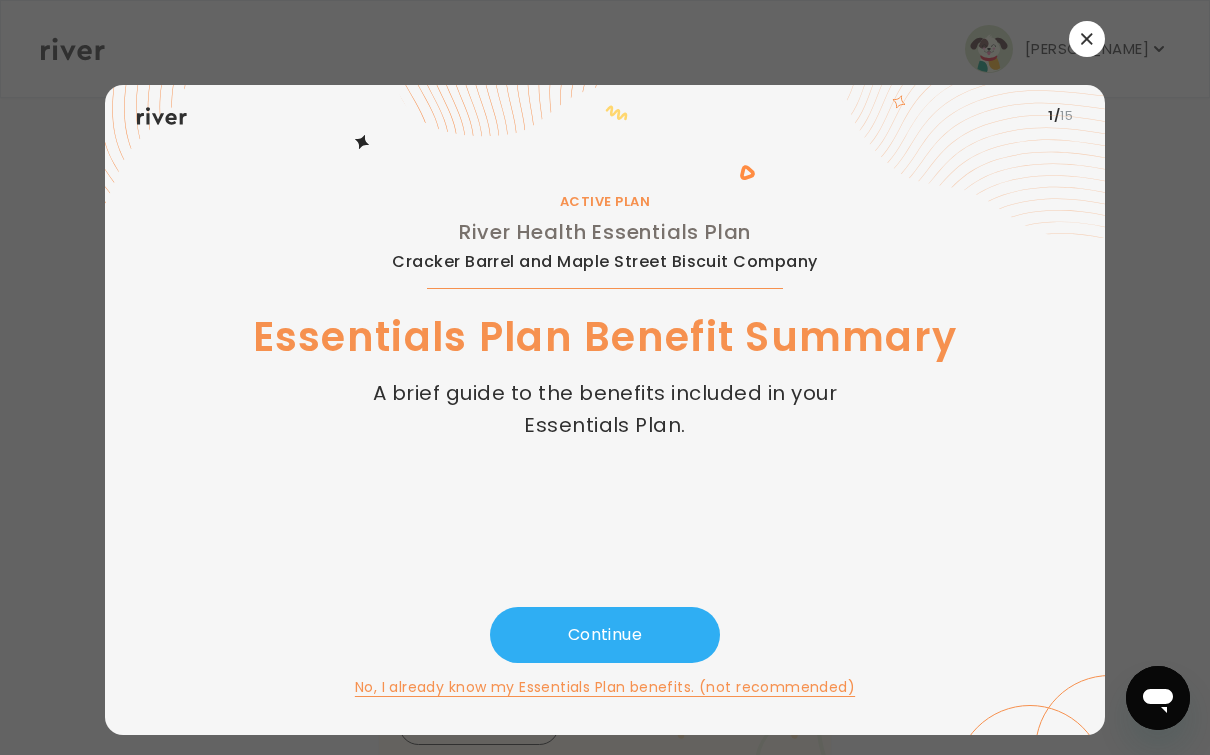 click at bounding box center [1087, 39] 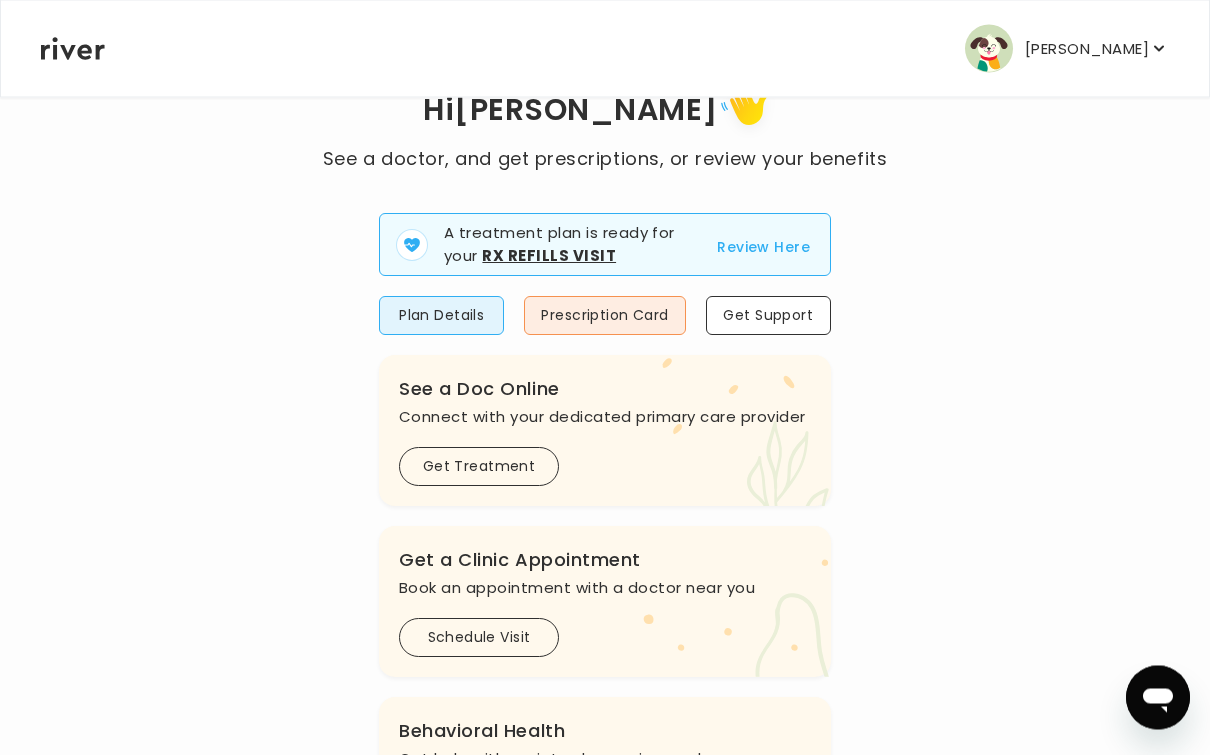 scroll, scrollTop: 0, scrollLeft: 0, axis: both 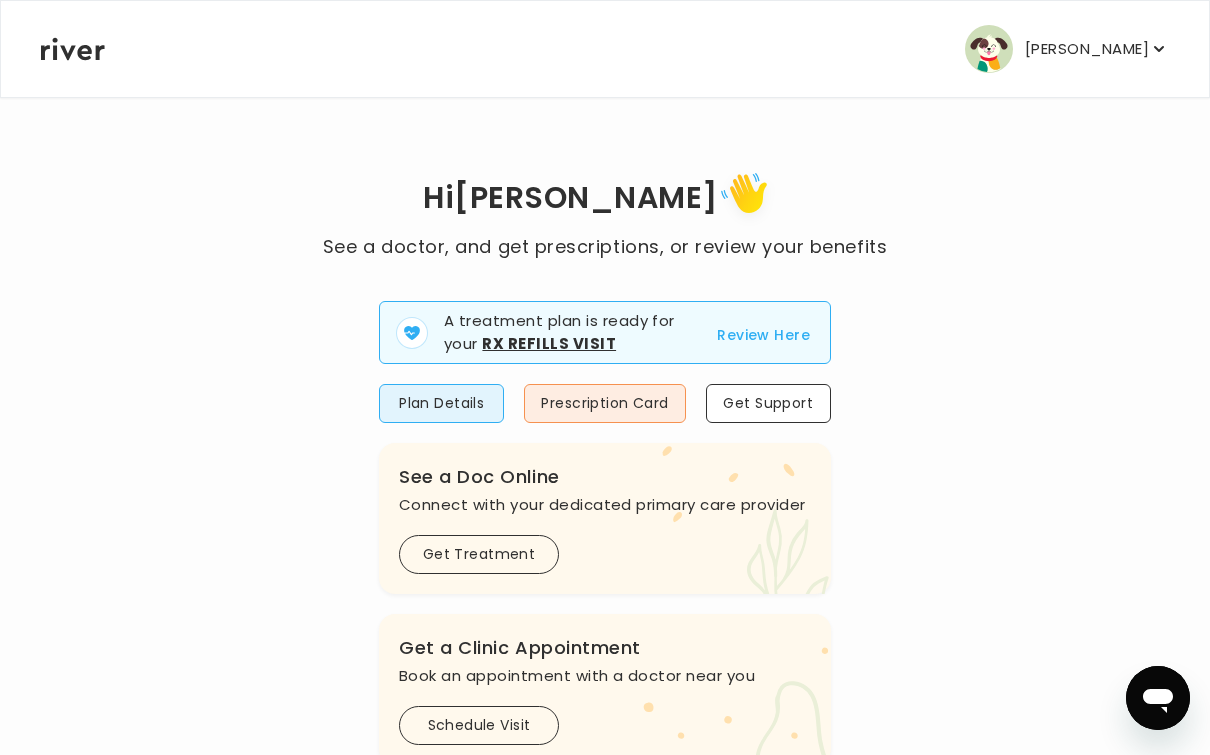 type on "*" 